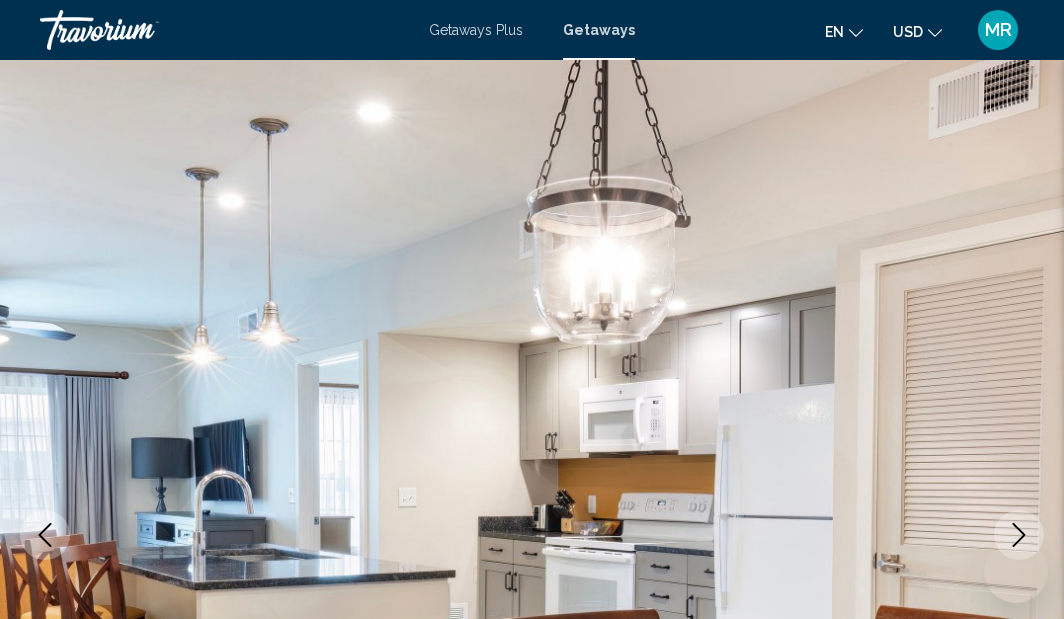 scroll, scrollTop: 3310, scrollLeft: 0, axis: vertical 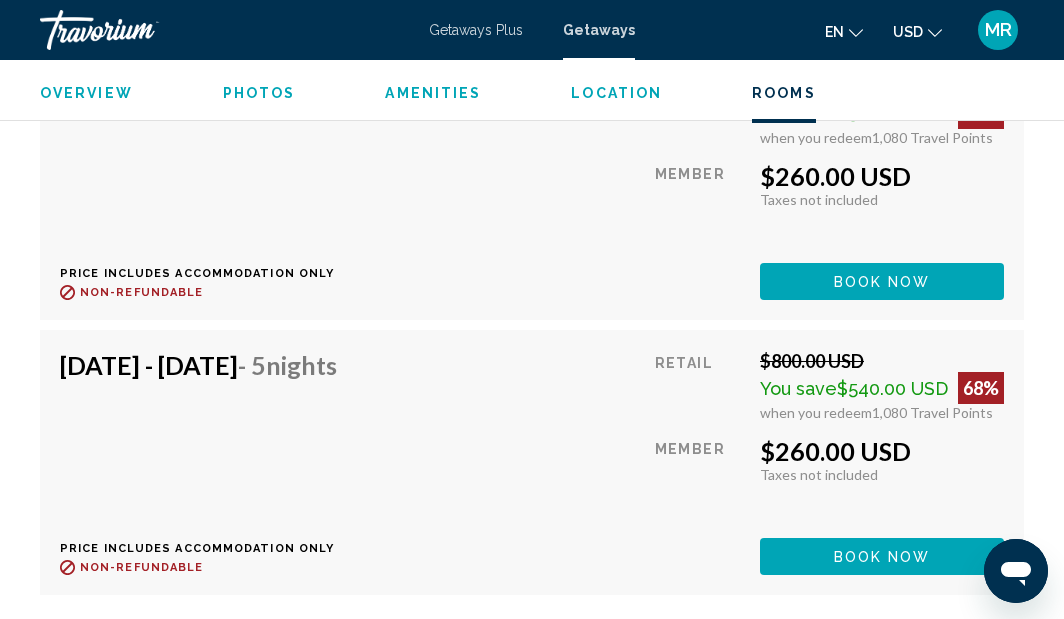 click on "Overview Type Resort All-Inclusive No All-Inclusive Address [STREET_ADDRESS] Description [GEOGRAPHIC_DATA] is on [GEOGRAPHIC_DATA], centrally located to [PERSON_NAME][GEOGRAPHIC_DATA](R) parks, [GEOGRAPHIC_DATA], [GEOGRAPHIC_DATA], the [GEOGRAPHIC_DATA], [GEOGRAPHIC_DATA], and [GEOGRAPHIC_DATA] Premium Outlets. Ten golf courses are within five miles of the resort. On site, enjoy three outdoor pools, two hot tubs, and a fitness center. Each unit also has a private balcony. Read less
Photos Amenities gym pool No Amenities available. Housekeeping Fees  Unit Type   Schedule   Info  for all units per stay "Housekeeping fee for all RCI reservations: There may be a fee of 108.00 U.S. dollars for all units, per stay. Only Credit Cards accepted." The mandatory fee will be charged for less than 7 night stays. Resort Fees  Info  Package fee is 5.00 U.S. dollars . Only Credit Cards accepted. The resort charges a fee per item for incoming mail and packages for all owners and guests." at bounding box center (532, -900) 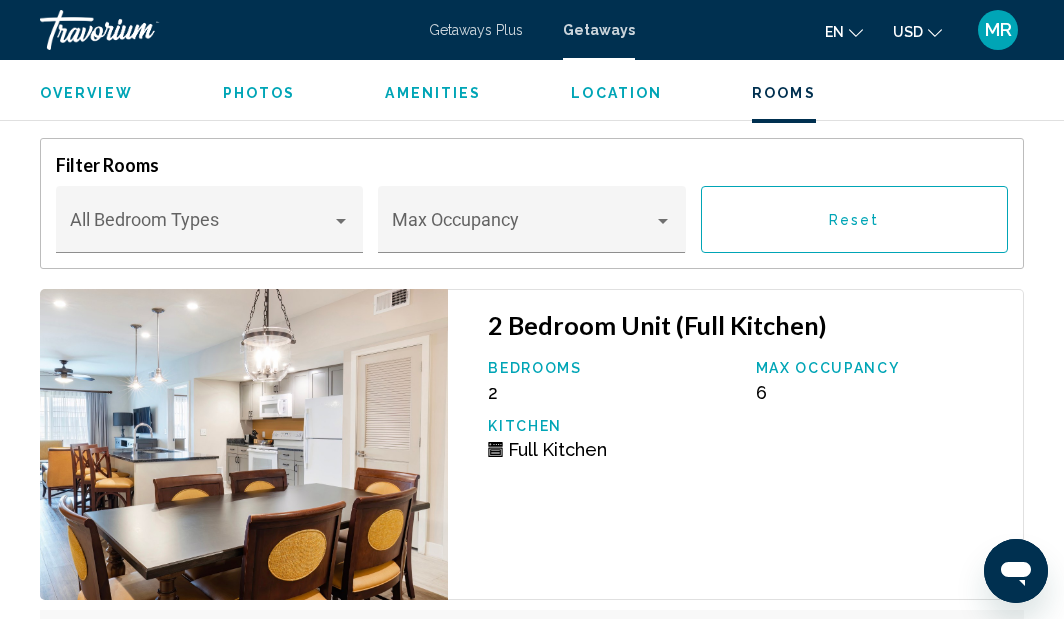 scroll, scrollTop: 3923, scrollLeft: 0, axis: vertical 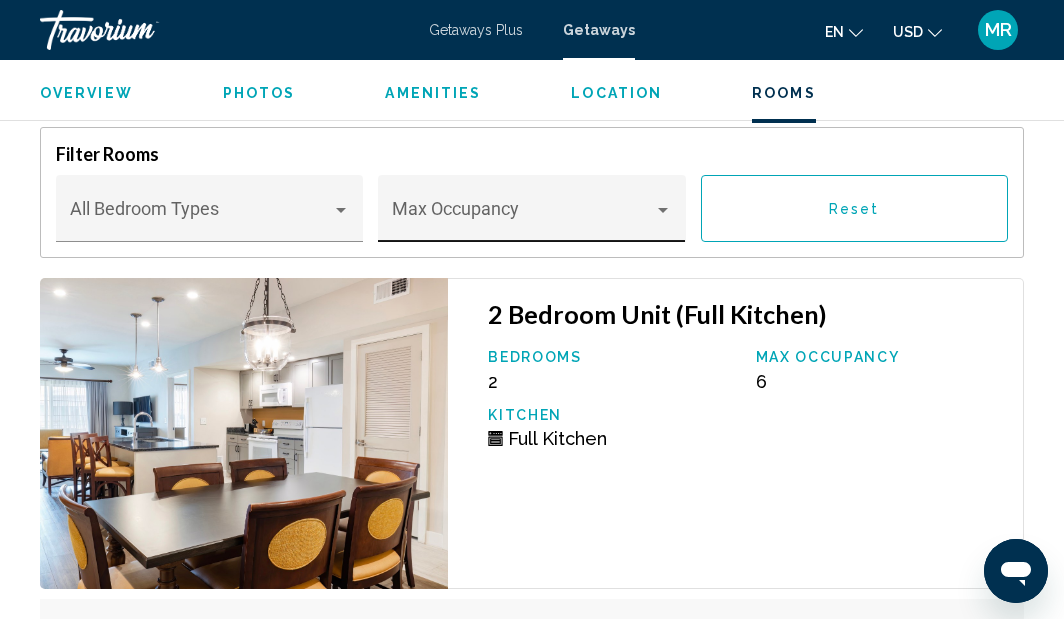 click at bounding box center [663, 210] 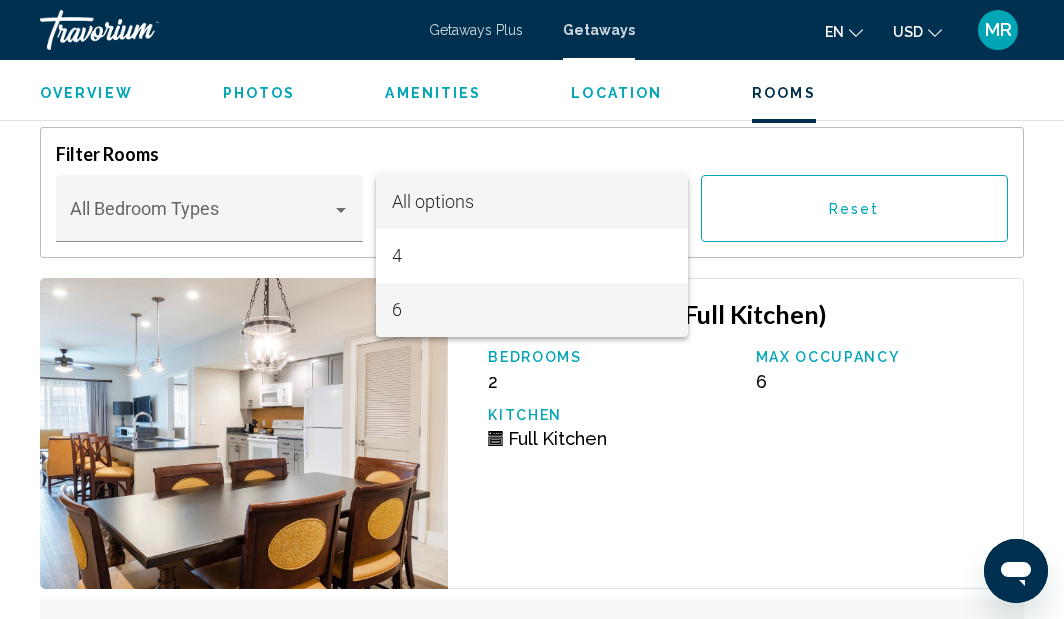 click on "6" at bounding box center [532, 310] 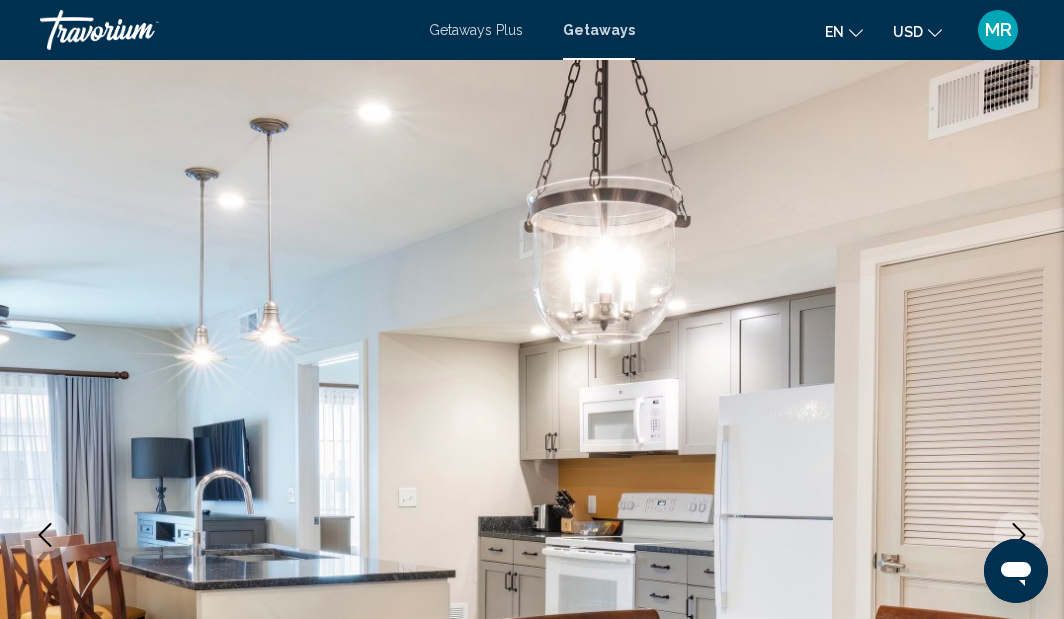 scroll, scrollTop: 0, scrollLeft: 0, axis: both 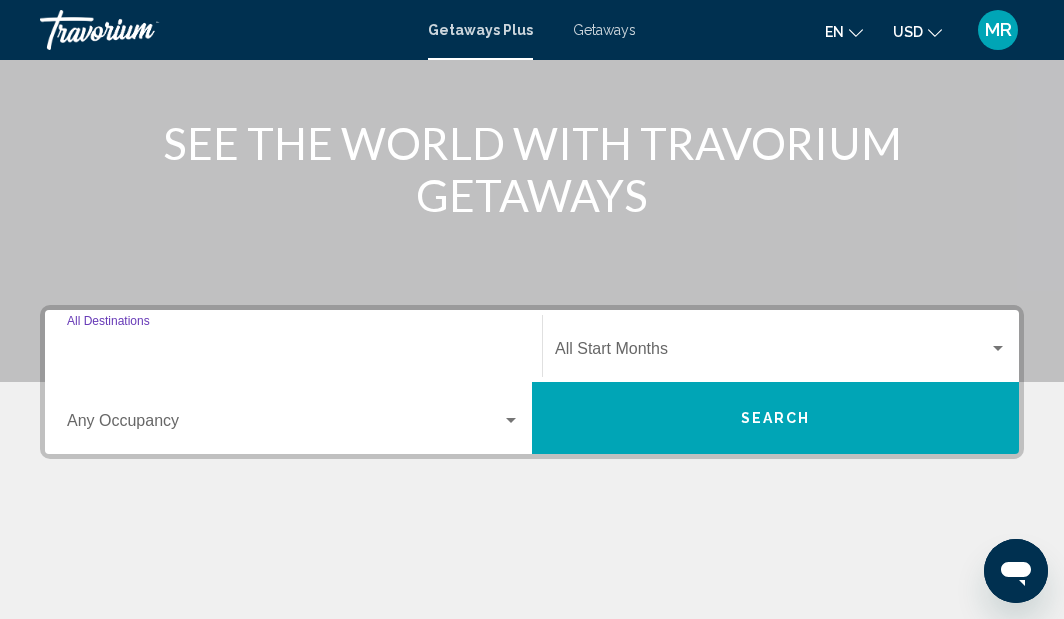 click on "Destination All Destinations" at bounding box center (293, 353) 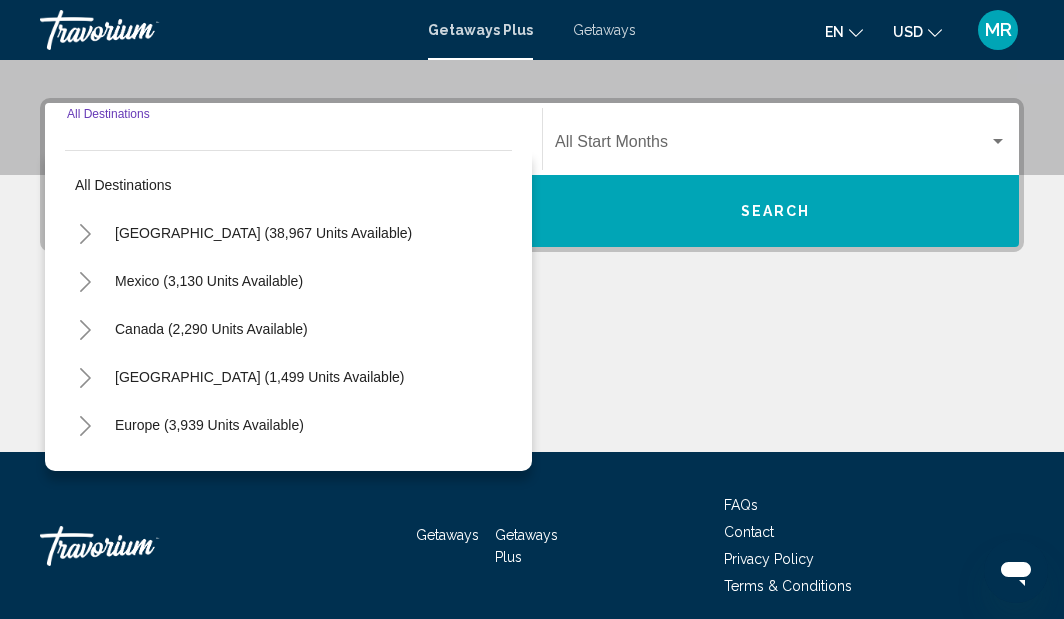 scroll, scrollTop: 458, scrollLeft: 0, axis: vertical 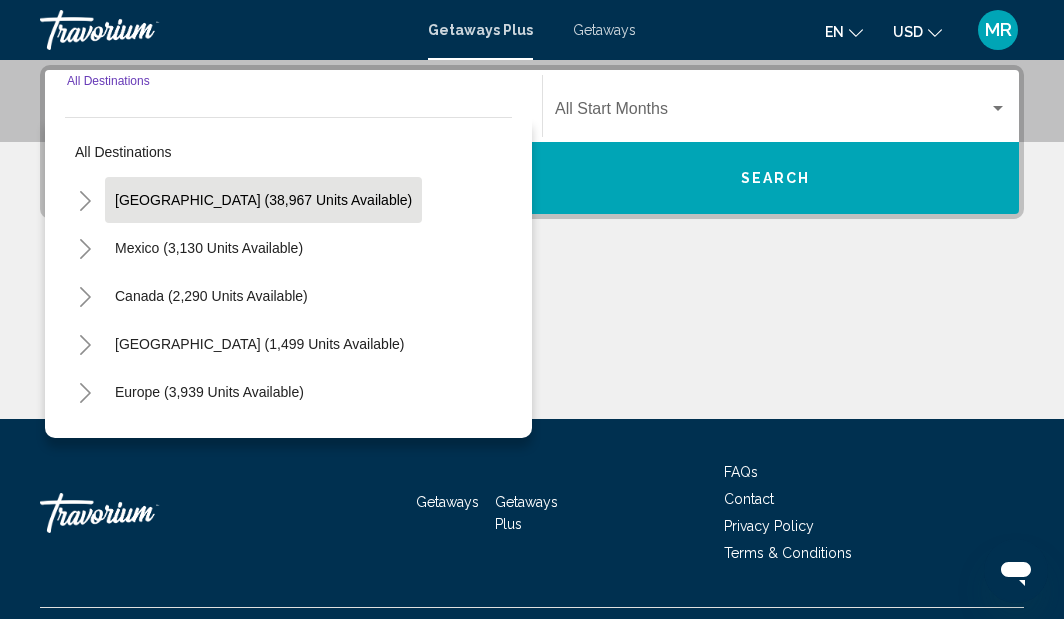 click on "United States (38,967 units available)" at bounding box center (209, 248) 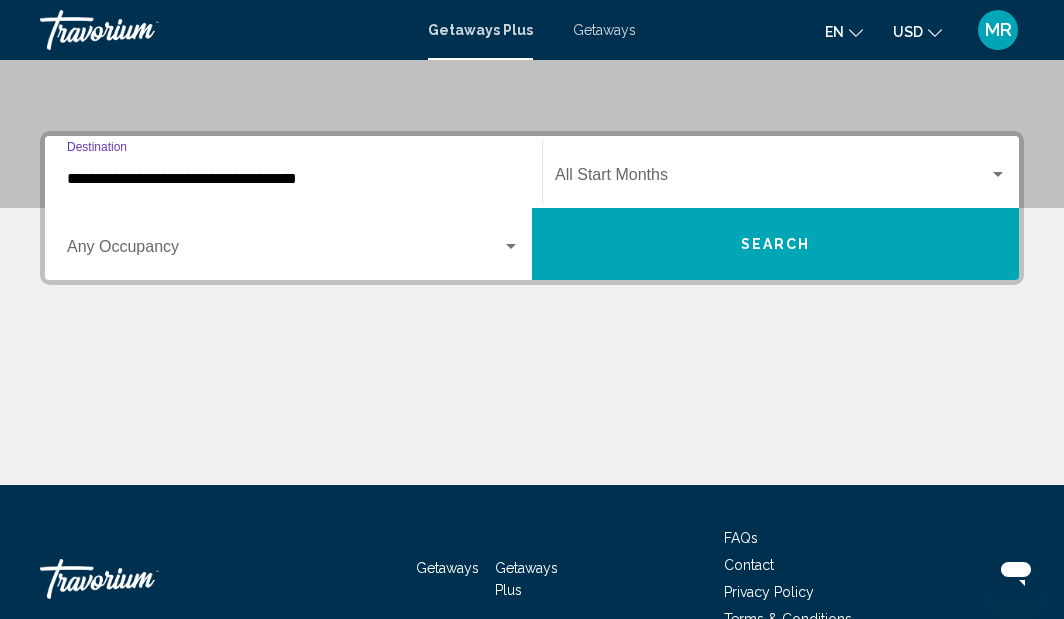 scroll, scrollTop: 389, scrollLeft: 0, axis: vertical 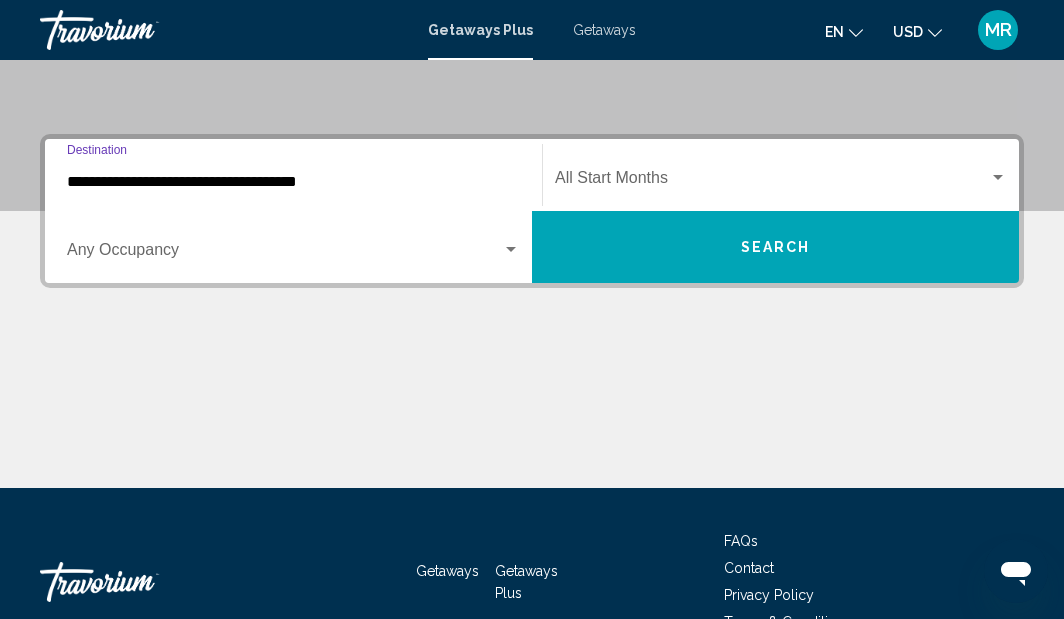 click at bounding box center (511, 250) 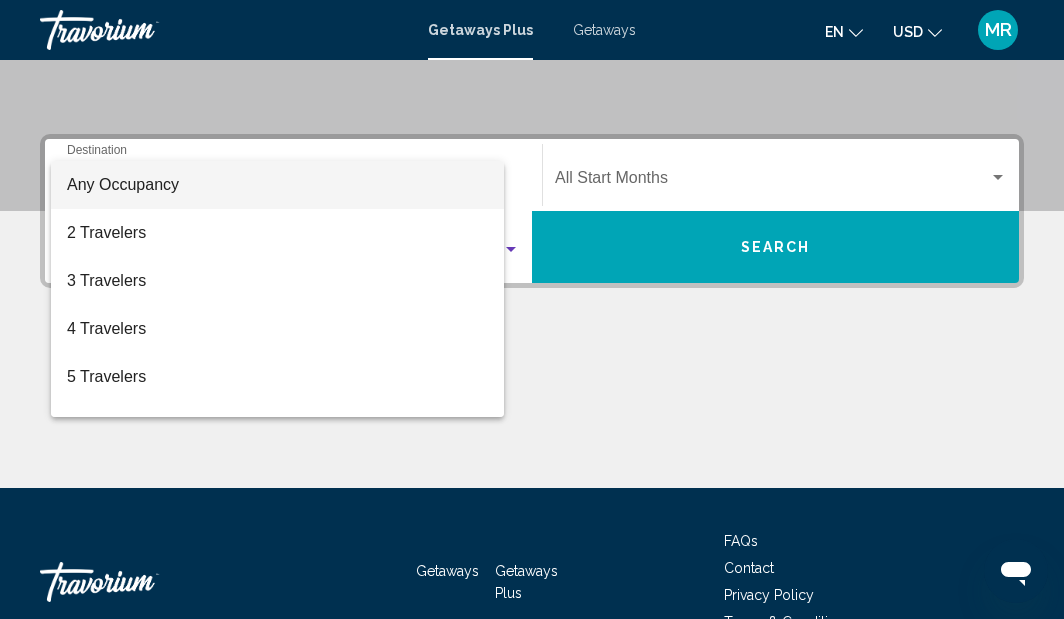 scroll, scrollTop: 458, scrollLeft: 0, axis: vertical 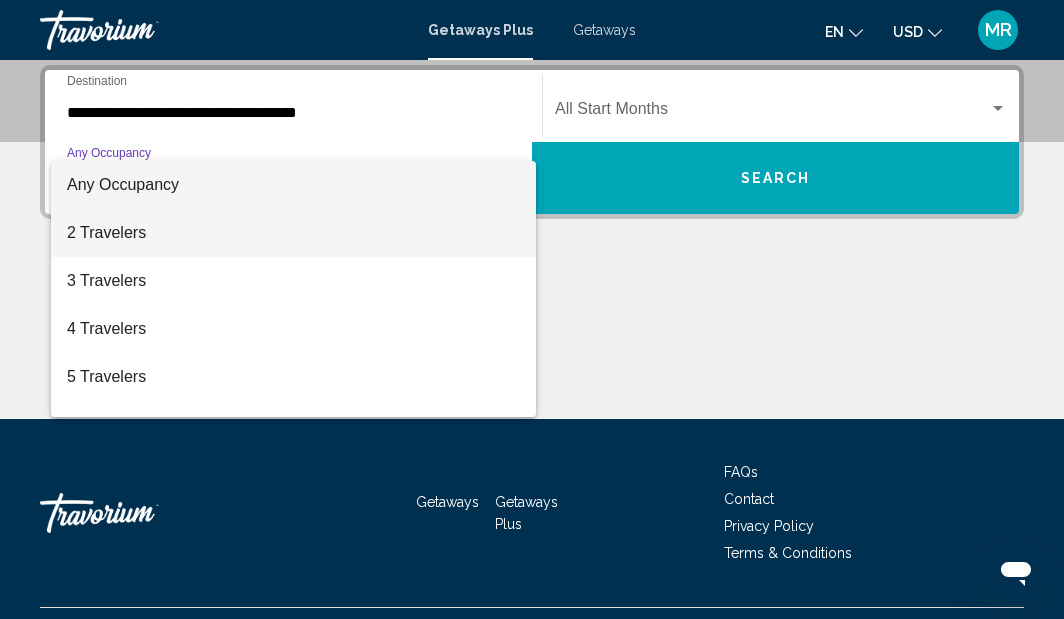 click on "2 Travelers" at bounding box center (293, 233) 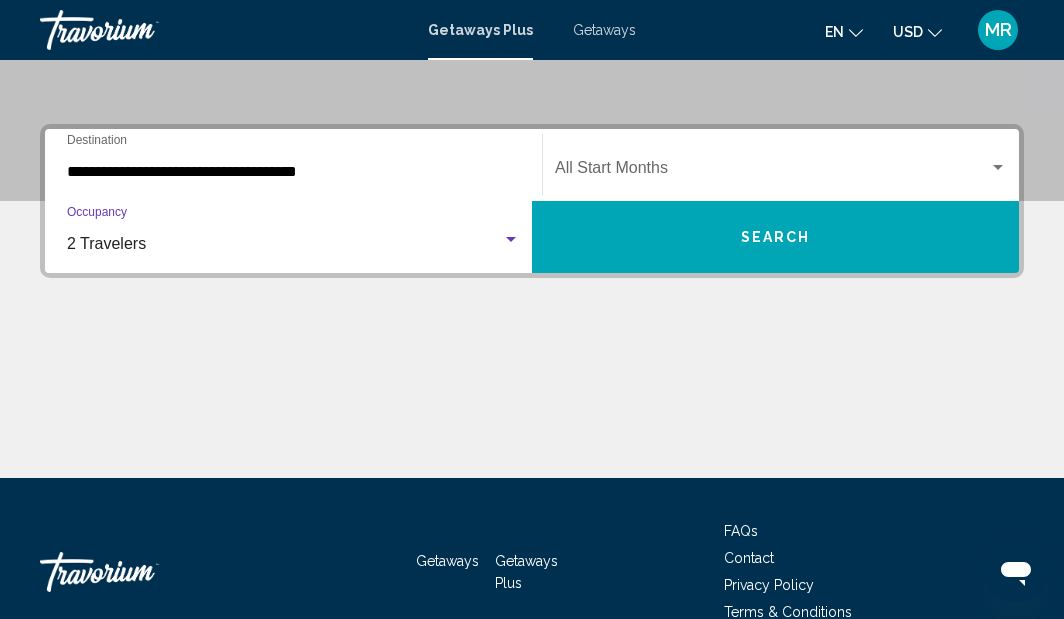 scroll, scrollTop: 366, scrollLeft: 0, axis: vertical 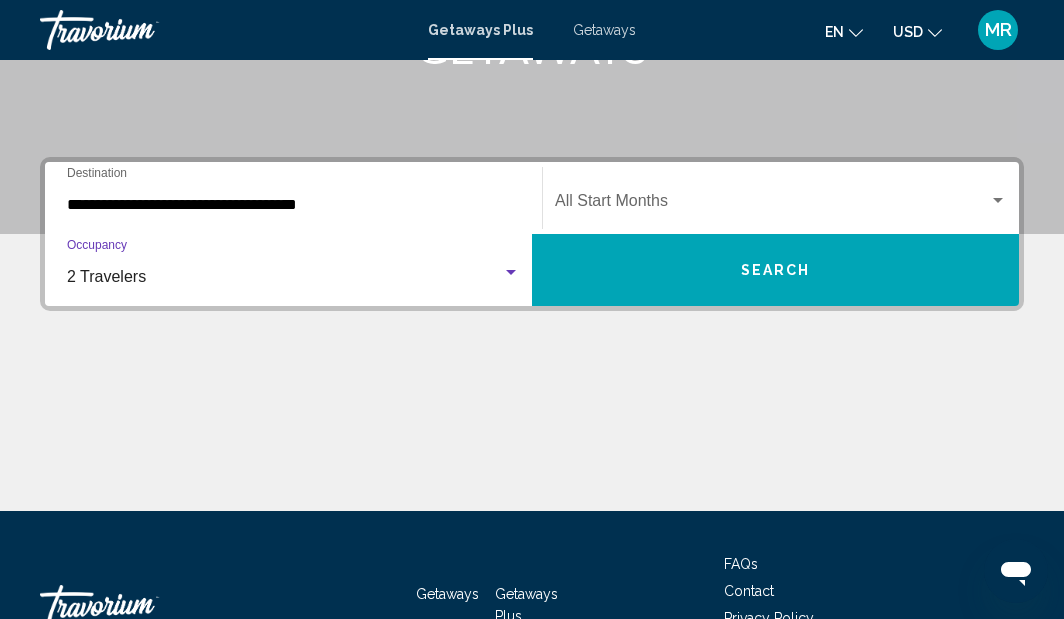 click at bounding box center [772, 205] 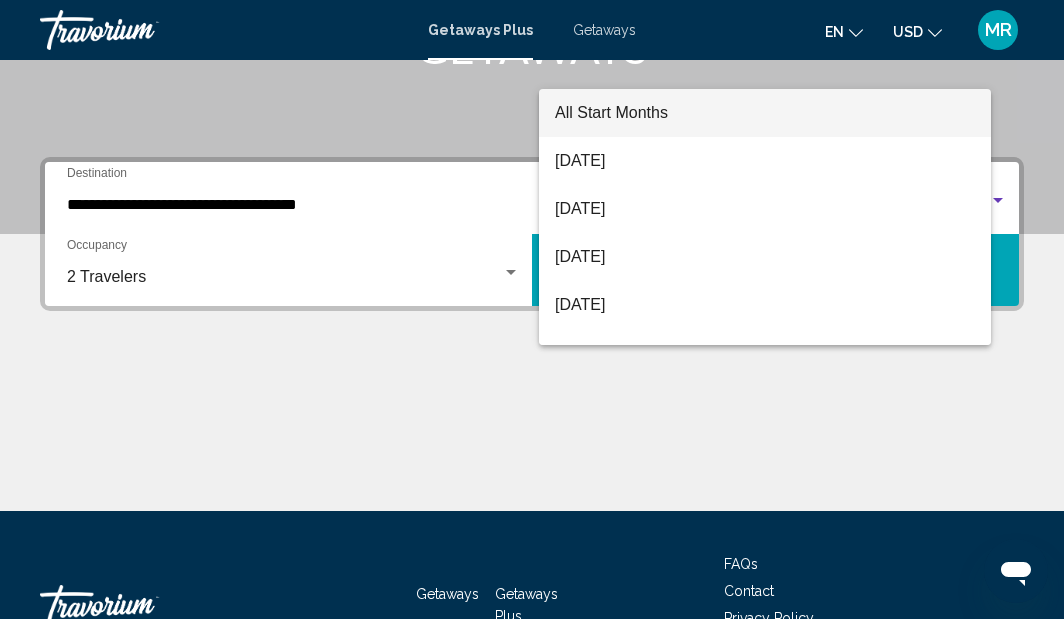 scroll, scrollTop: 458, scrollLeft: 0, axis: vertical 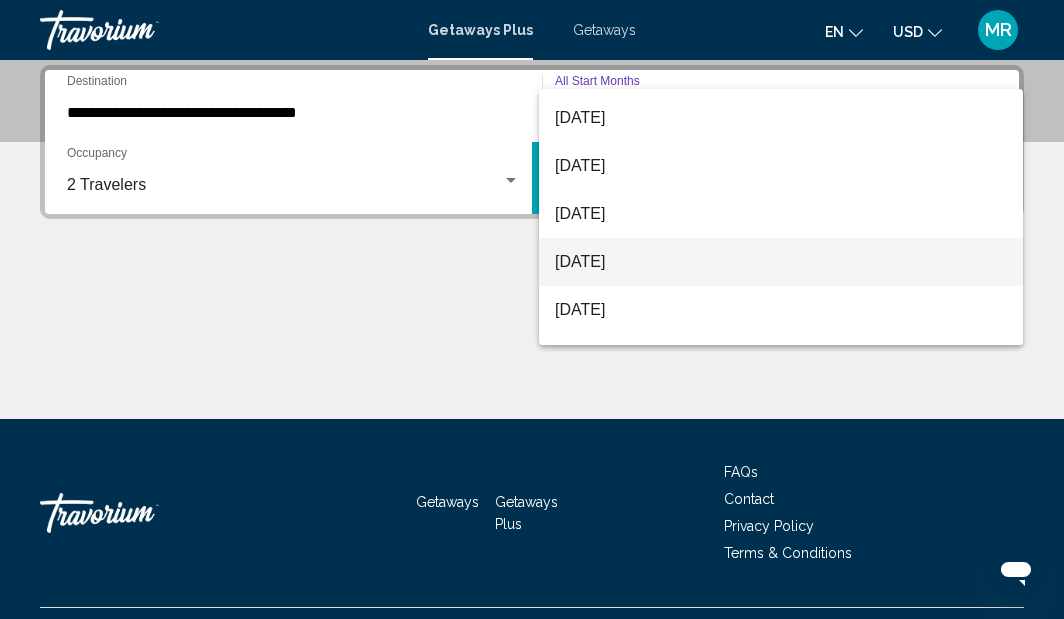 click on "November 2025" at bounding box center [781, 262] 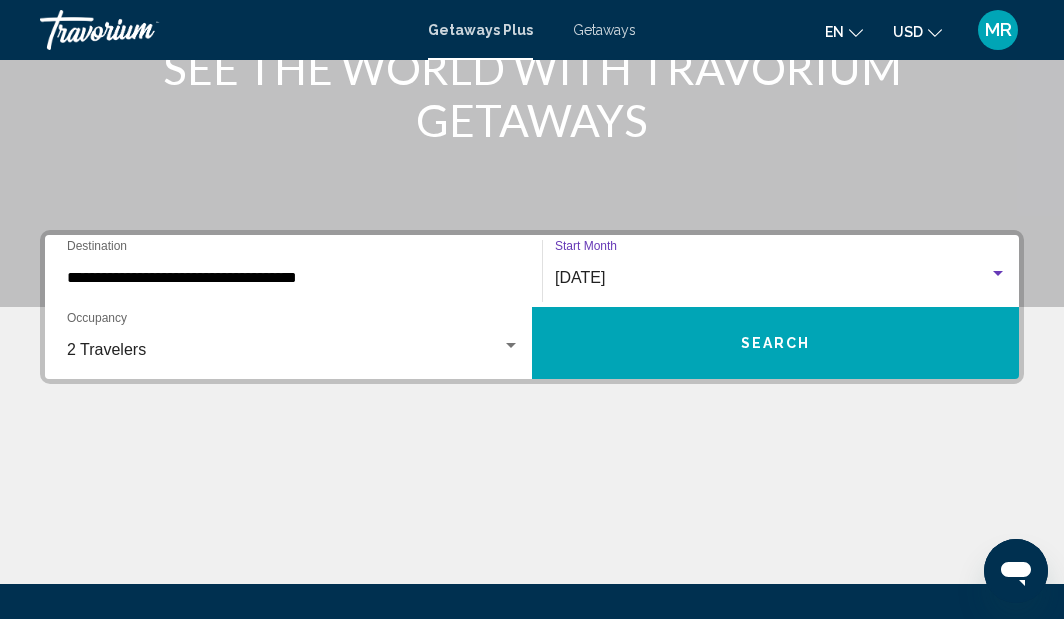 scroll, scrollTop: 292, scrollLeft: 0, axis: vertical 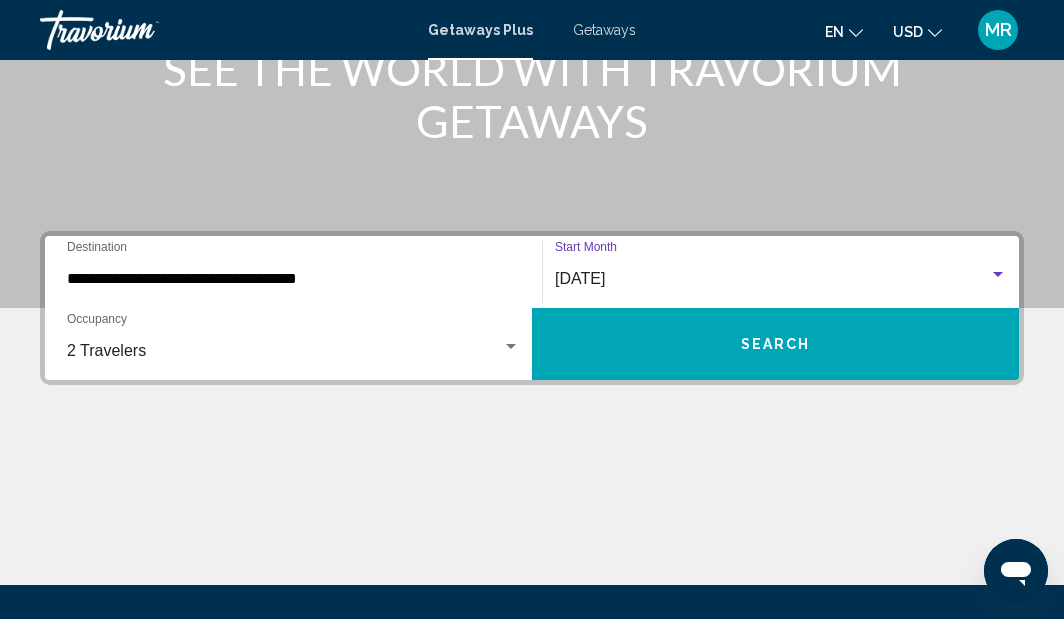 click on "**********" at bounding box center (293, 279) 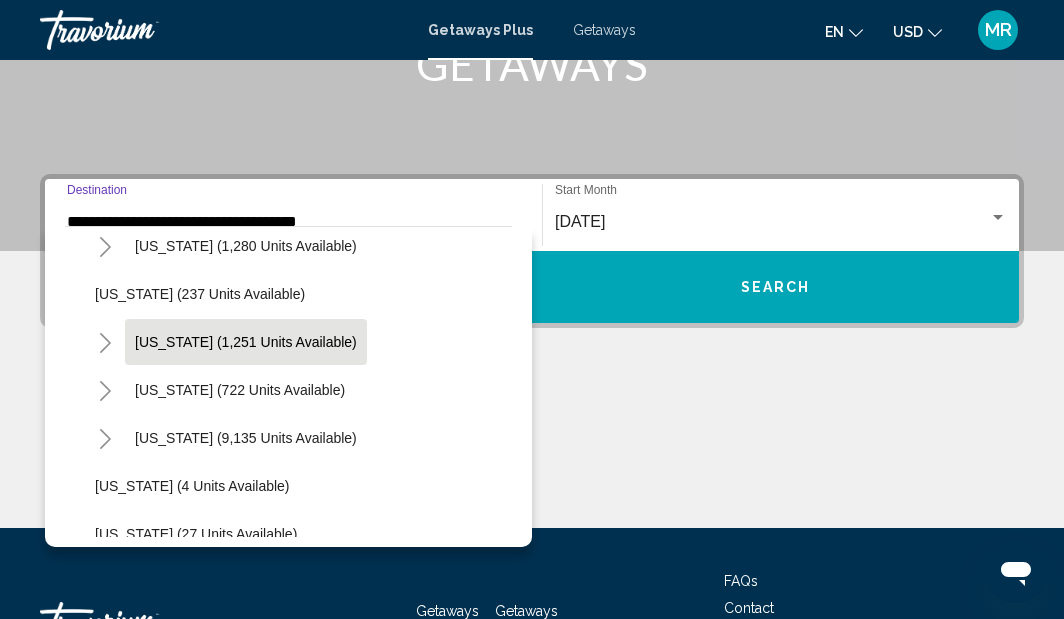scroll, scrollTop: 118, scrollLeft: 0, axis: vertical 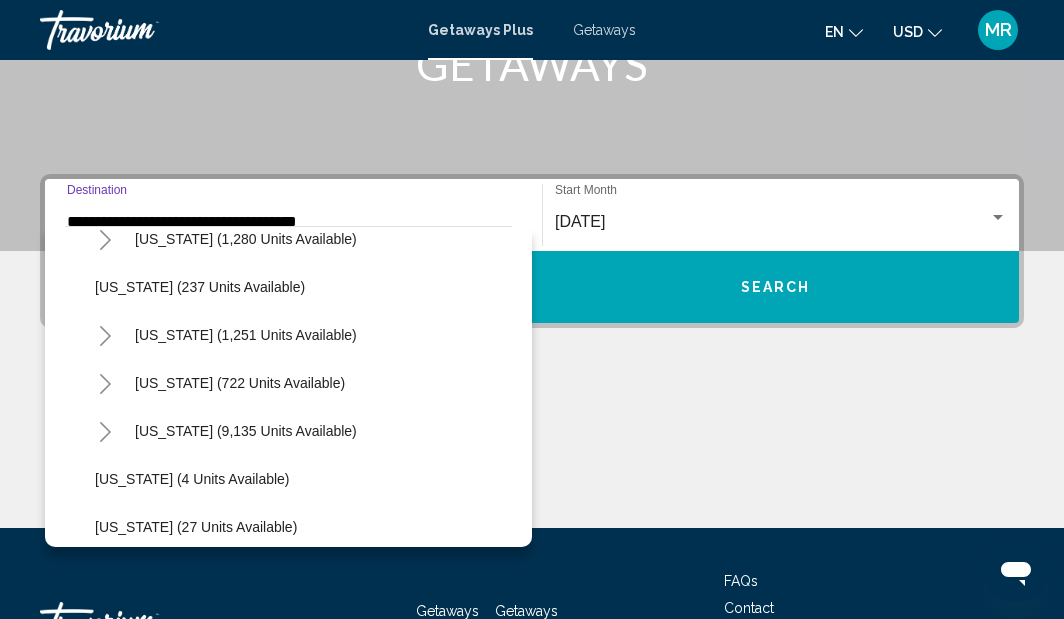click 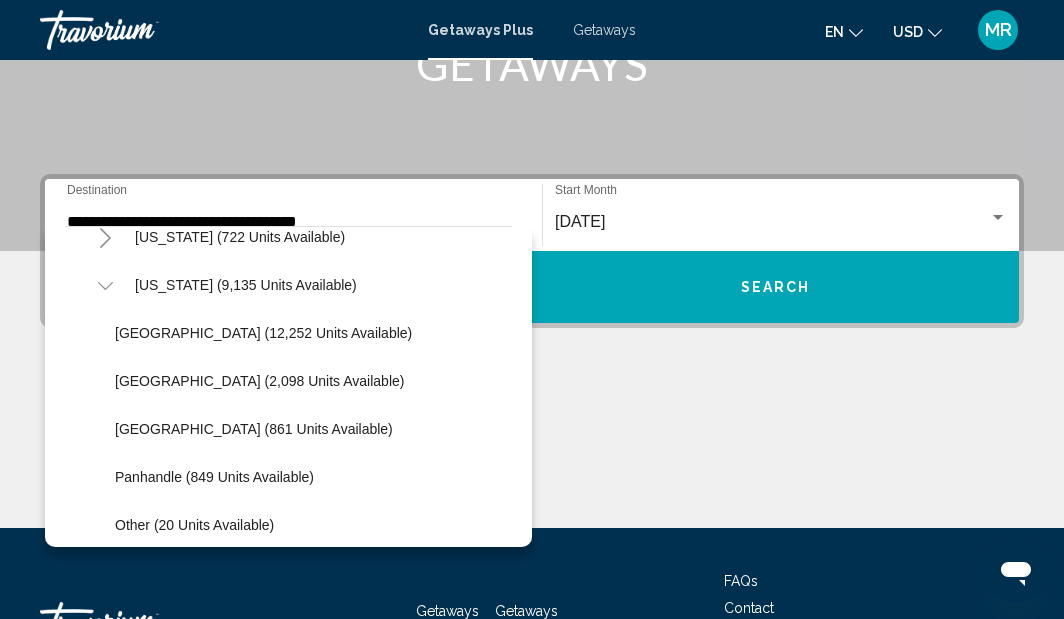 scroll, scrollTop: 266, scrollLeft: 0, axis: vertical 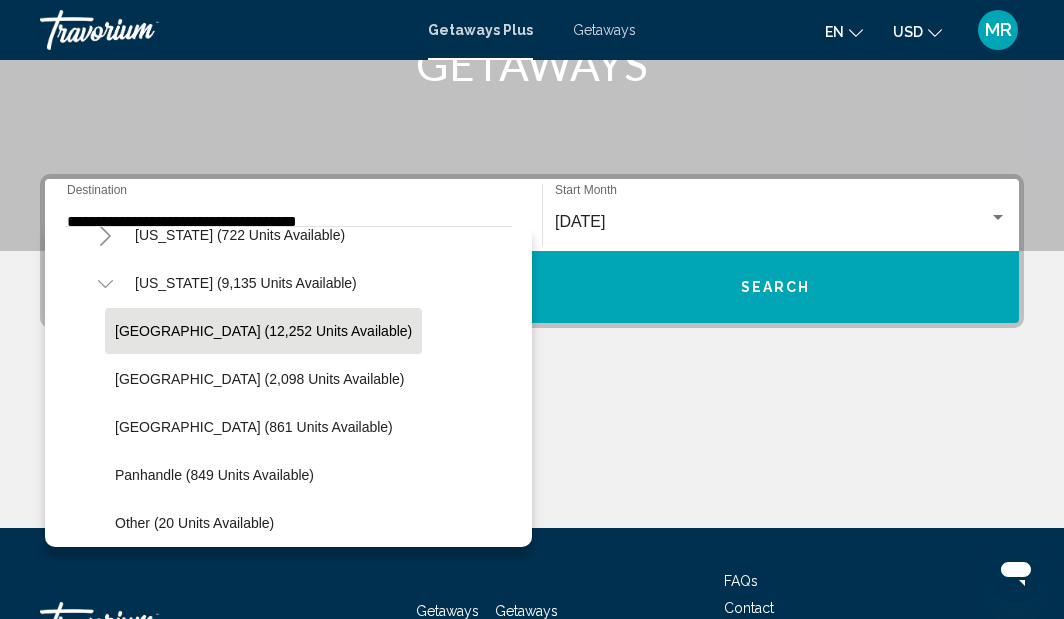 click on "Orlando & Disney Area (12,252 units available)" 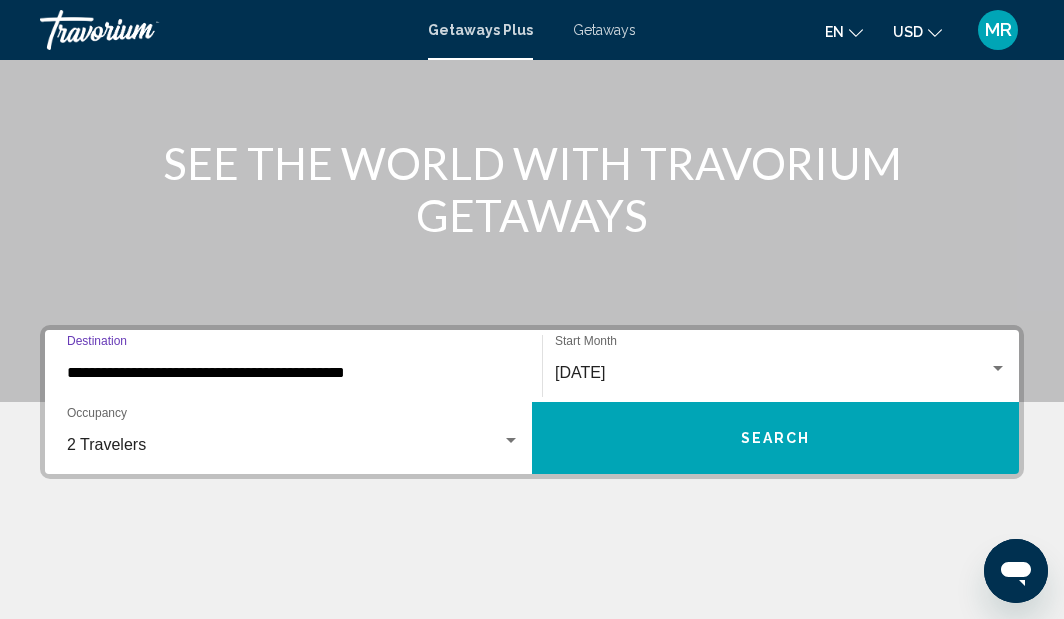 scroll, scrollTop: 147, scrollLeft: 0, axis: vertical 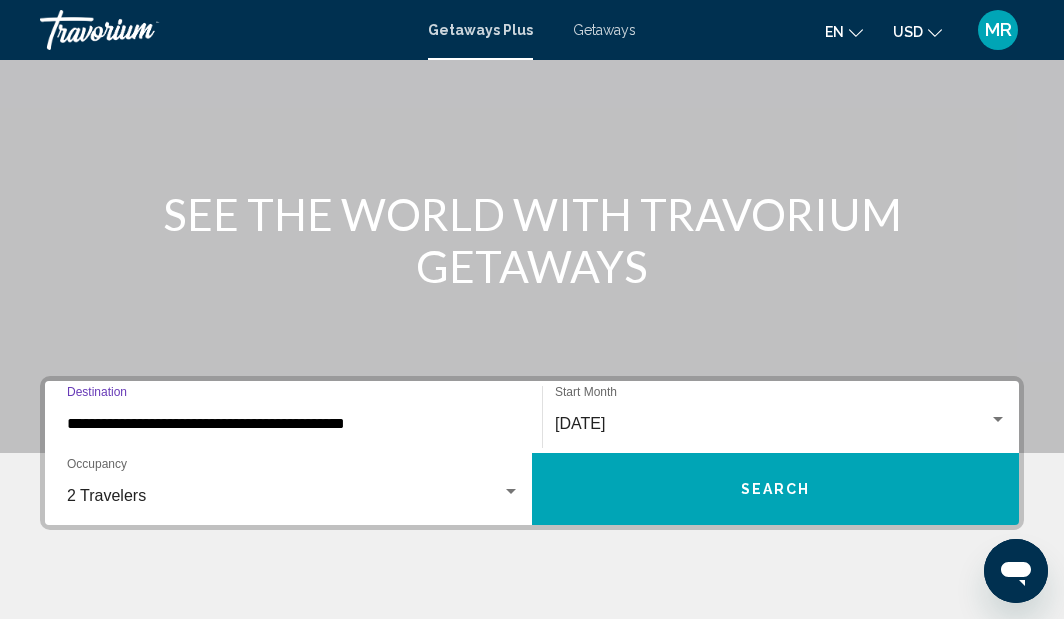 click on "Search" at bounding box center [775, 489] 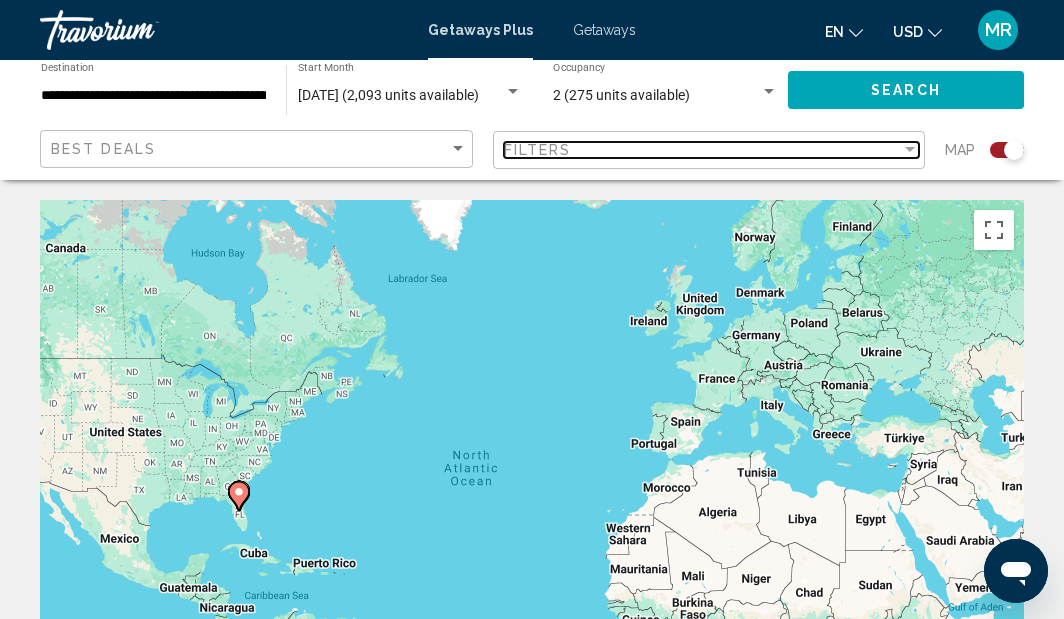click at bounding box center [910, 150] 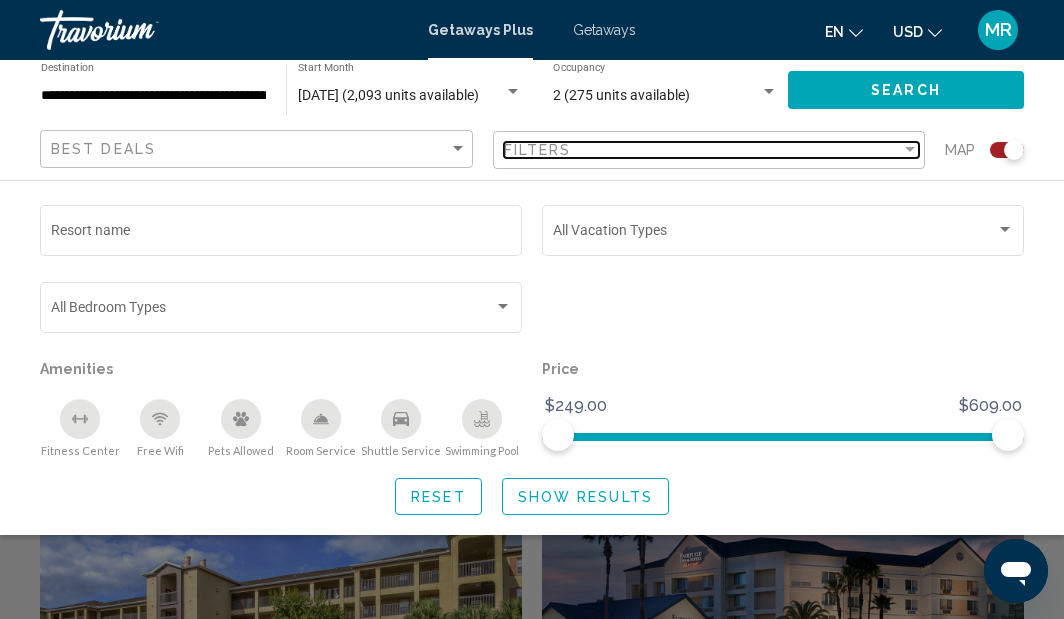 scroll, scrollTop: 445, scrollLeft: 0, axis: vertical 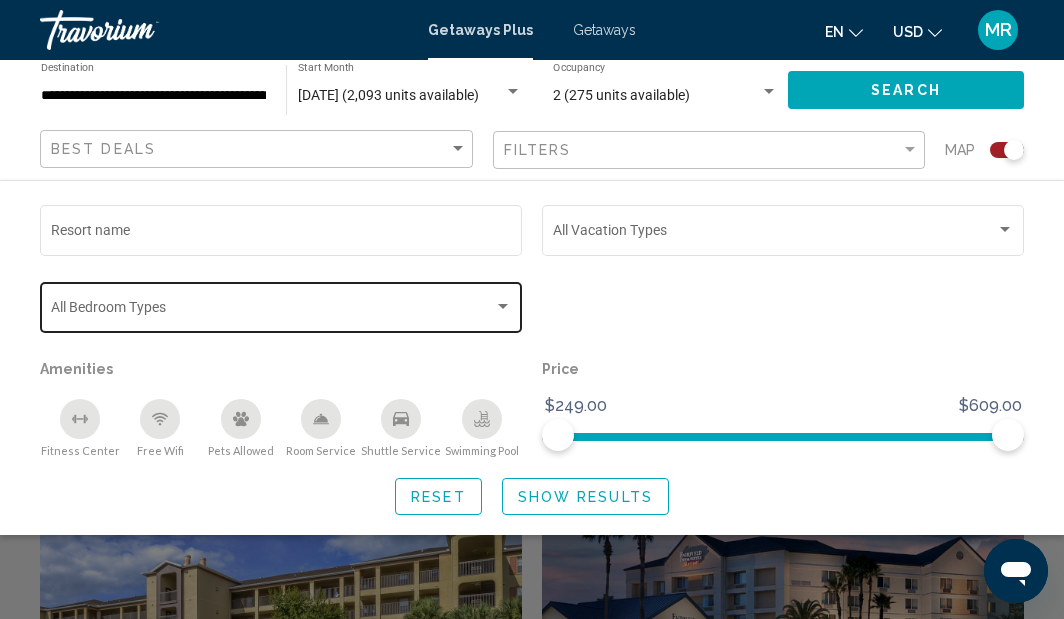 click at bounding box center [503, 307] 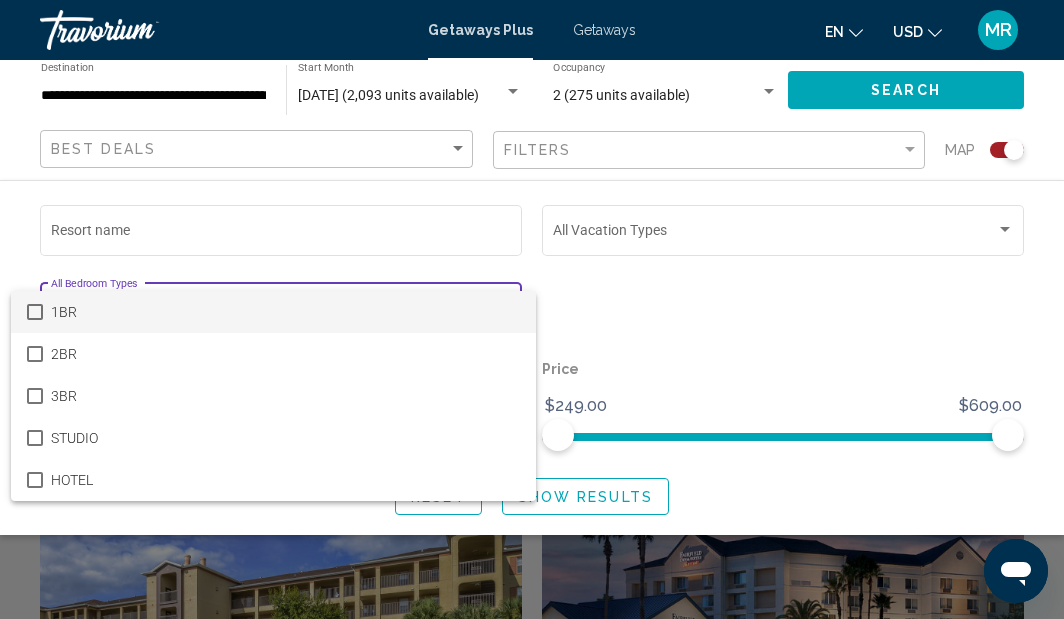 click at bounding box center [35, 312] 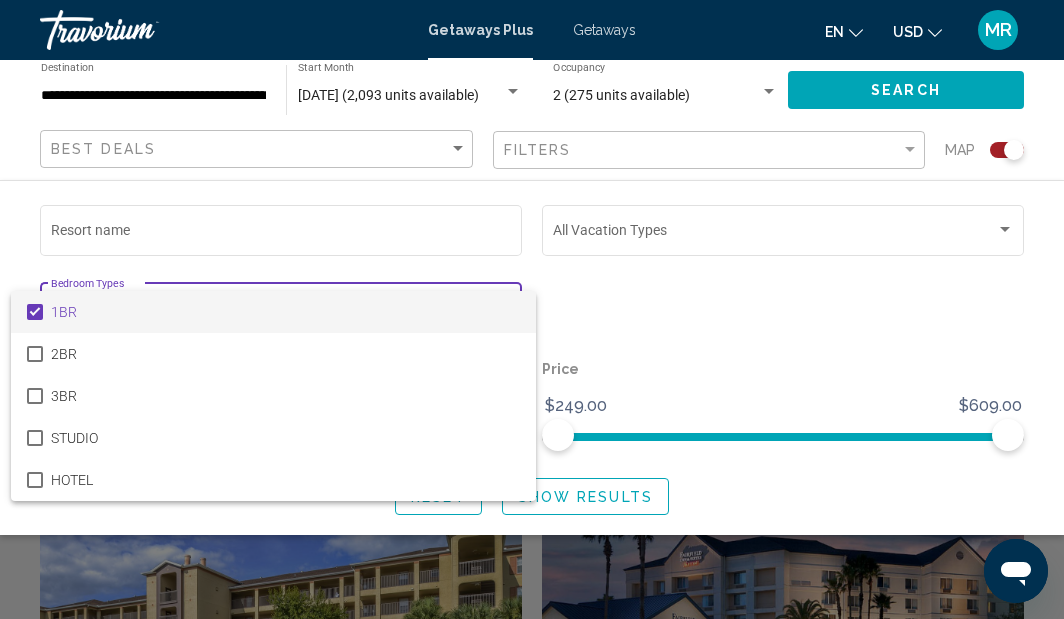 click at bounding box center (532, 309) 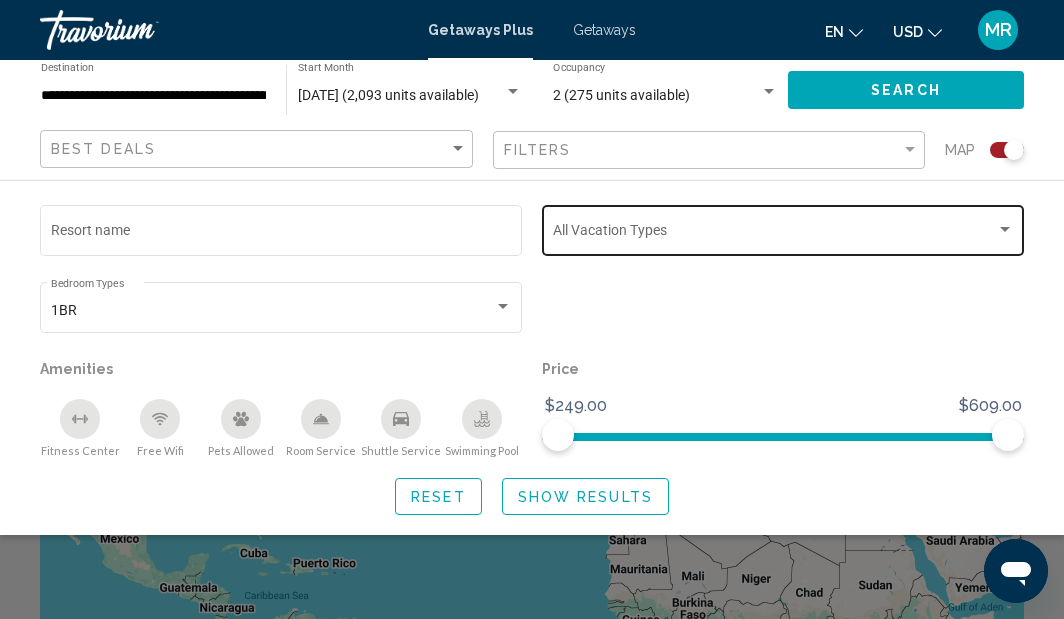 scroll, scrollTop: 0, scrollLeft: 0, axis: both 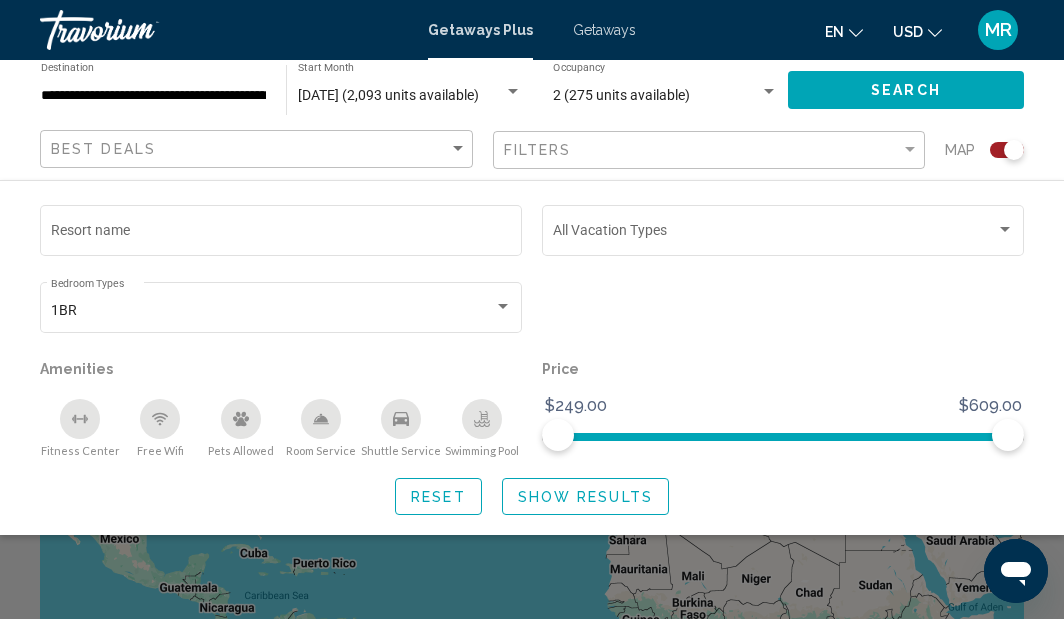 click on "Search" 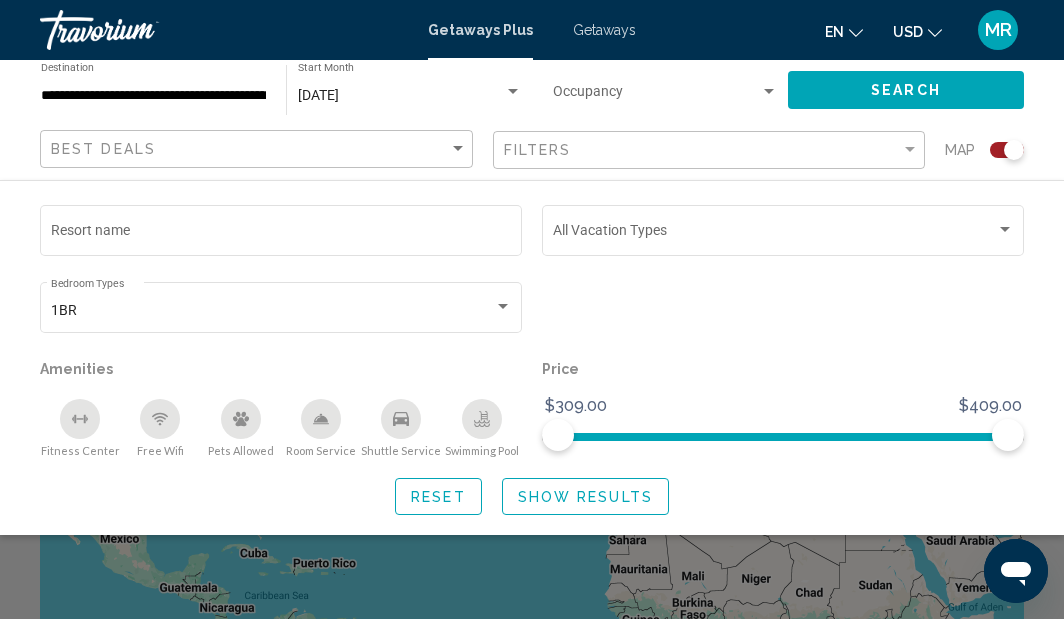 scroll, scrollTop: 0, scrollLeft: 0, axis: both 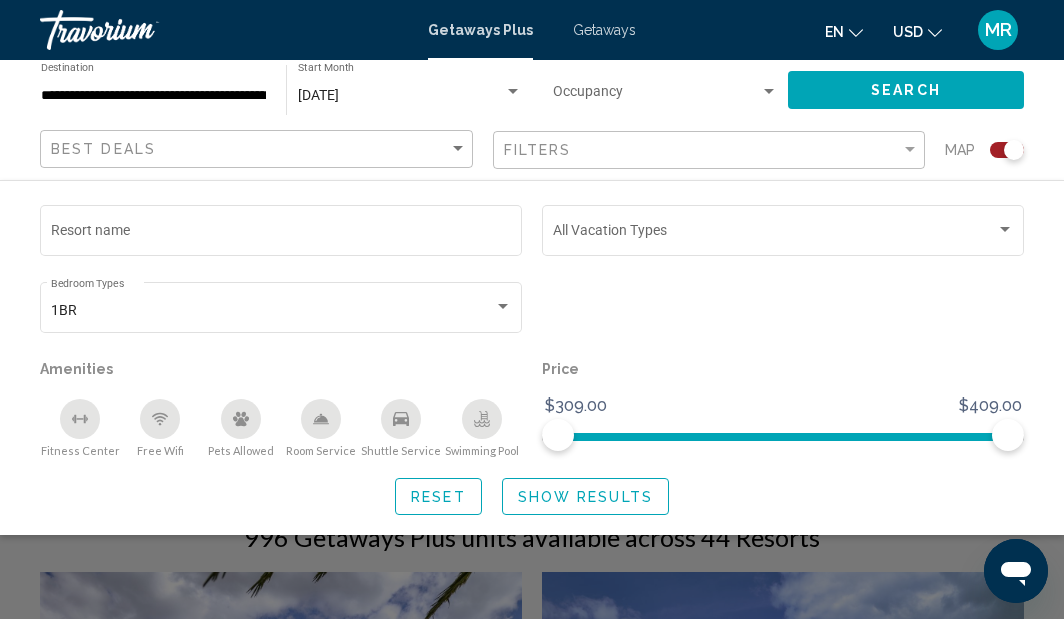 click on "Show Results" 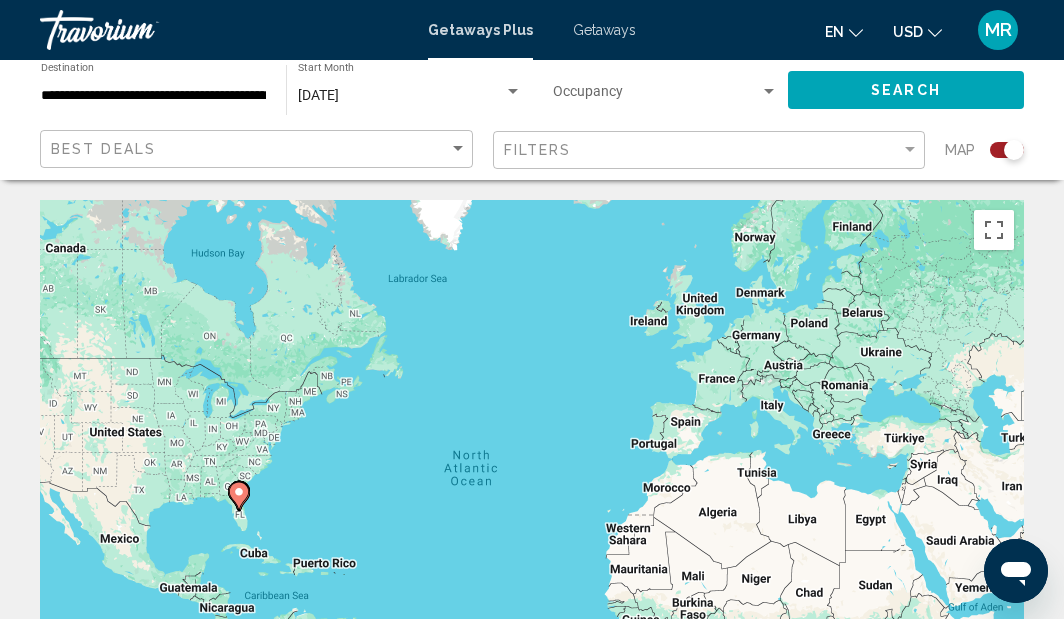 scroll, scrollTop: 0, scrollLeft: 0, axis: both 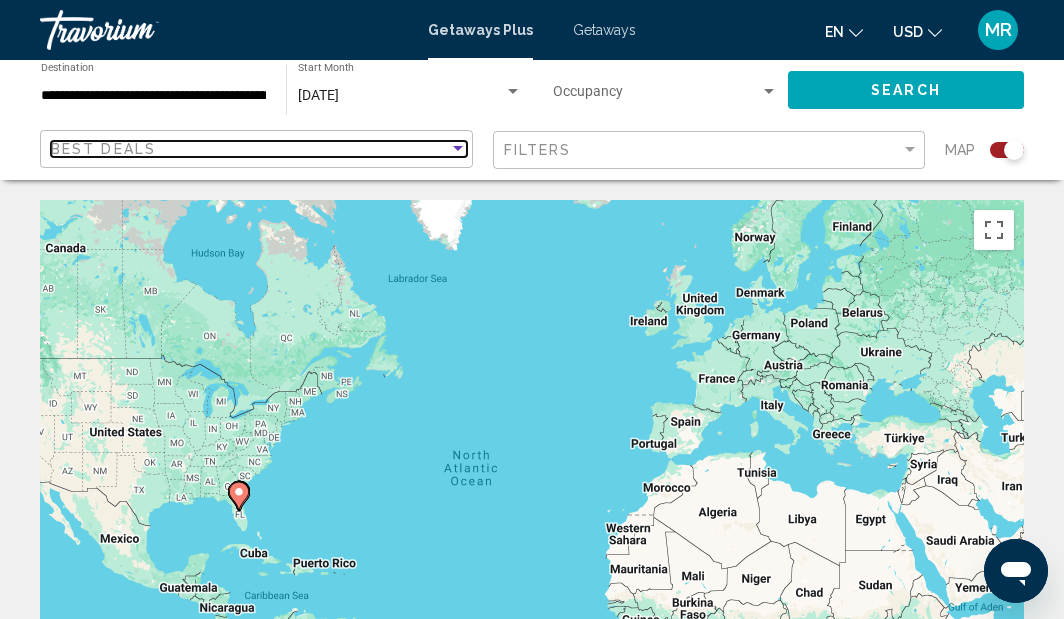 click on "Best Deals" at bounding box center [250, 149] 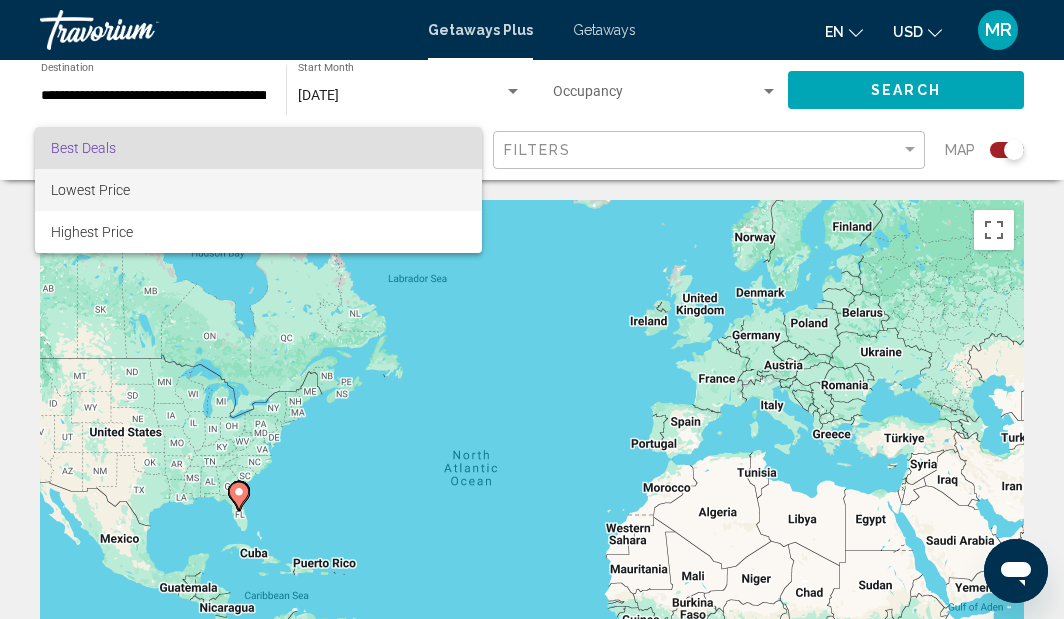 click on "Lowest Price" at bounding box center [258, 190] 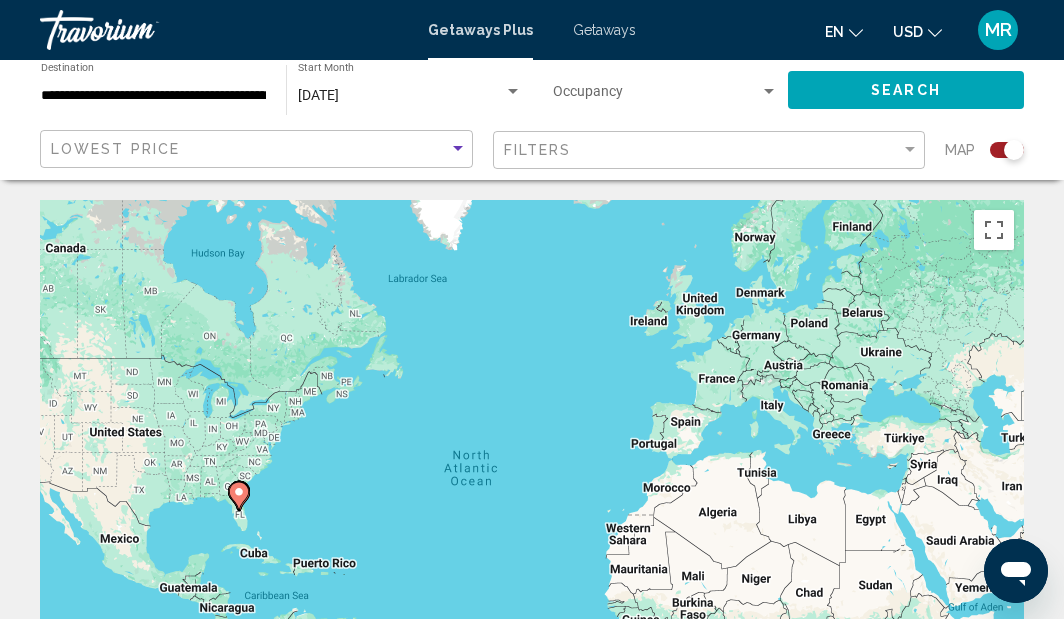 click on "Search" 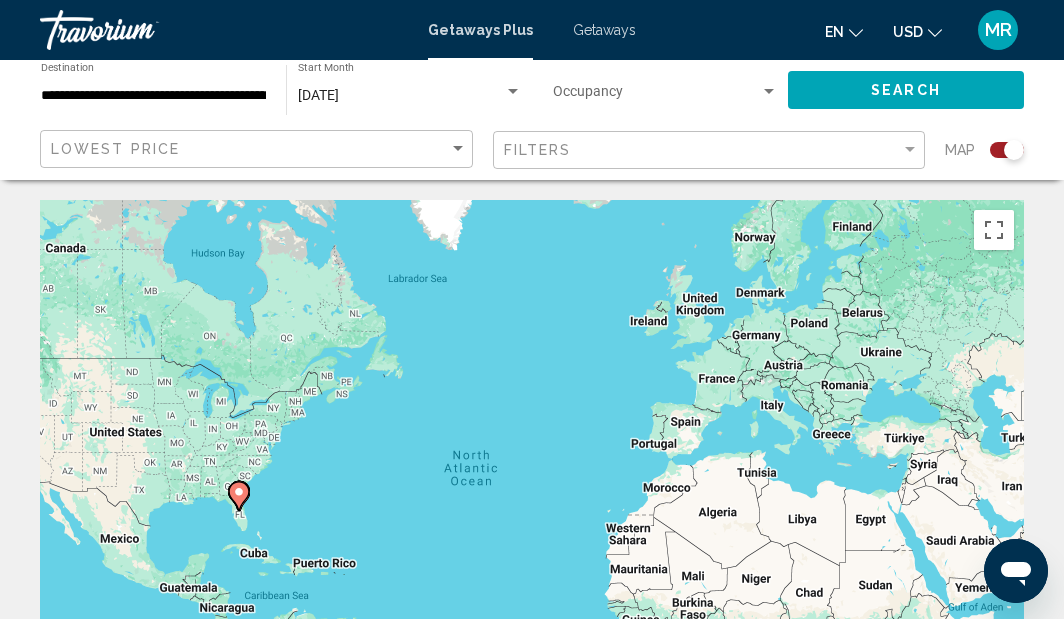 scroll, scrollTop: 0, scrollLeft: 0, axis: both 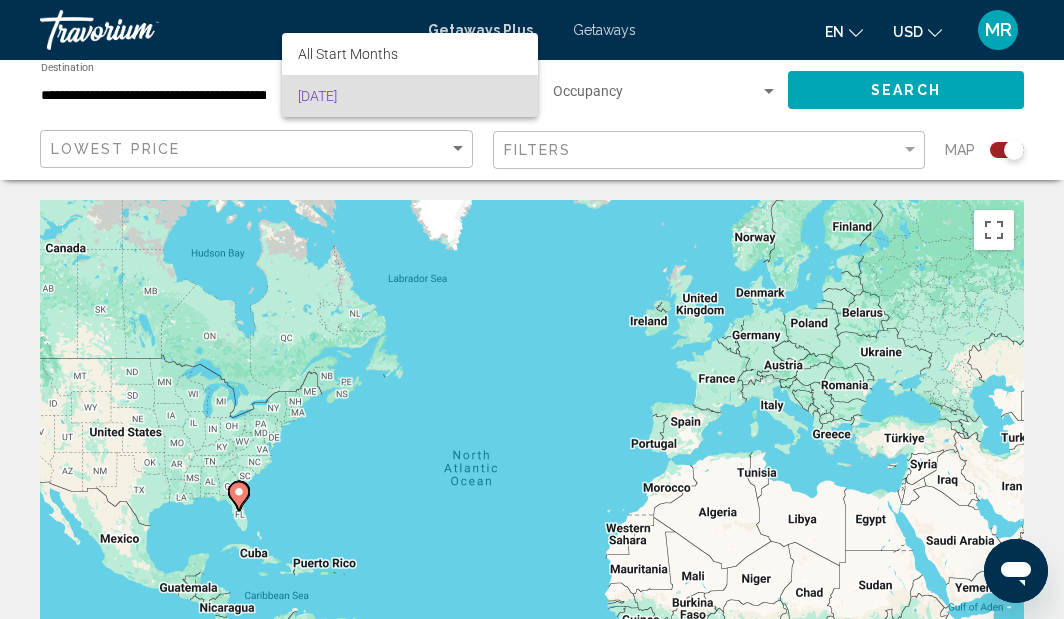 click at bounding box center (532, 309) 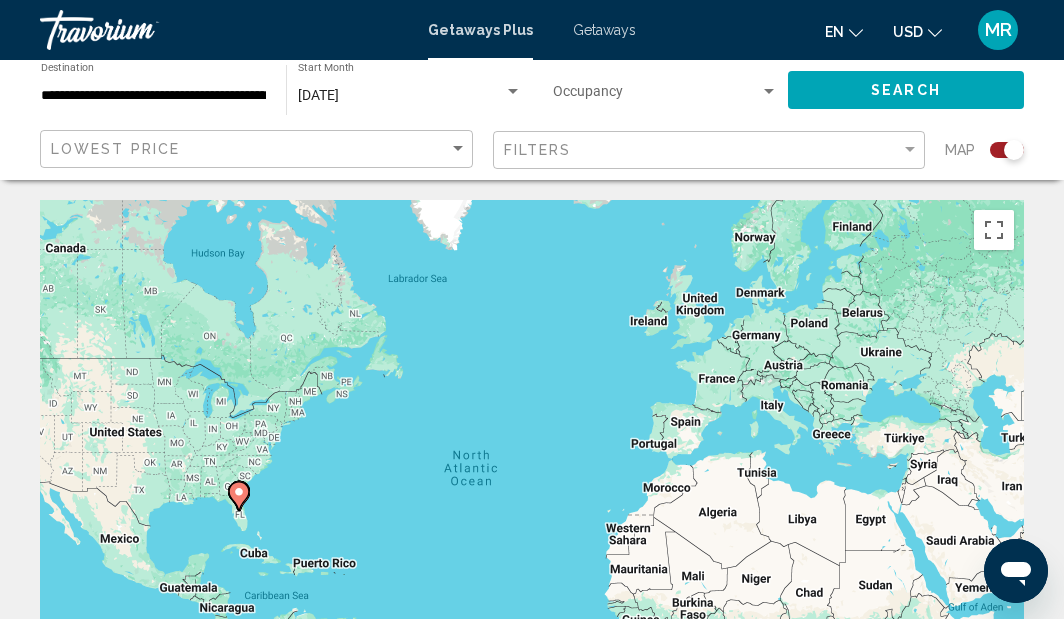 click at bounding box center (769, 91) 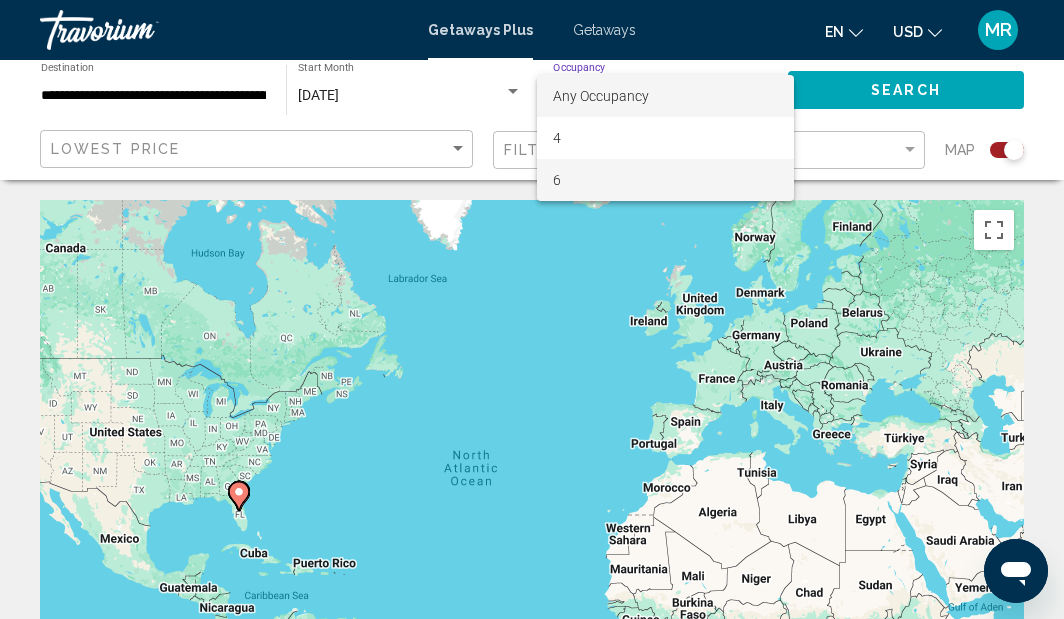 click on "6" at bounding box center [665, 180] 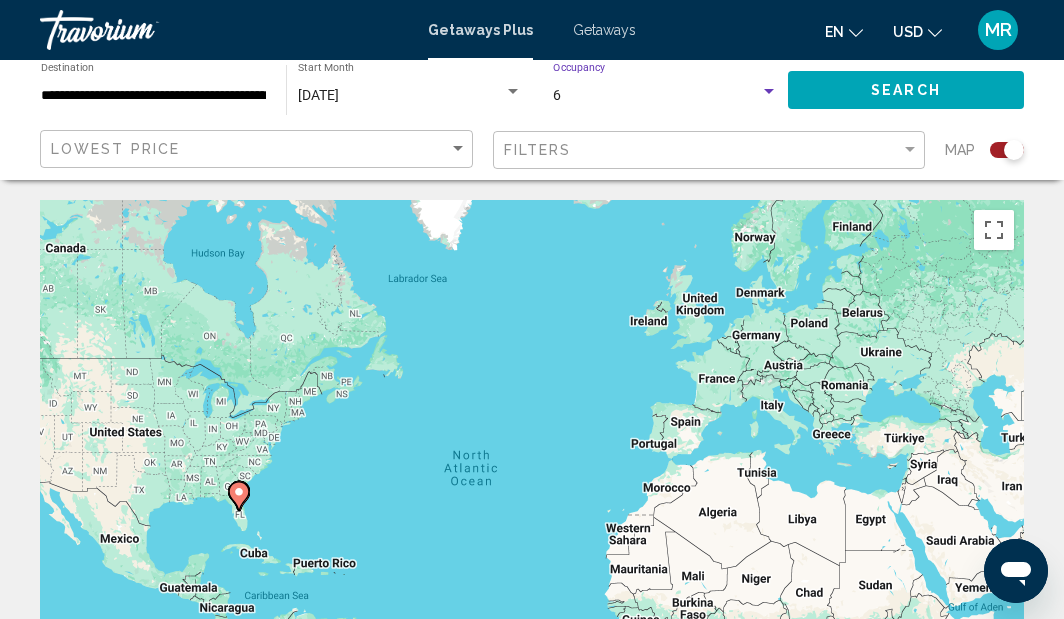 scroll, scrollTop: 0, scrollLeft: 0, axis: both 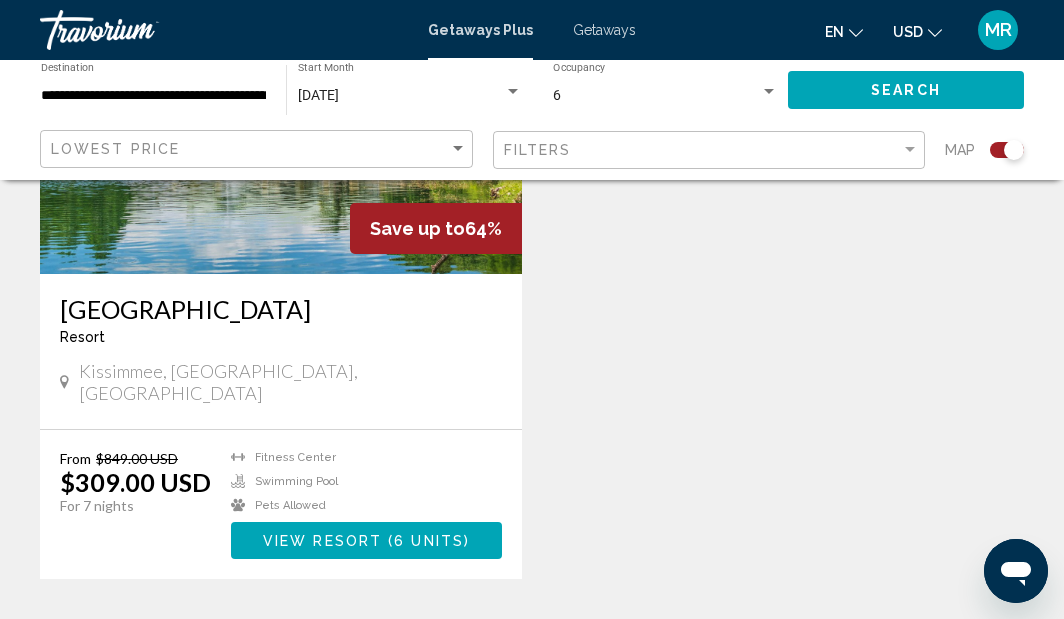 click on "6 units" at bounding box center (429, 541) 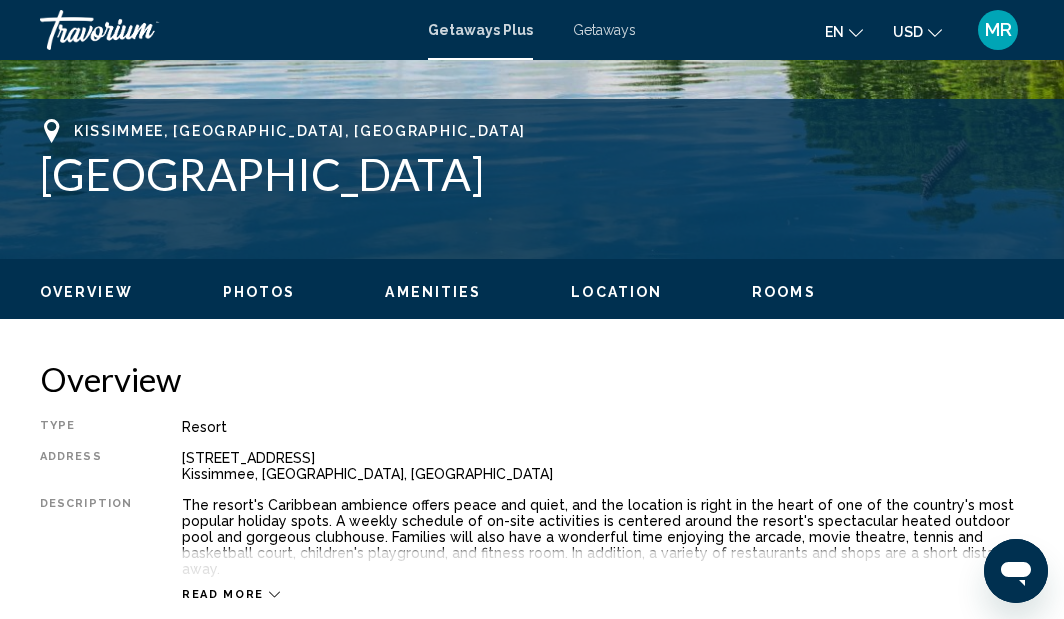 scroll, scrollTop: 826, scrollLeft: 0, axis: vertical 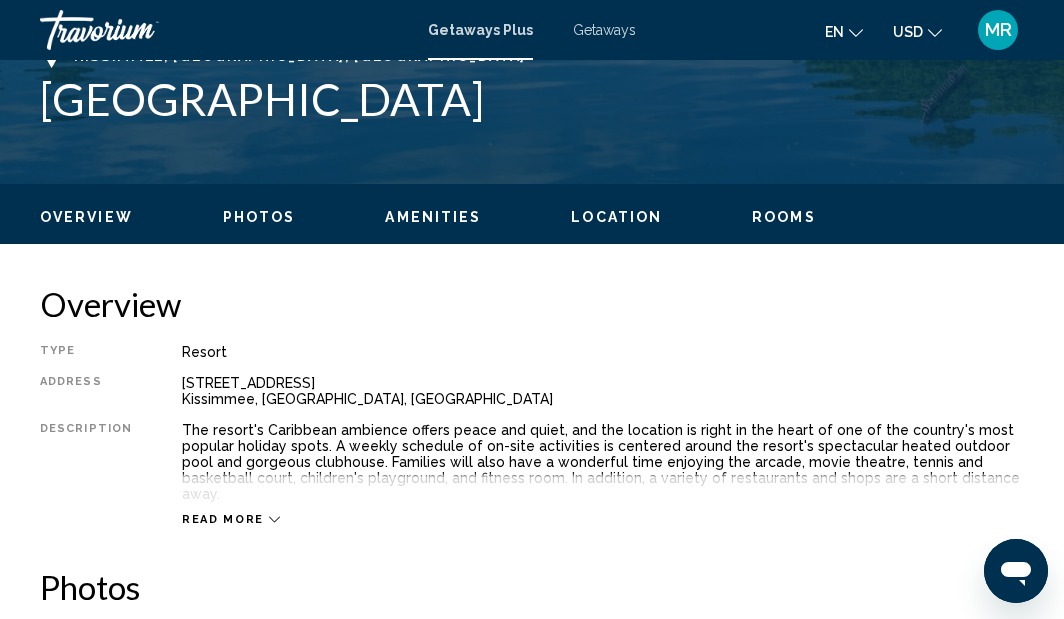 click on "Location" at bounding box center (616, 217) 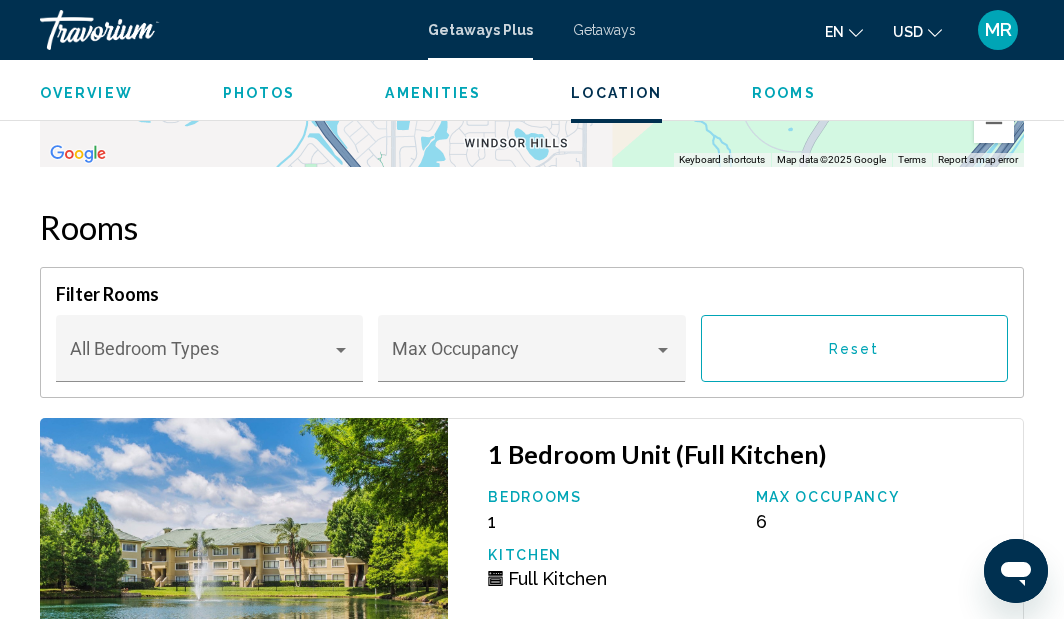 scroll, scrollTop: 4219, scrollLeft: 0, axis: vertical 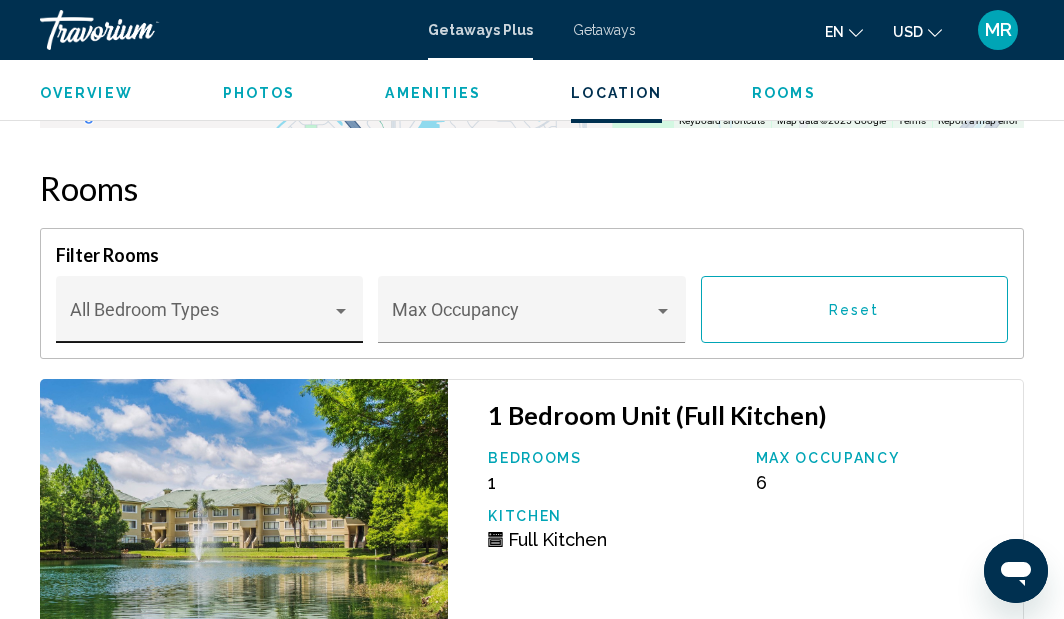 click at bounding box center (341, 311) 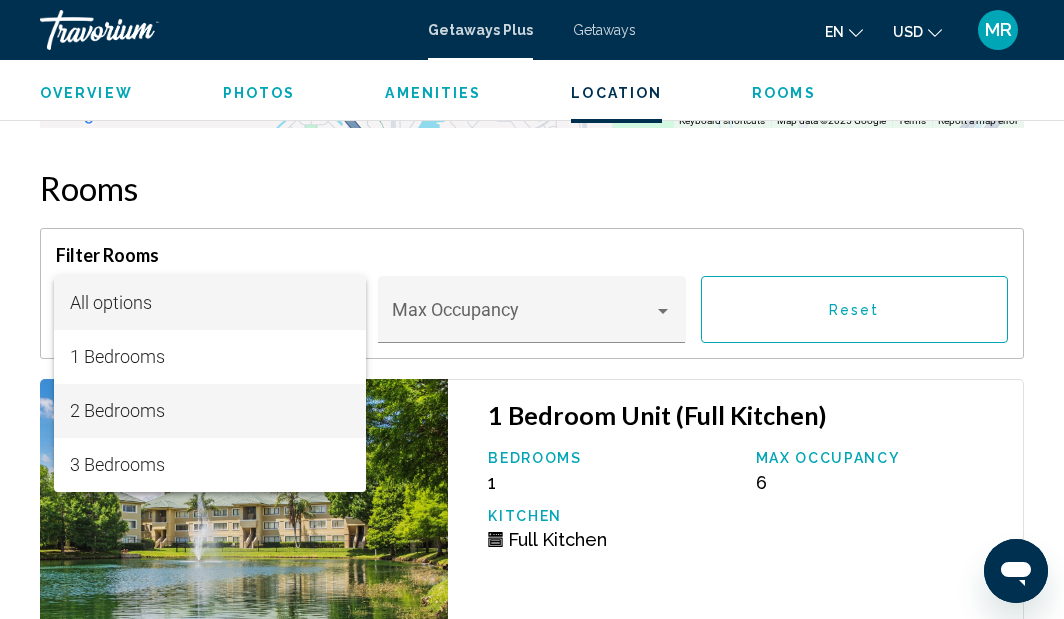 click on "2 Bedrooms" at bounding box center (210, 411) 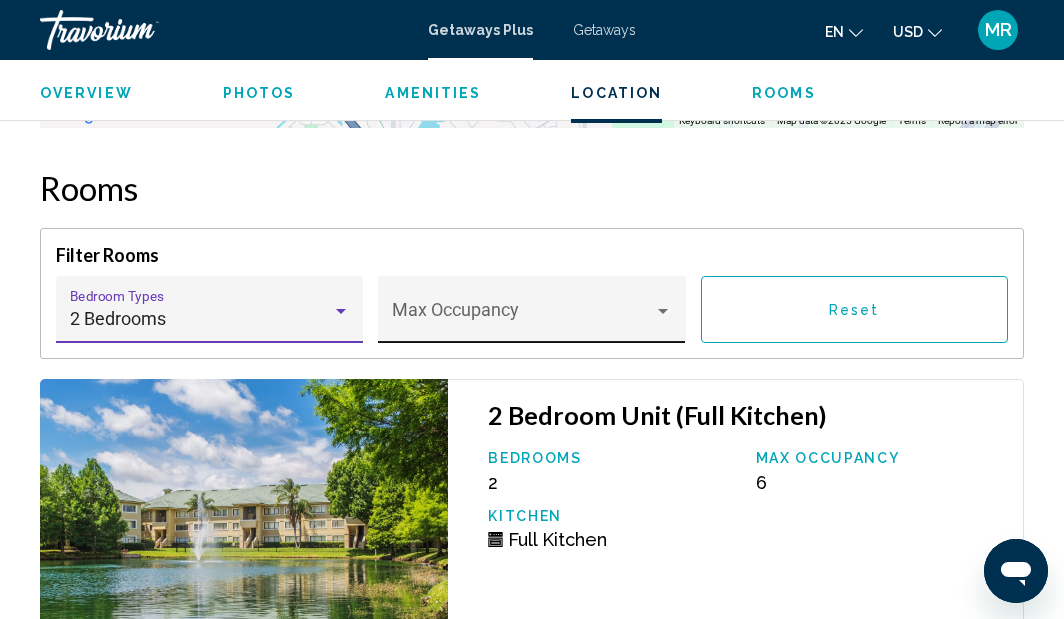 click at bounding box center [523, 319] 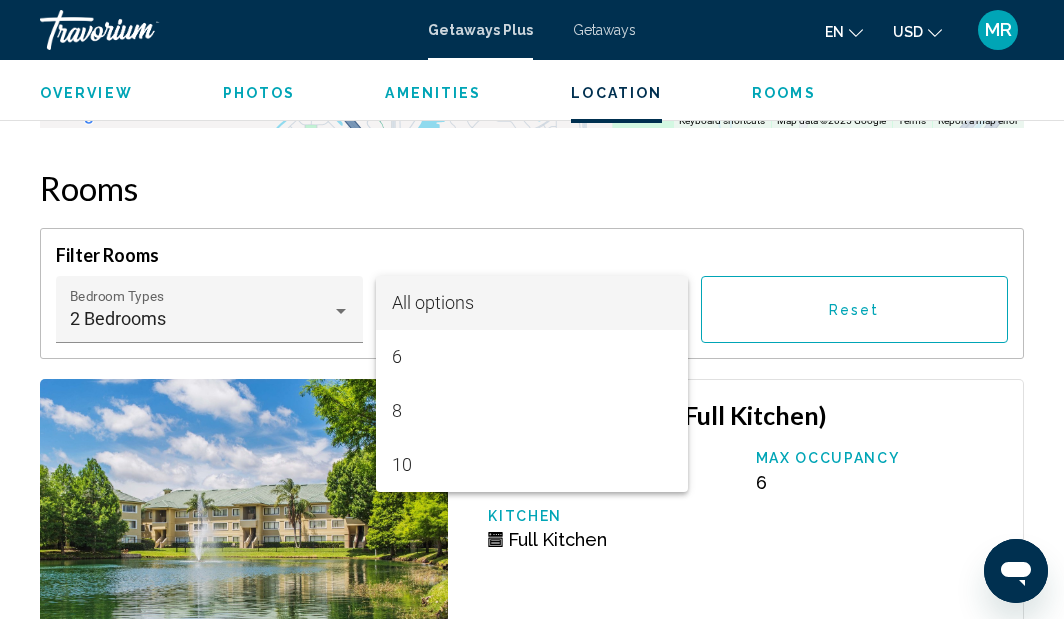 click on "All options" at bounding box center [532, 303] 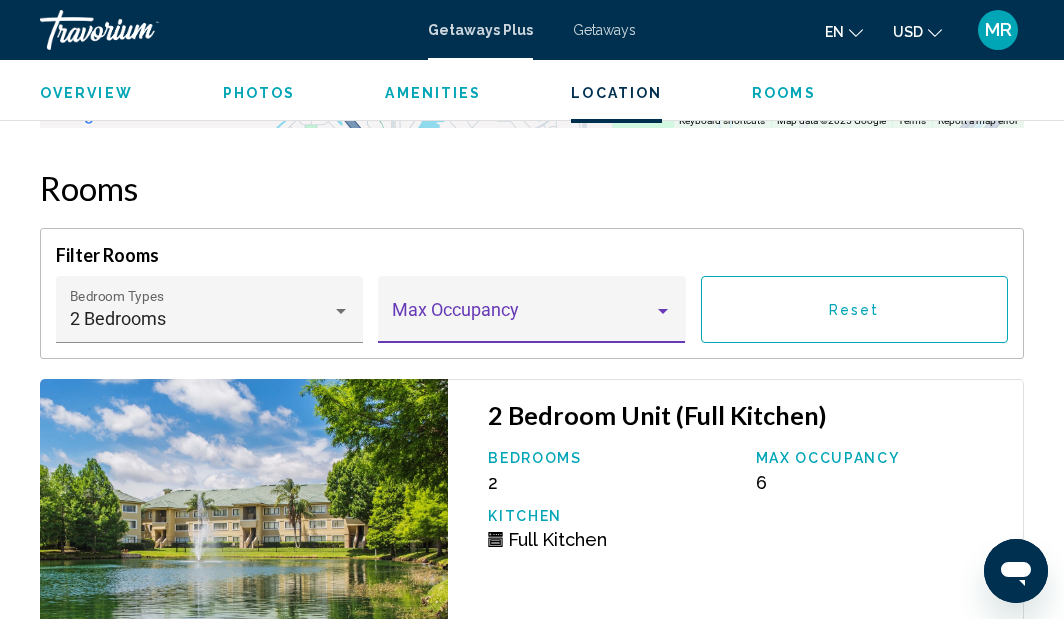 click at bounding box center (663, 311) 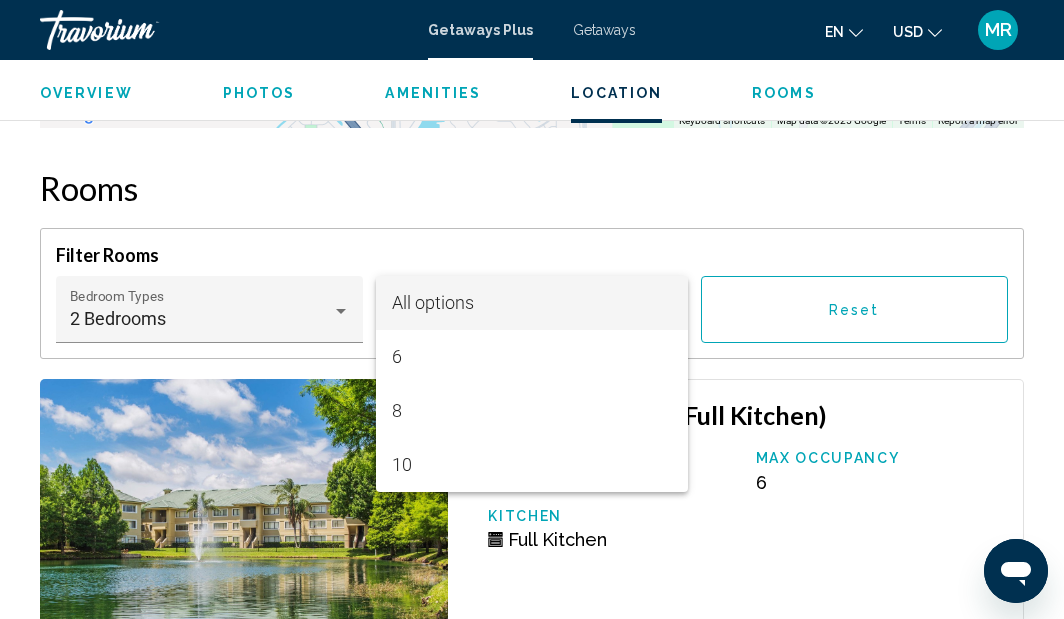 click at bounding box center [532, 309] 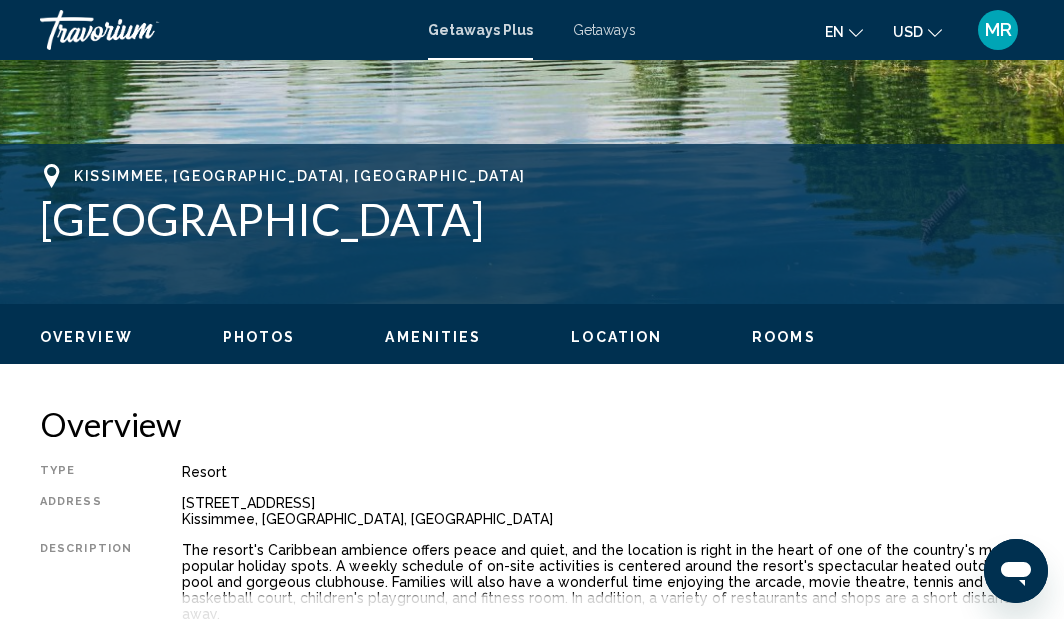 scroll, scrollTop: 735, scrollLeft: 0, axis: vertical 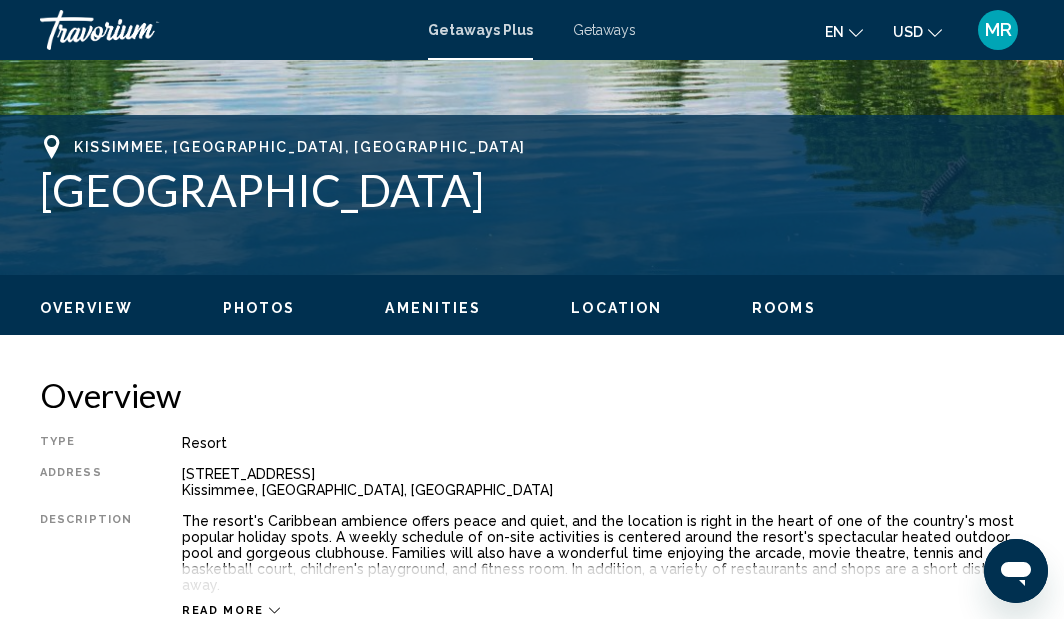 click on "Location" at bounding box center [616, 308] 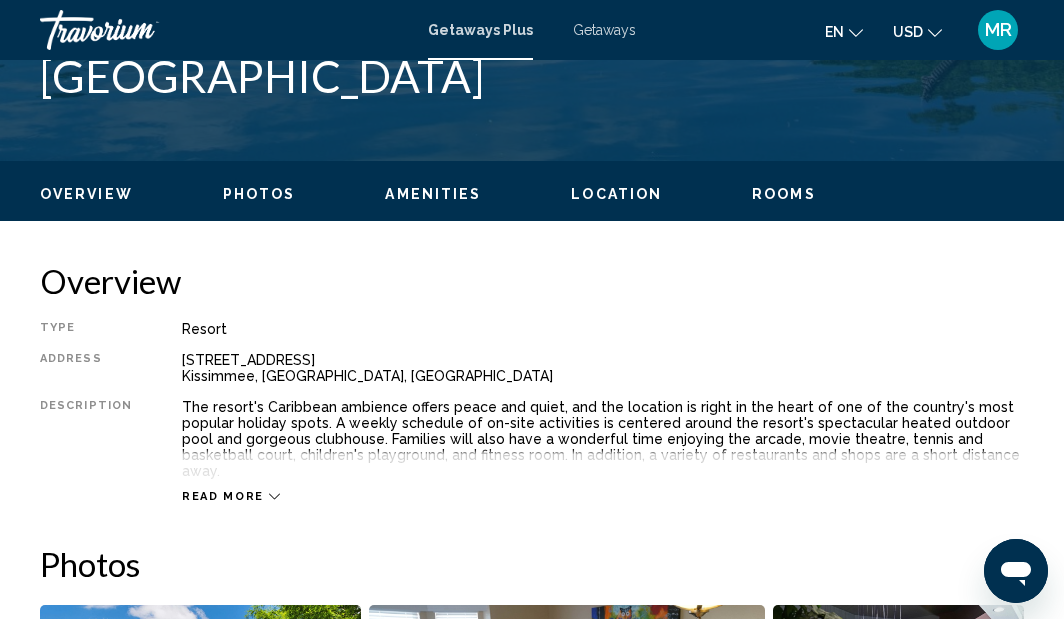 scroll, scrollTop: 838, scrollLeft: 0, axis: vertical 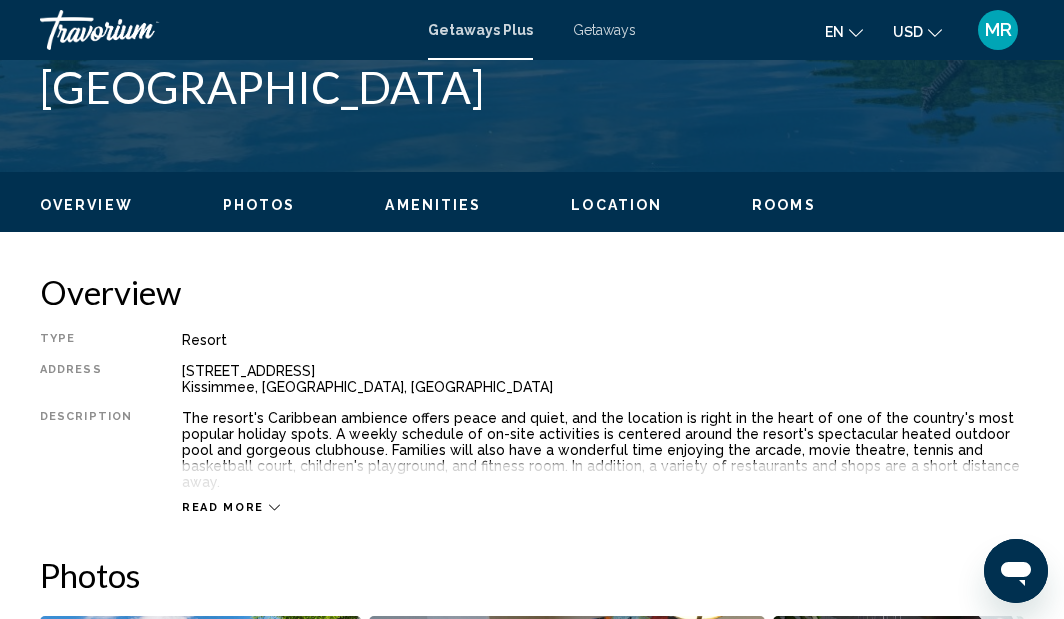 click on "Amenities" at bounding box center [433, 205] 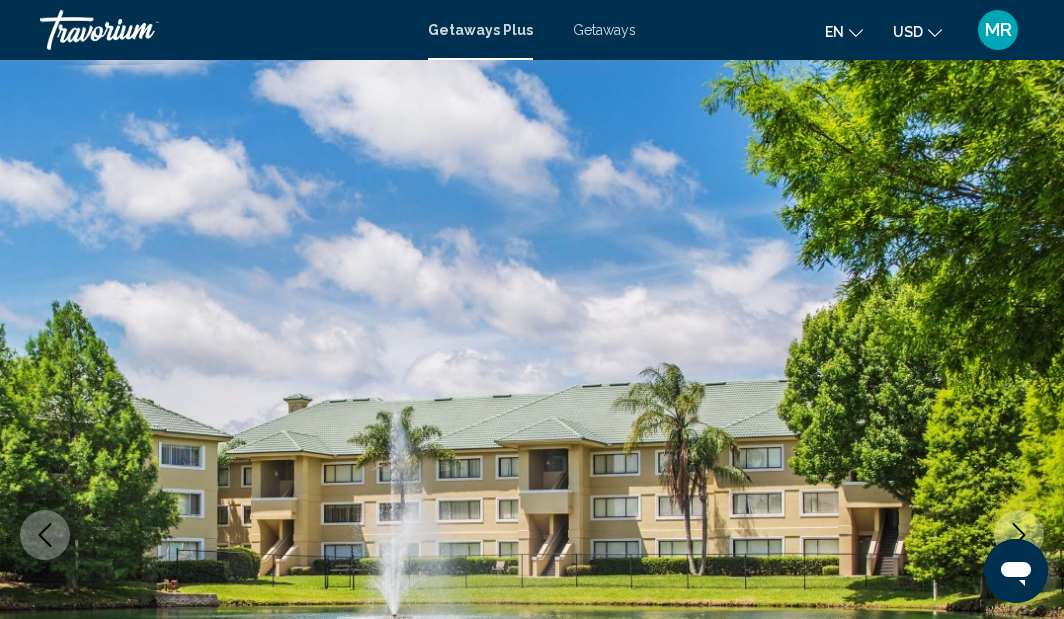 scroll, scrollTop: 0, scrollLeft: 0, axis: both 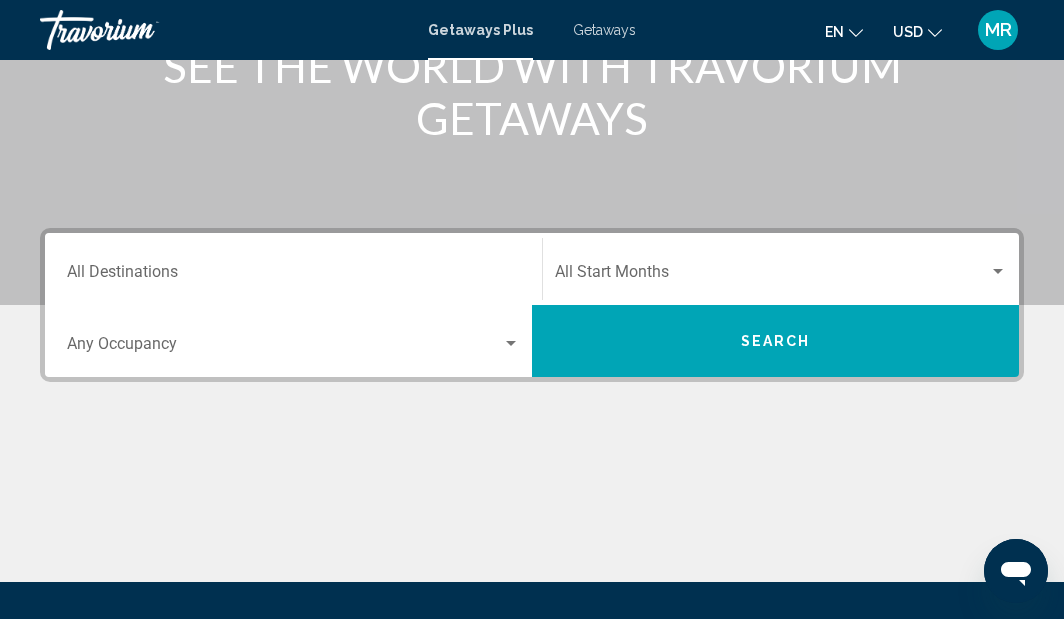 click on "Destination All Destinations" at bounding box center [293, 269] 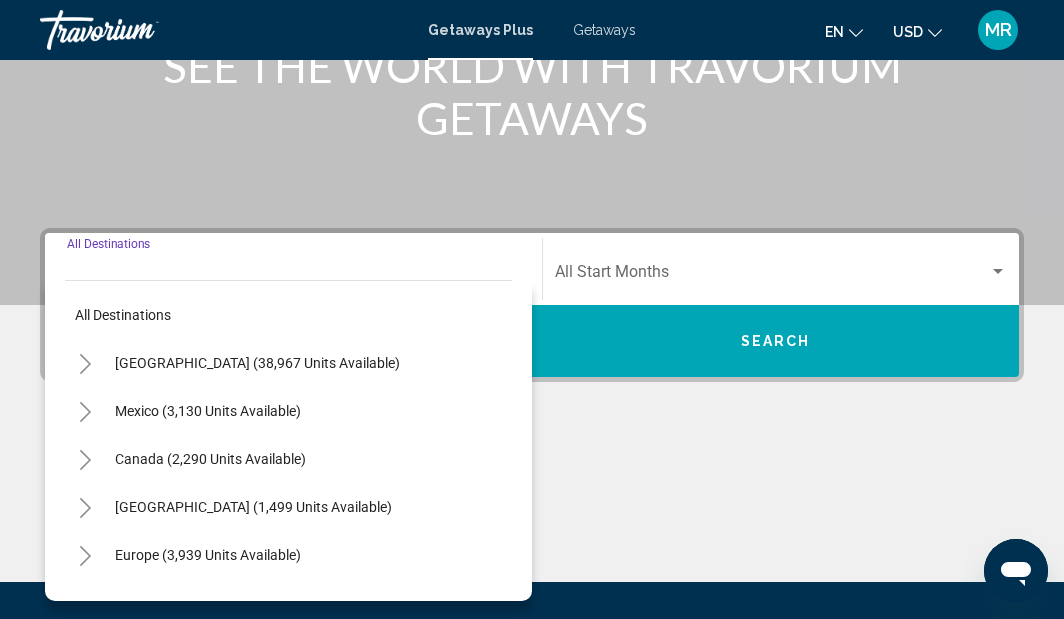 scroll, scrollTop: 458, scrollLeft: 0, axis: vertical 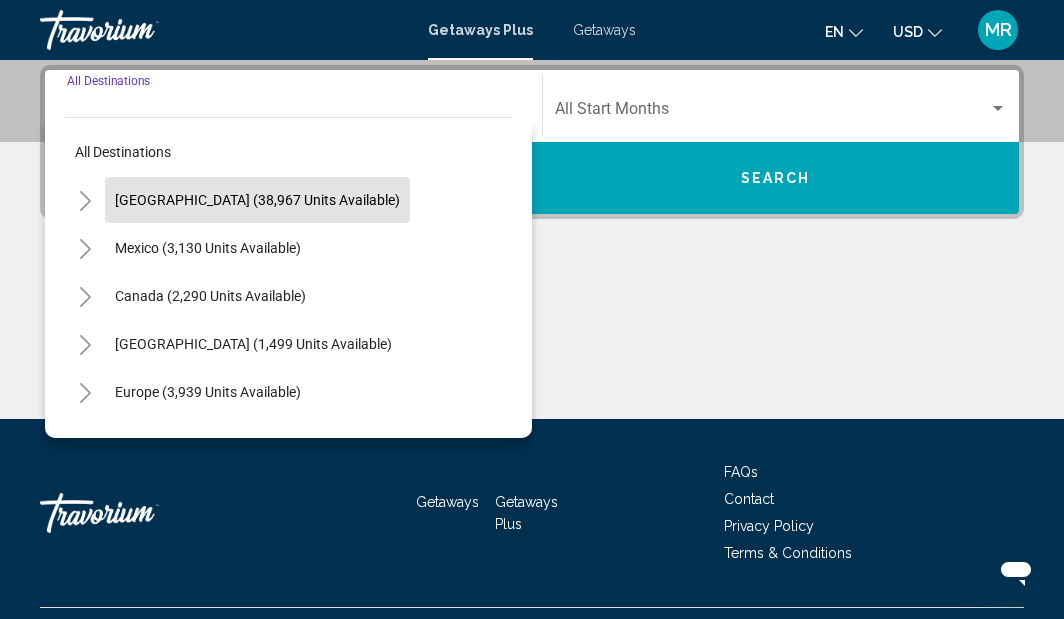 click on "United States (38,967 units available)" at bounding box center [208, 248] 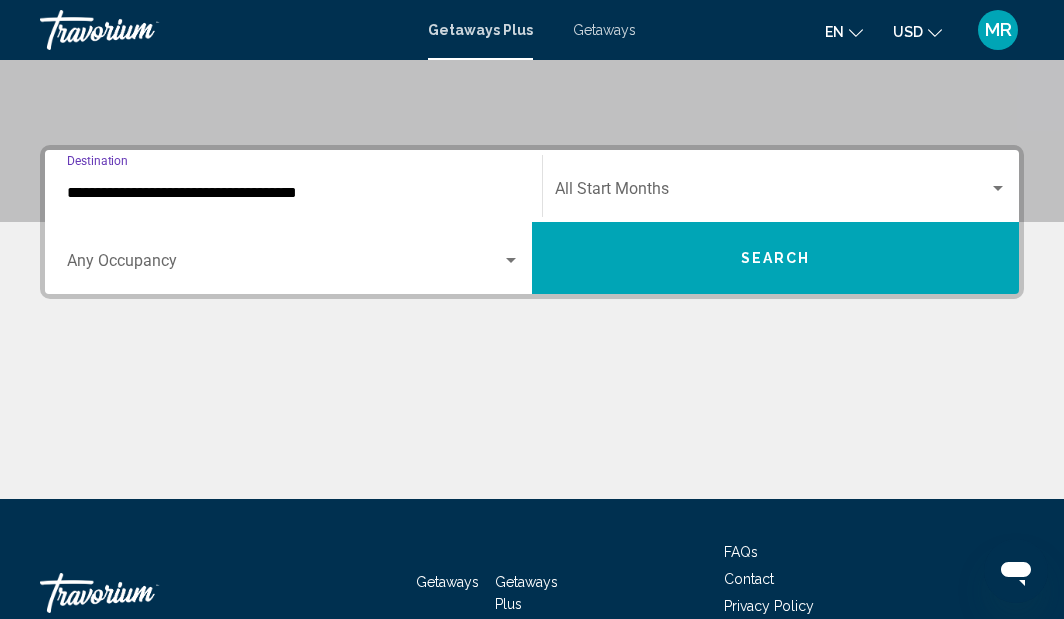 scroll, scrollTop: 367, scrollLeft: 0, axis: vertical 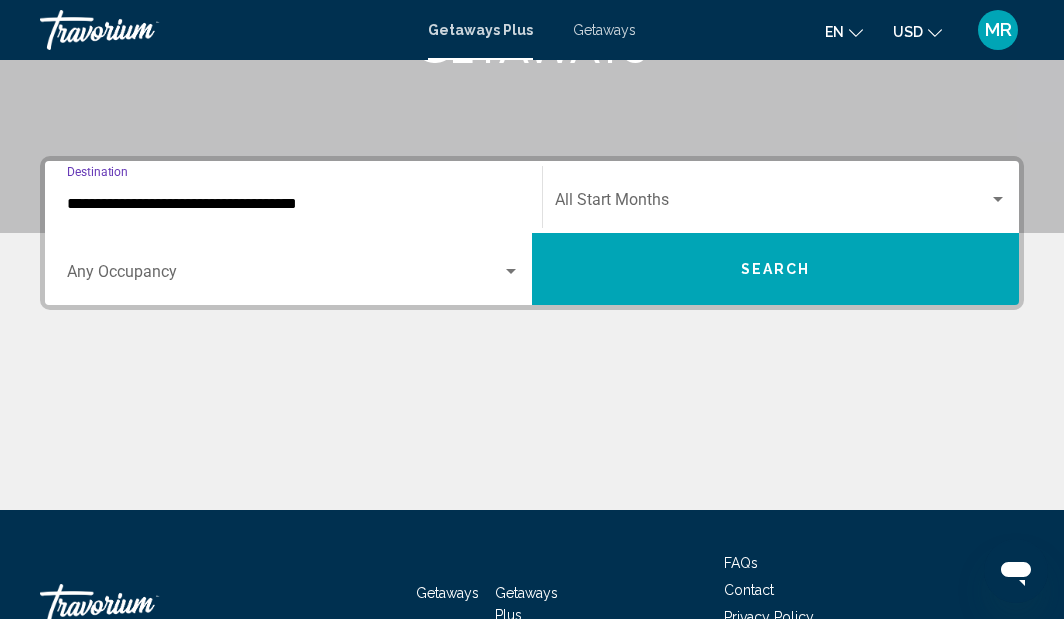 click on "**********" at bounding box center [293, 204] 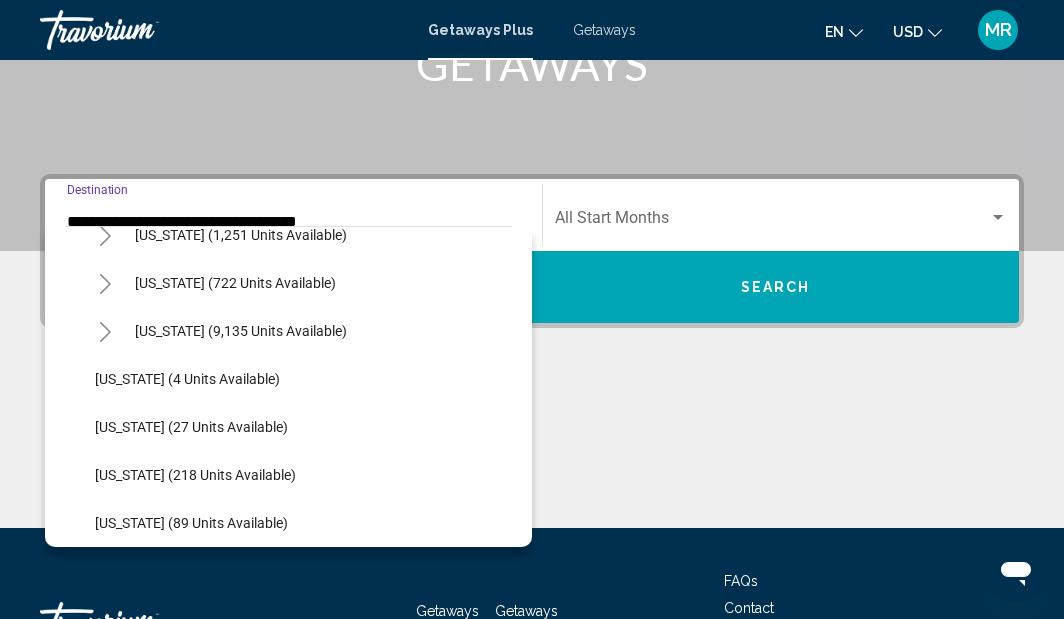 scroll, scrollTop: 220, scrollLeft: 0, axis: vertical 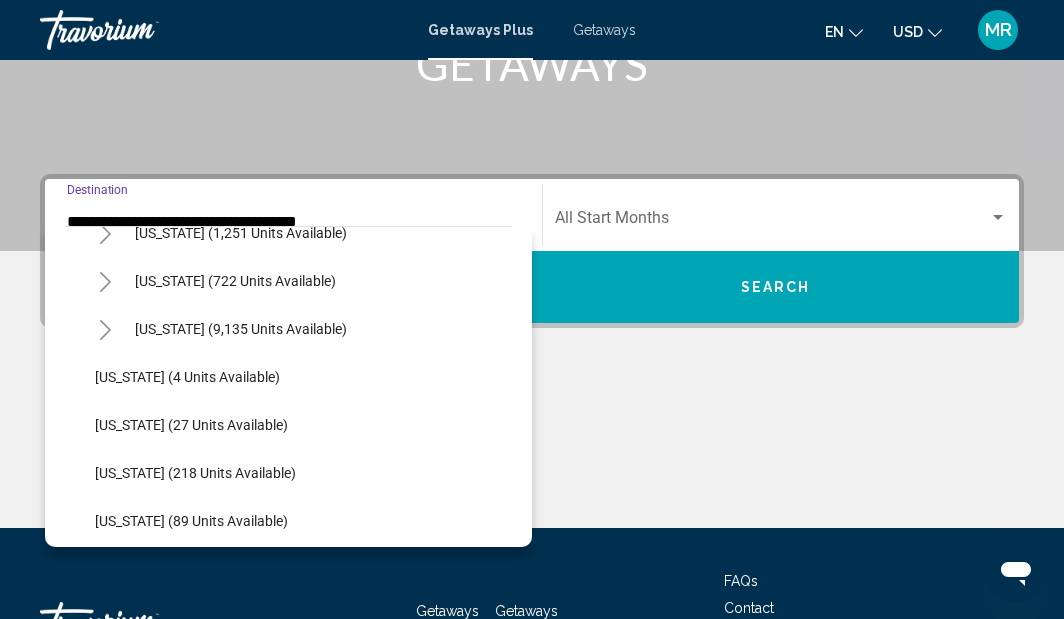 click 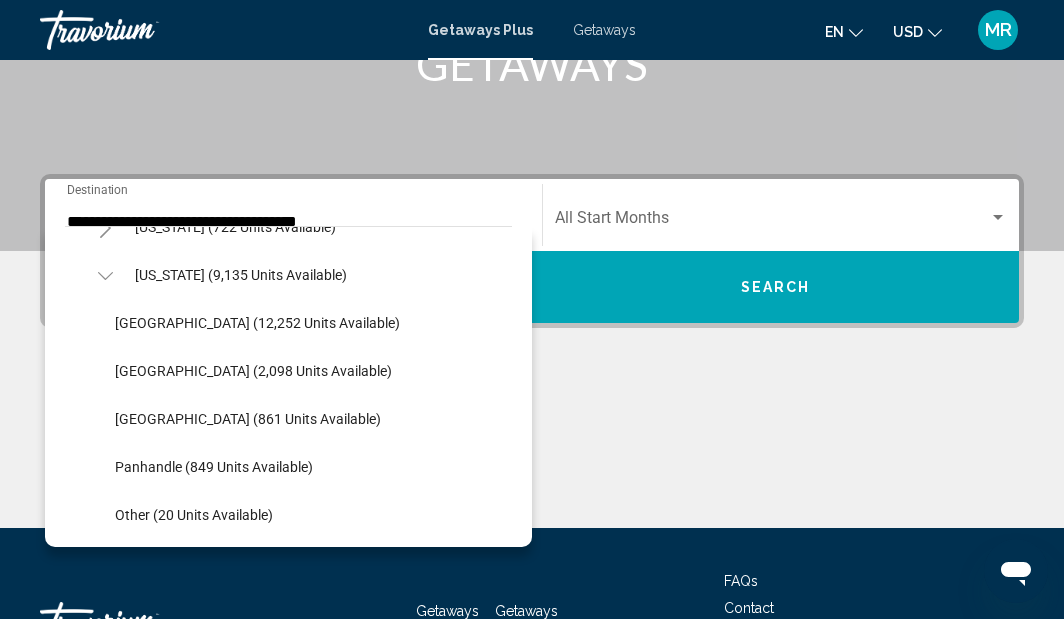 scroll, scrollTop: 279, scrollLeft: 0, axis: vertical 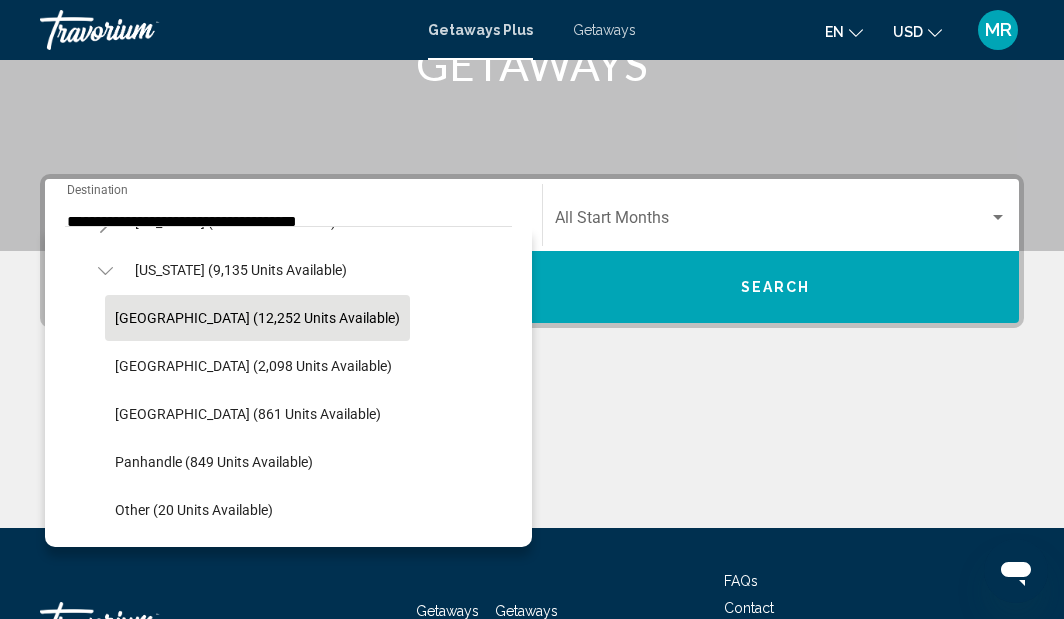 click on "Orlando & Disney Area (12,252 units available)" 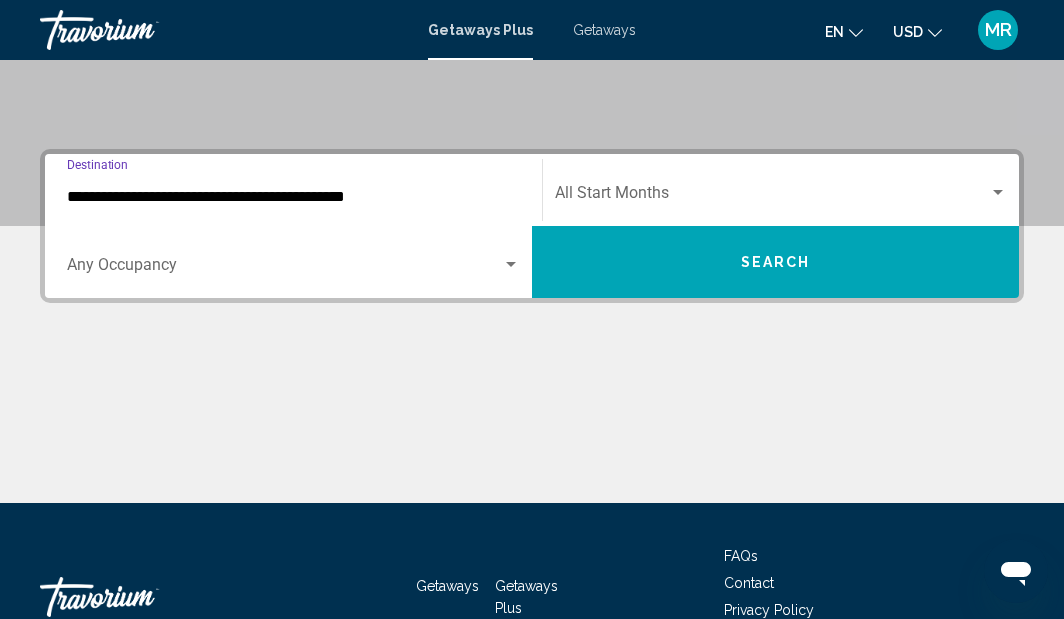 scroll, scrollTop: 368, scrollLeft: 0, axis: vertical 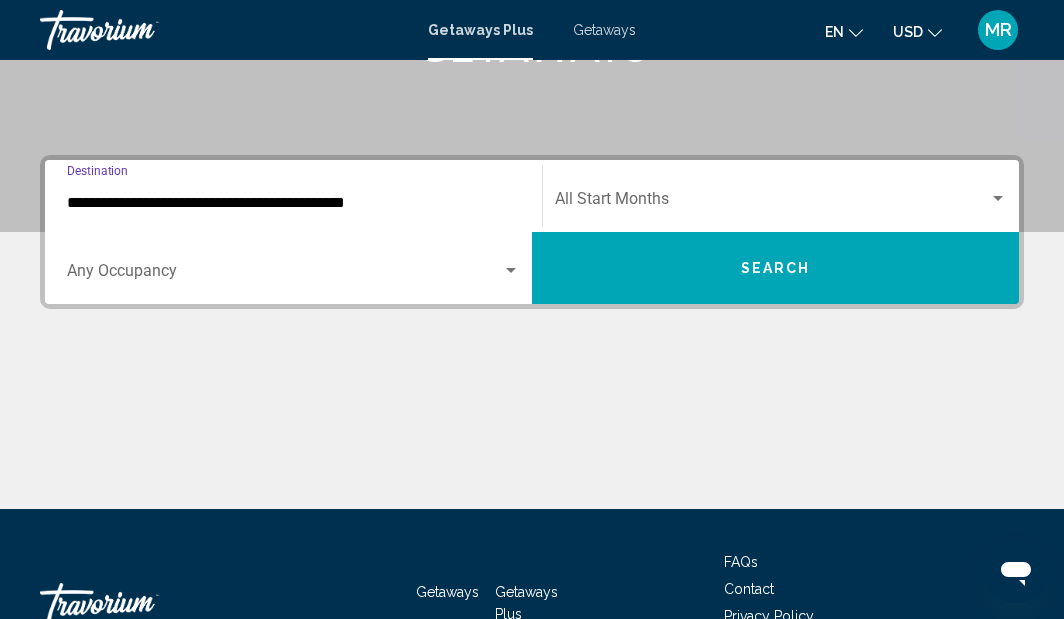 click at bounding box center (284, 275) 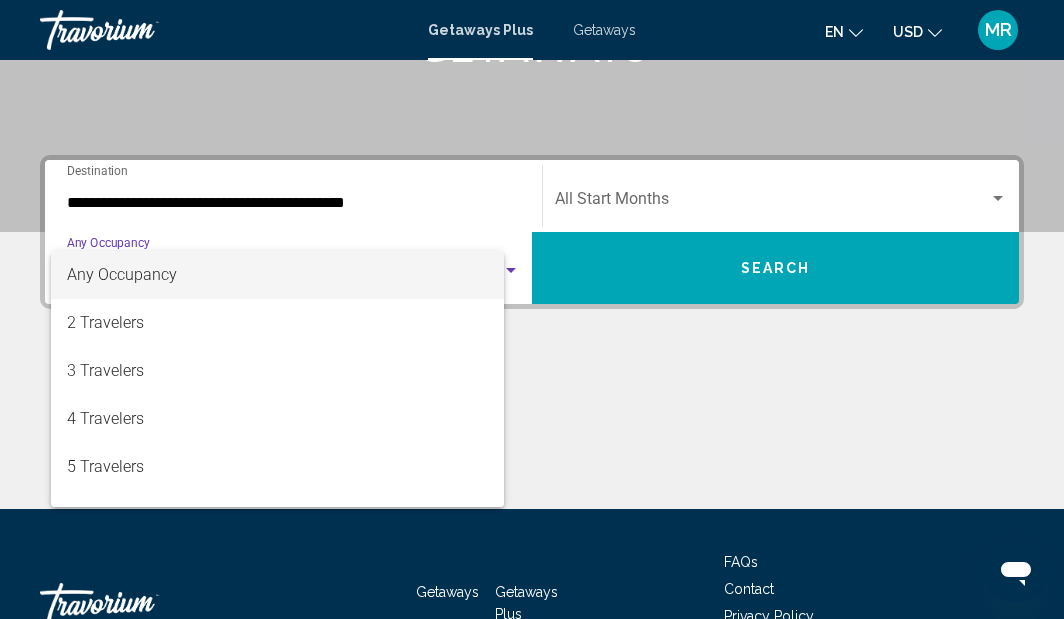 scroll, scrollTop: 458, scrollLeft: 0, axis: vertical 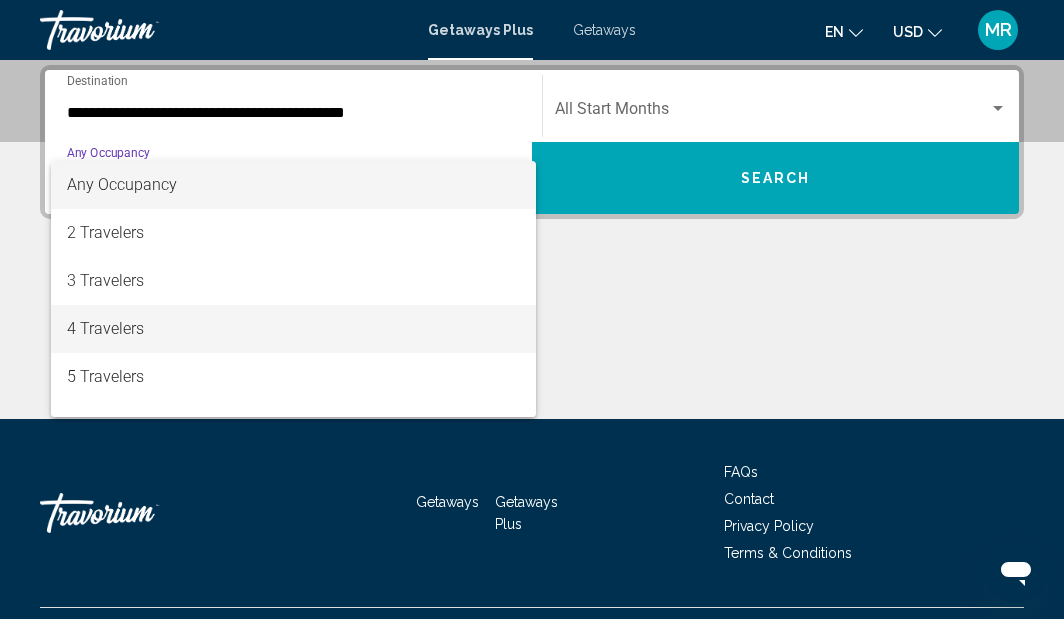 click on "4 Travelers" at bounding box center [293, 329] 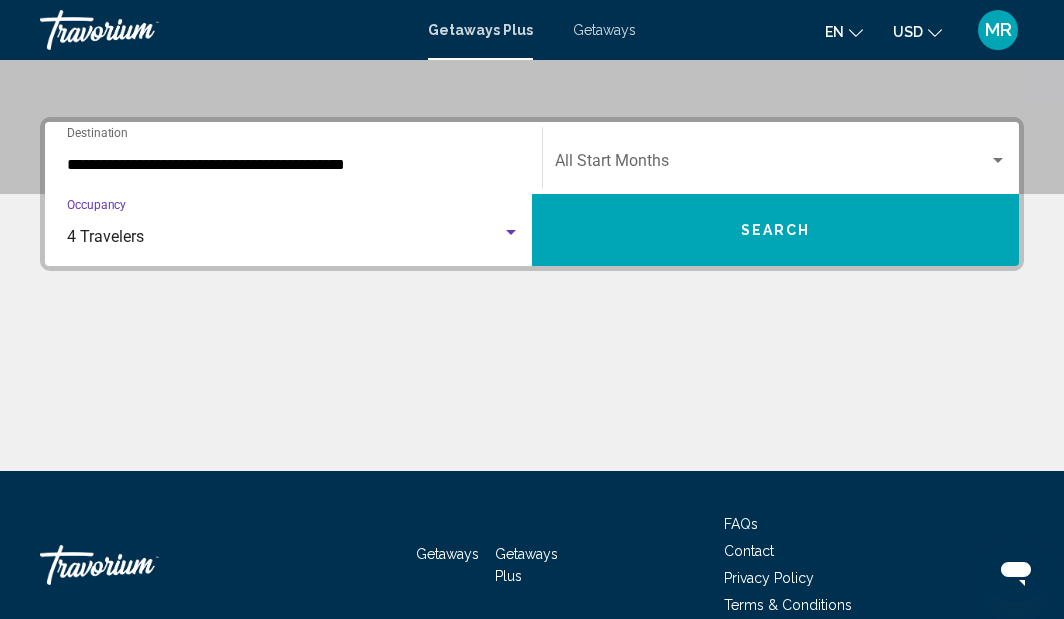scroll, scrollTop: 405, scrollLeft: 0, axis: vertical 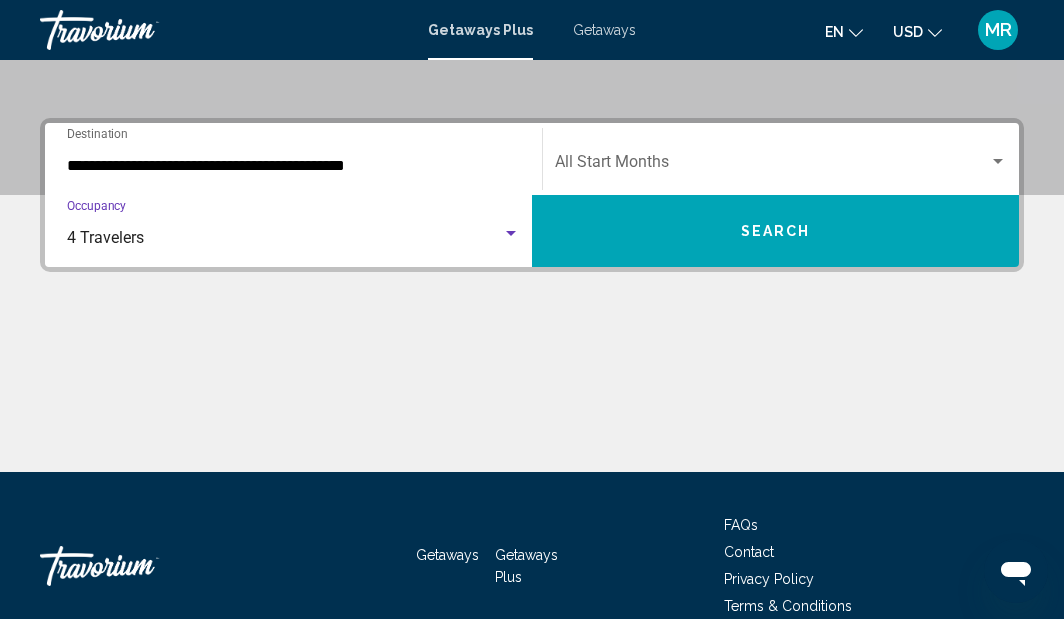 click at bounding box center (772, 166) 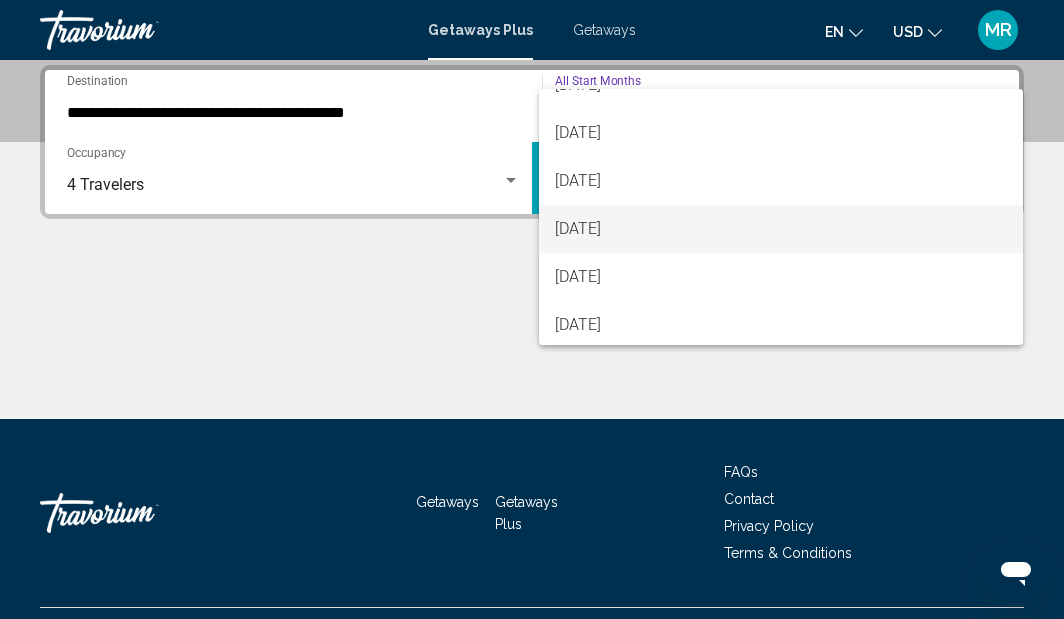 scroll, scrollTop: 90, scrollLeft: 0, axis: vertical 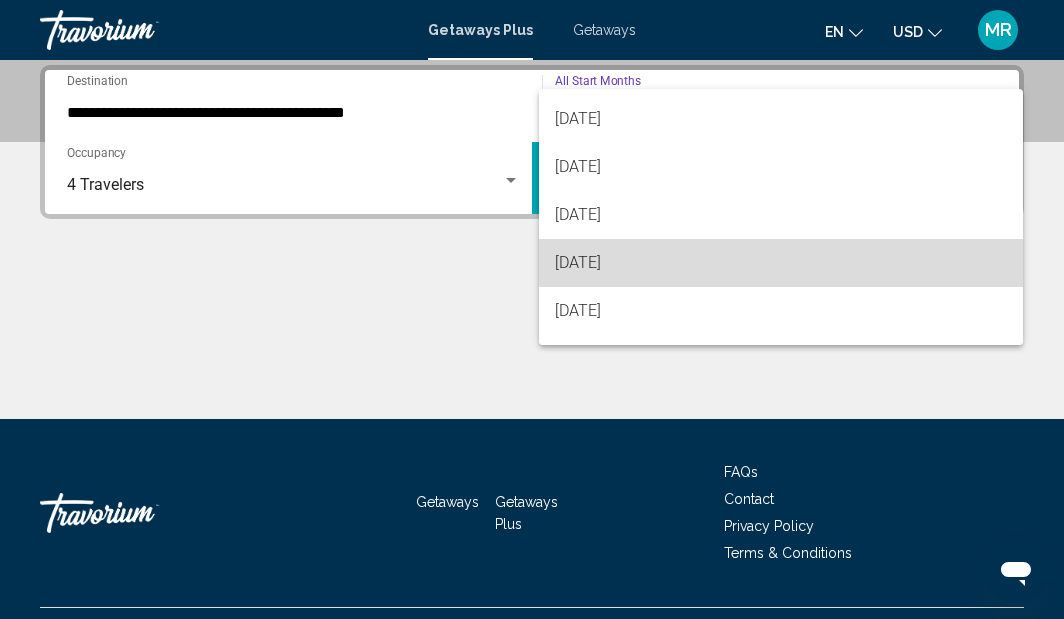 click on "November 2025" at bounding box center (781, 263) 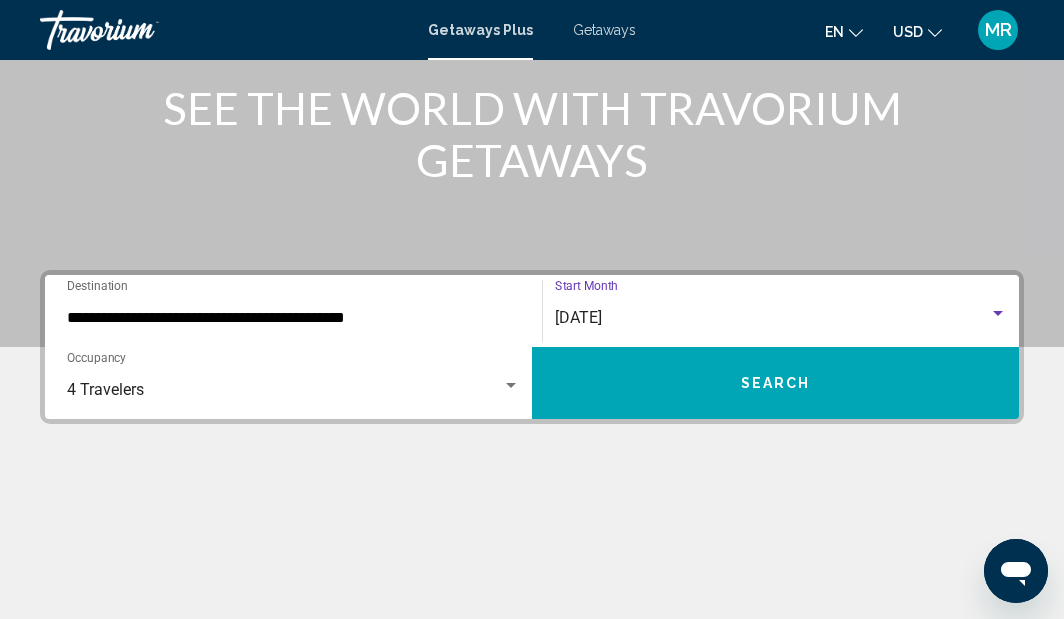 scroll, scrollTop: 252, scrollLeft: 0, axis: vertical 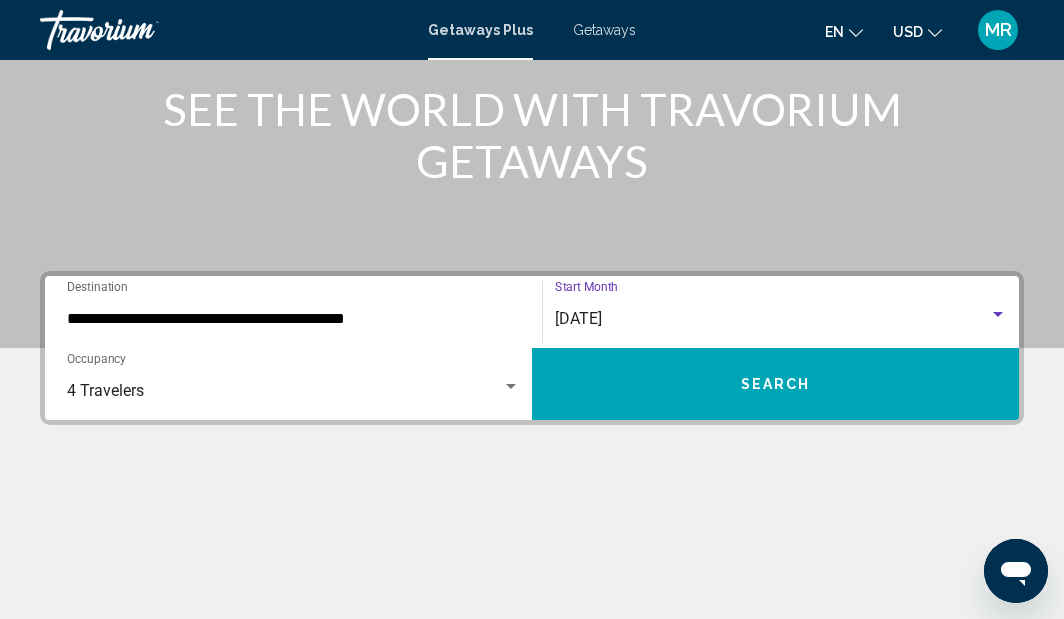 click on "Search" at bounding box center (775, 384) 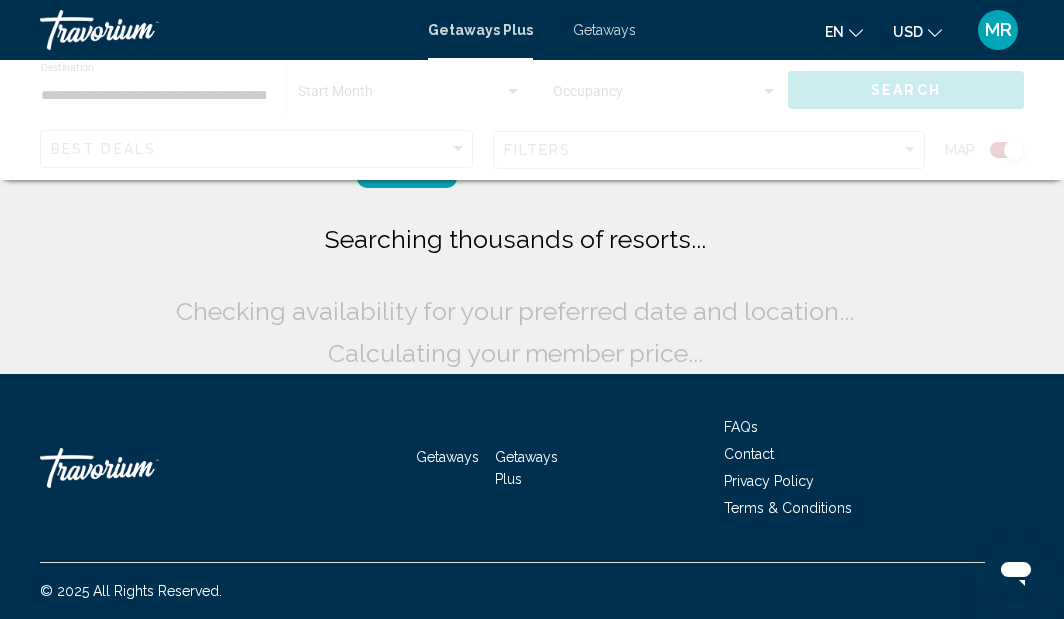 scroll, scrollTop: 0, scrollLeft: 0, axis: both 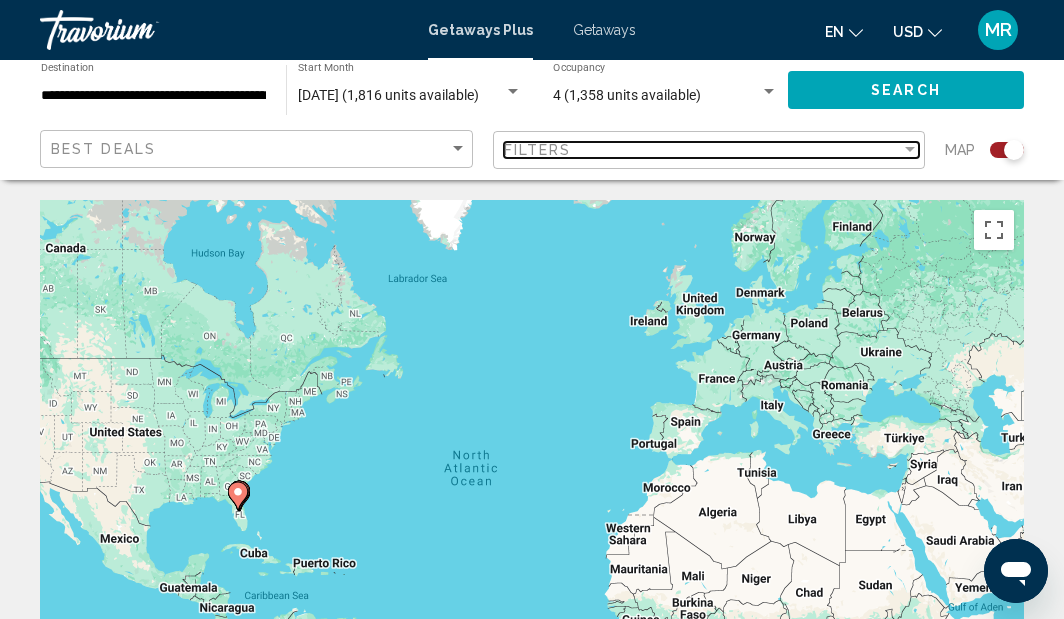 click at bounding box center (910, 150) 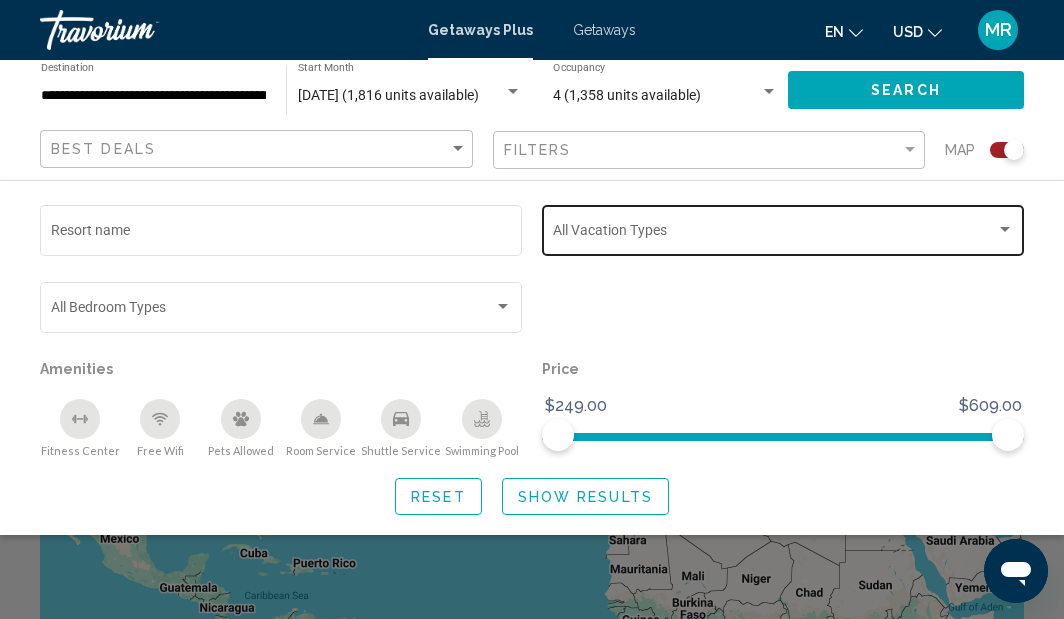 click at bounding box center (1005, 230) 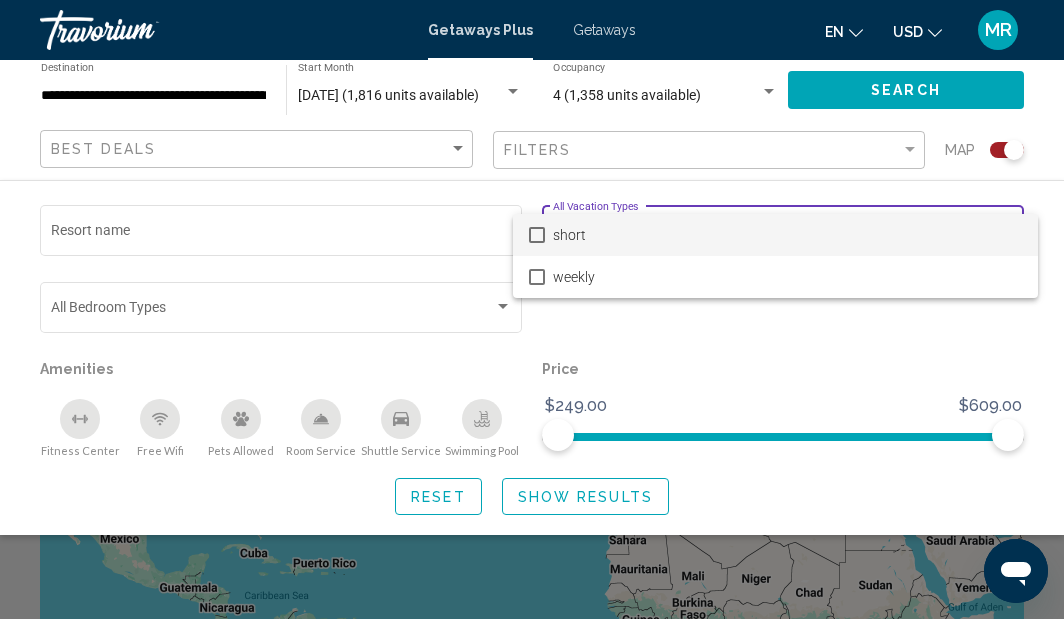 scroll, scrollTop: 0, scrollLeft: 0, axis: both 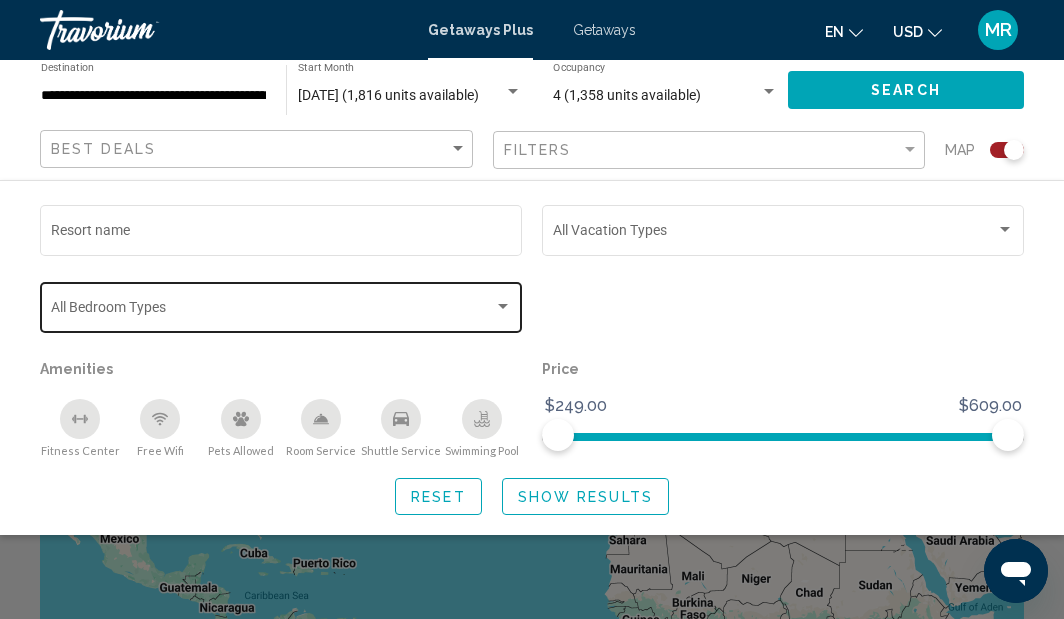 click at bounding box center [272, 311] 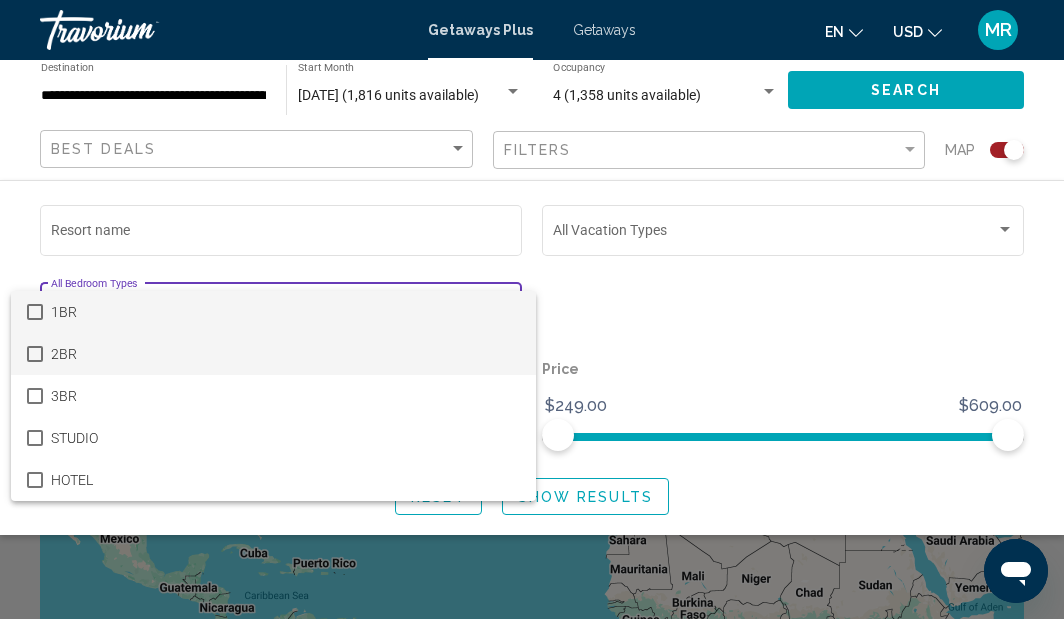 click at bounding box center (35, 354) 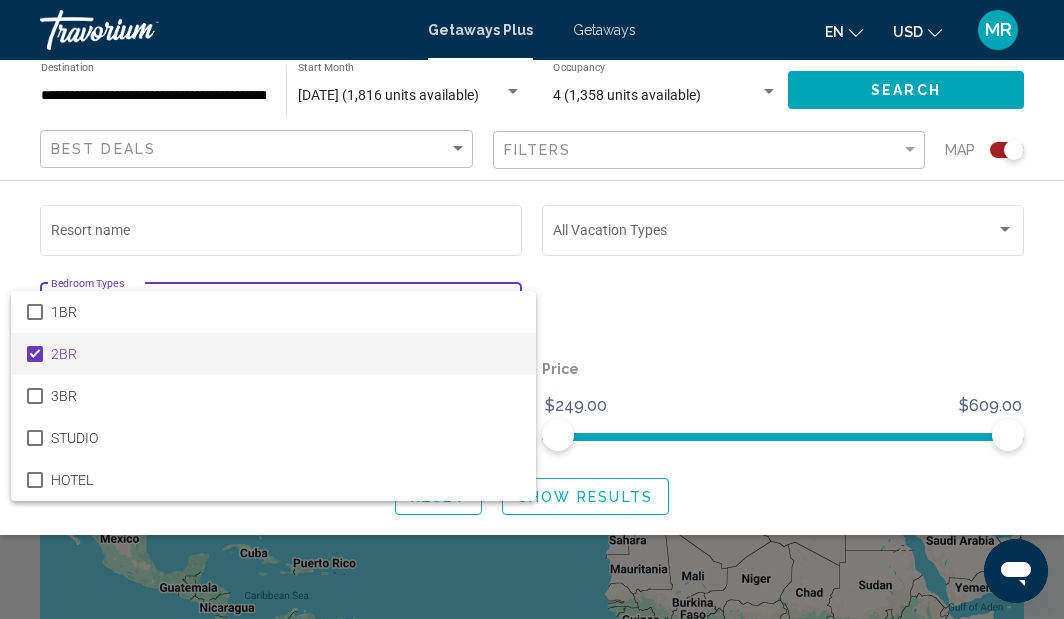 click at bounding box center [532, 309] 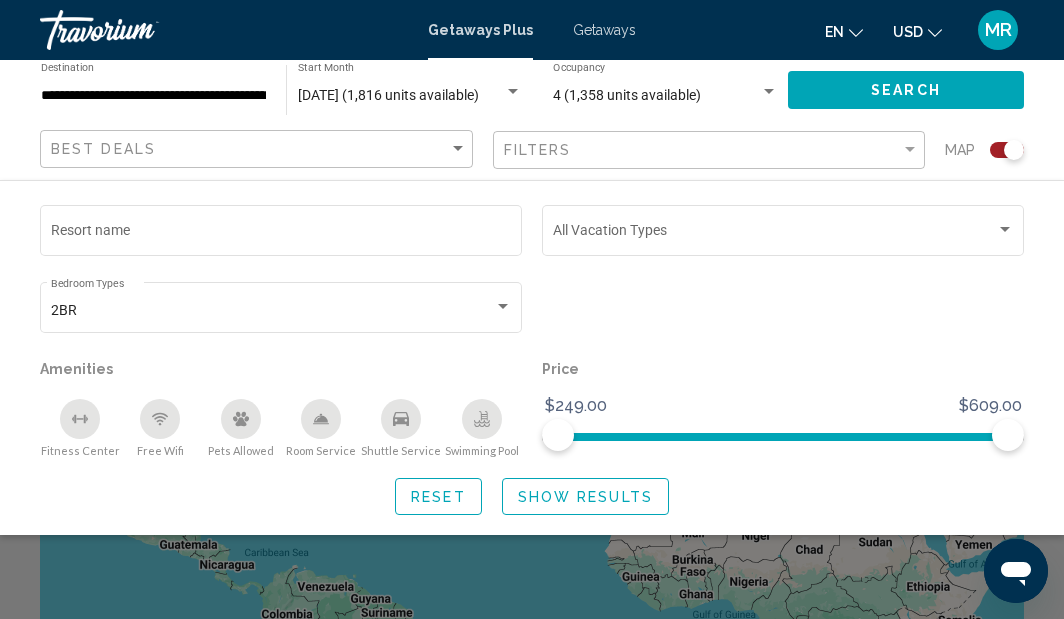 scroll, scrollTop: 44, scrollLeft: 0, axis: vertical 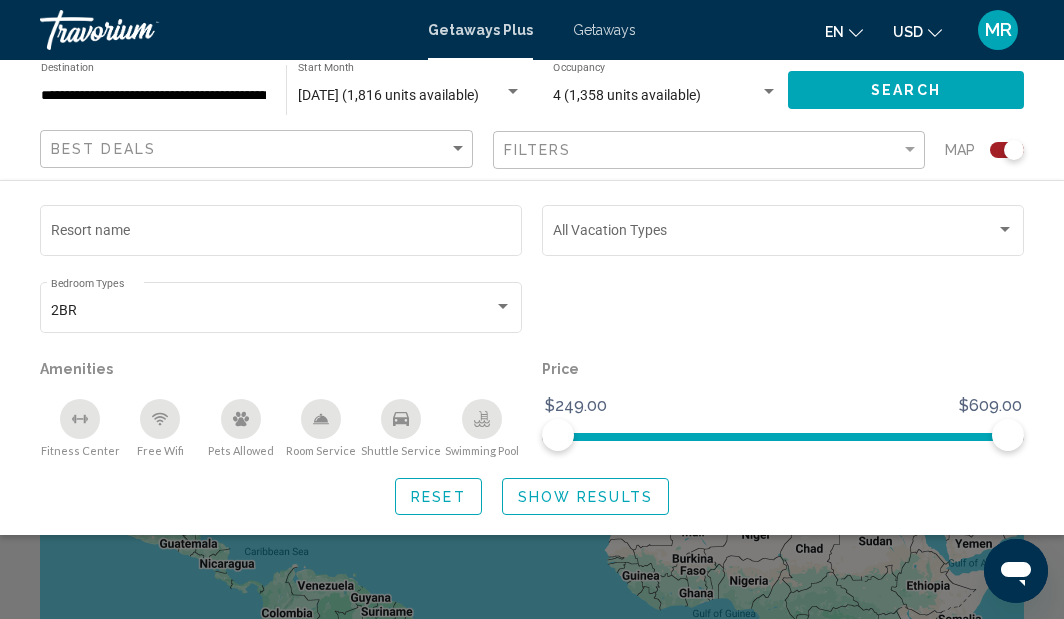 click on "Show Results" 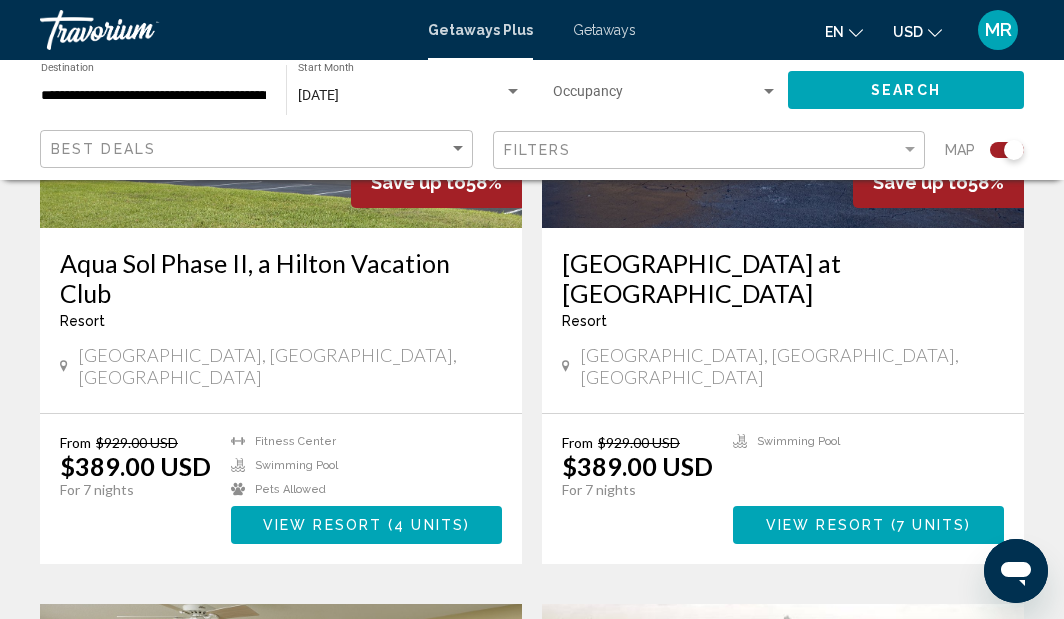 scroll, scrollTop: 1416, scrollLeft: 0, axis: vertical 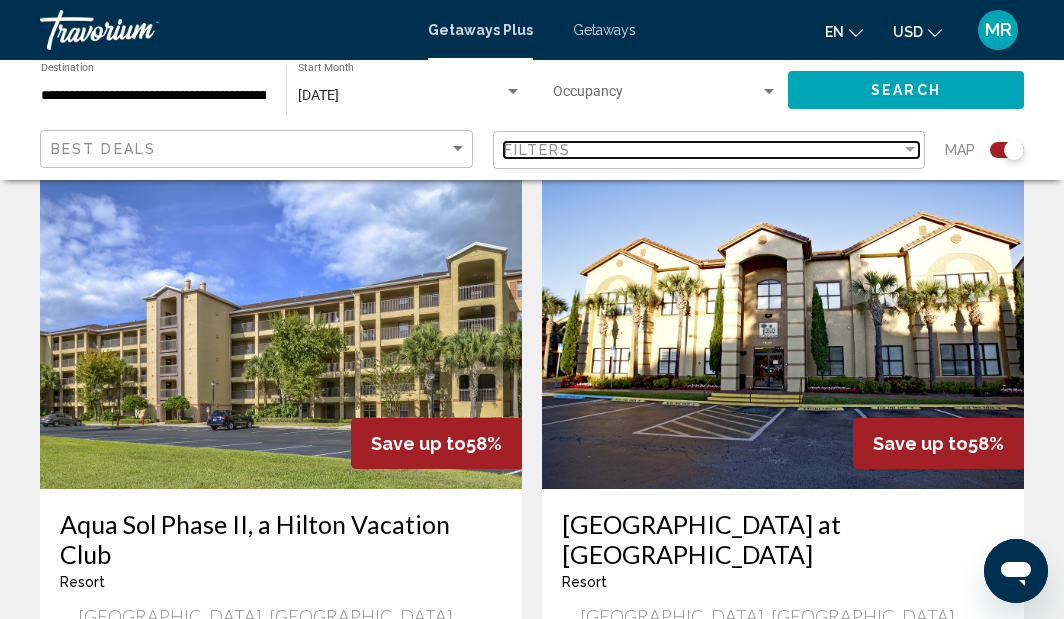 click at bounding box center [910, 150] 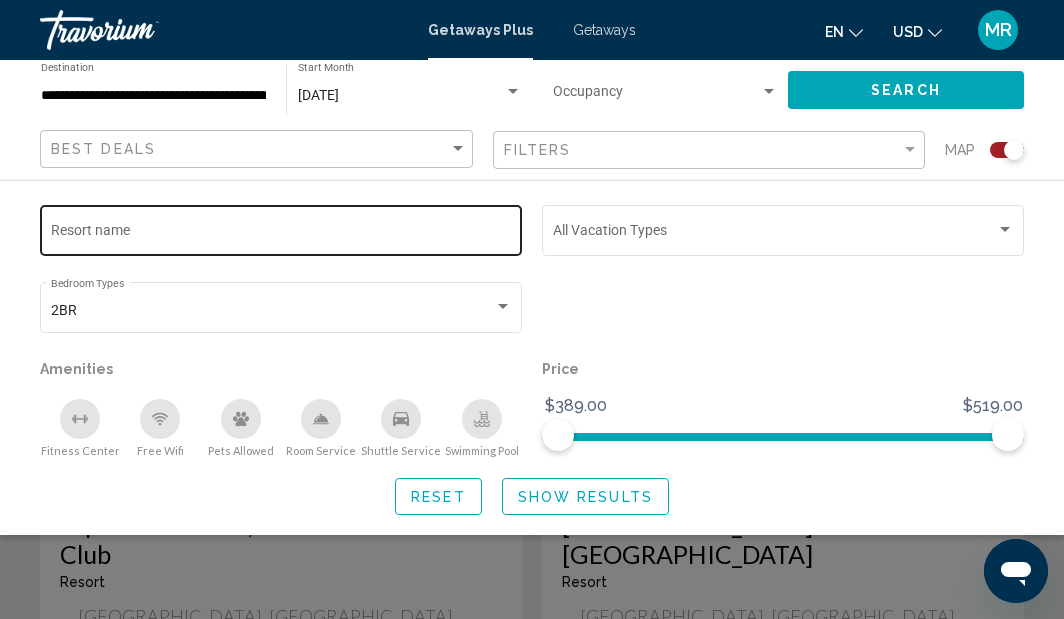 click on "Resort name" 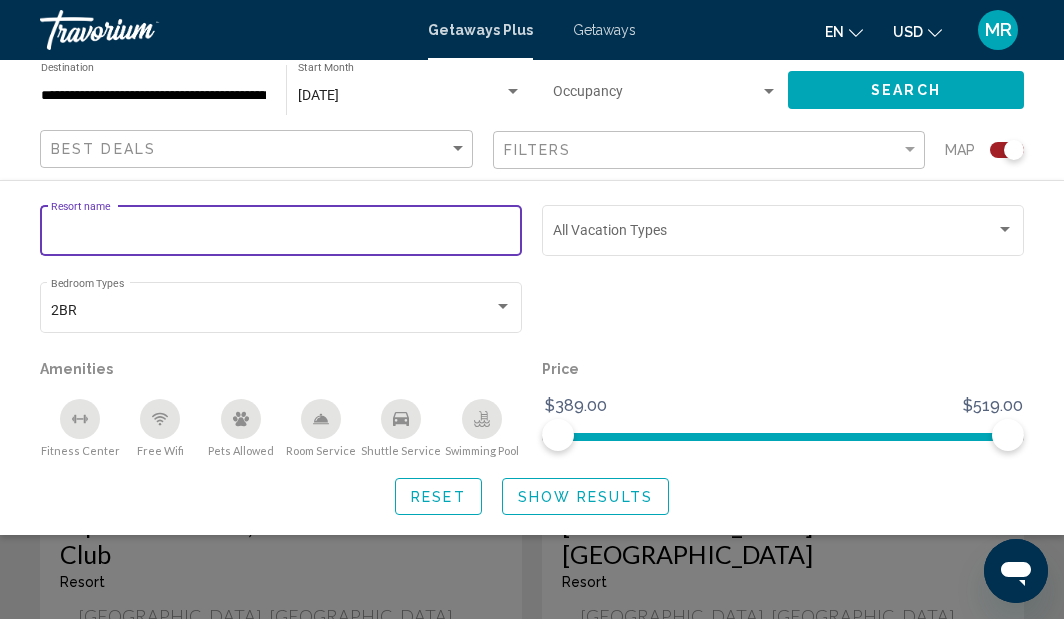 click 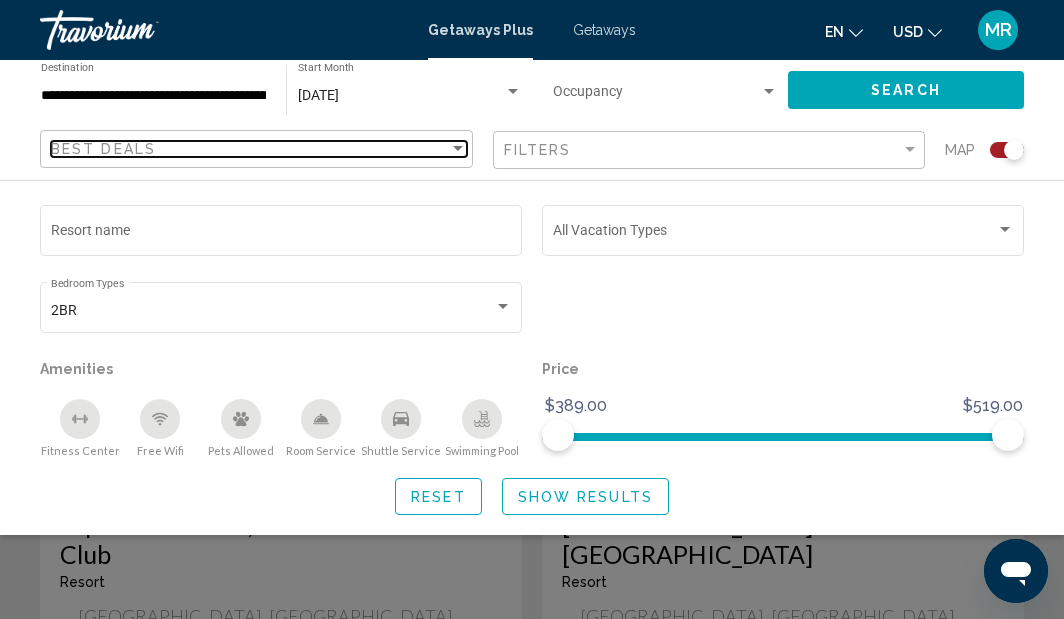 click at bounding box center (458, 149) 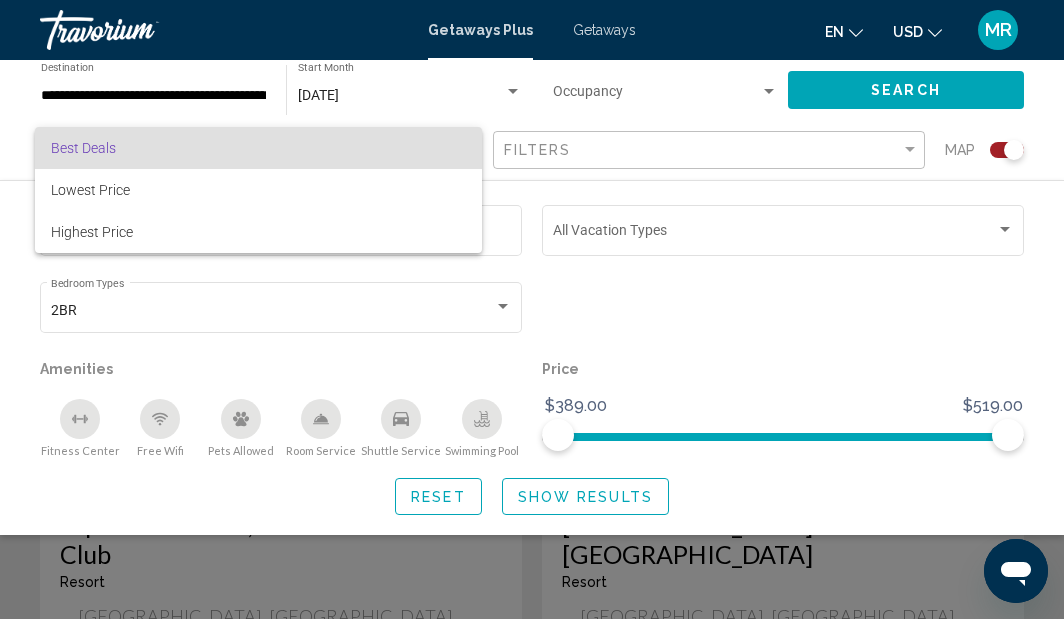 click at bounding box center (532, 309) 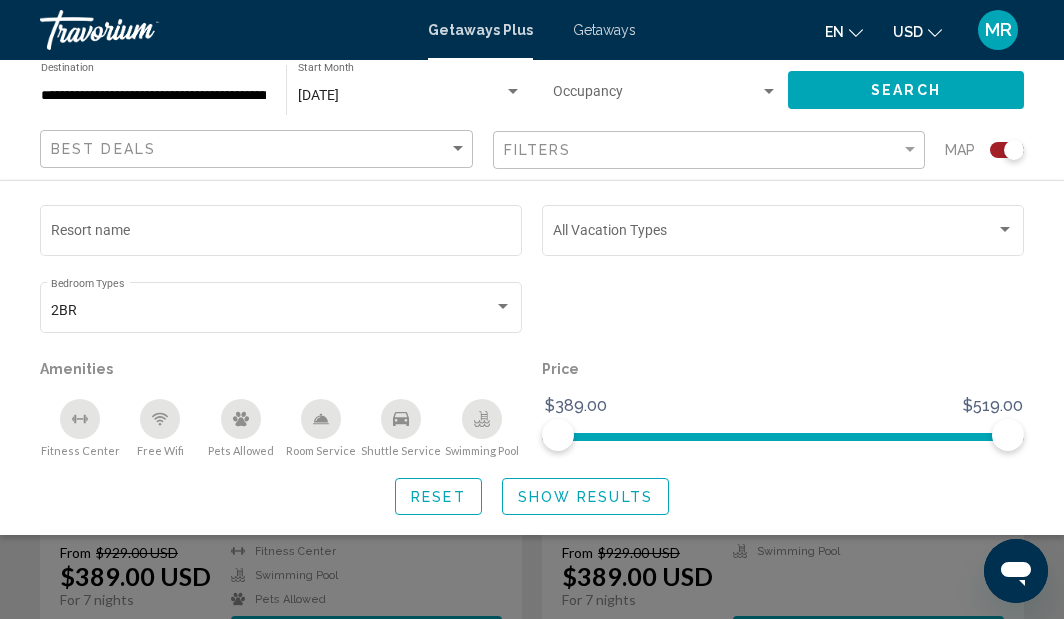 scroll, scrollTop: 1571, scrollLeft: 0, axis: vertical 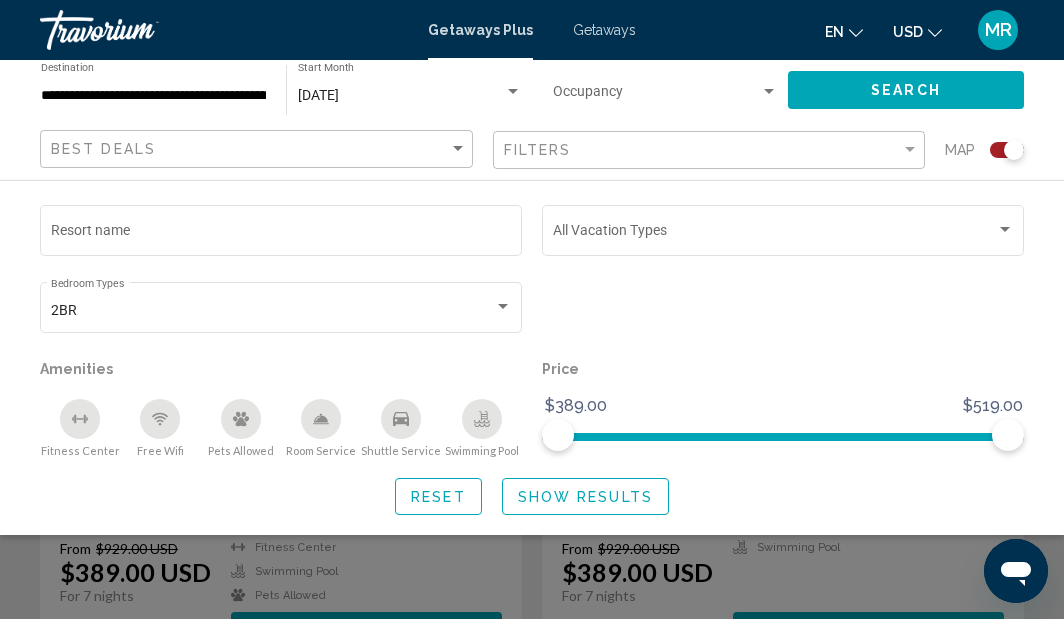 click on "Show Results" 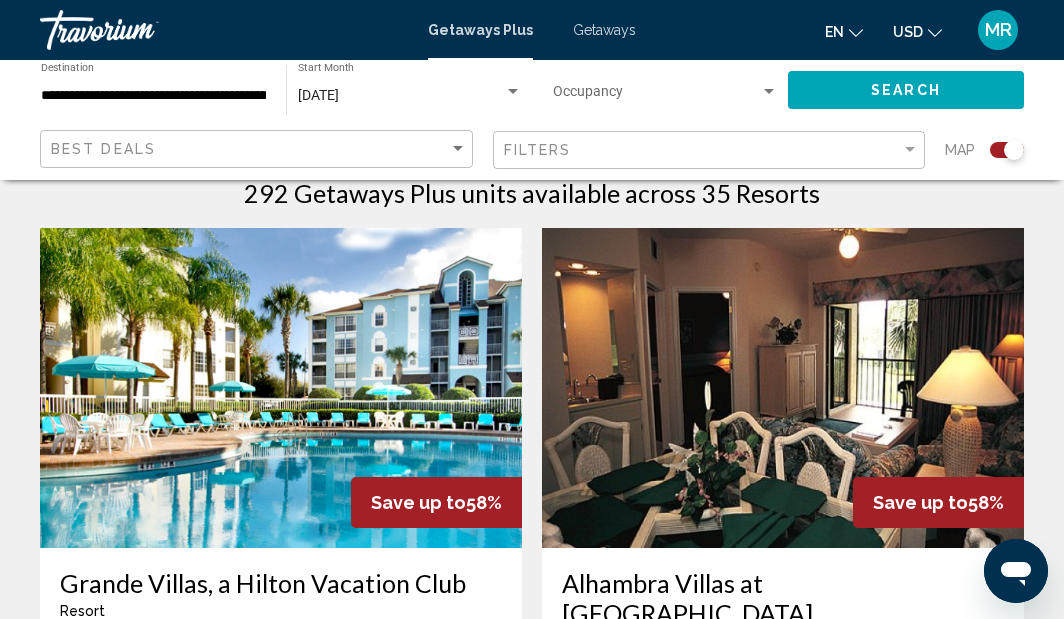scroll, scrollTop: 637, scrollLeft: 0, axis: vertical 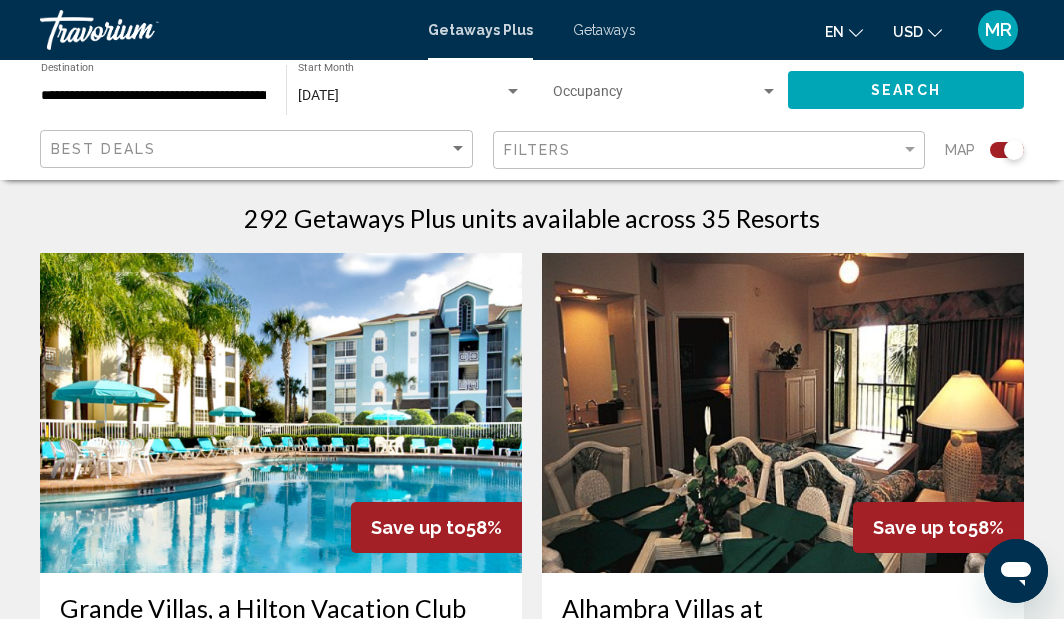 click at bounding box center [281, 413] 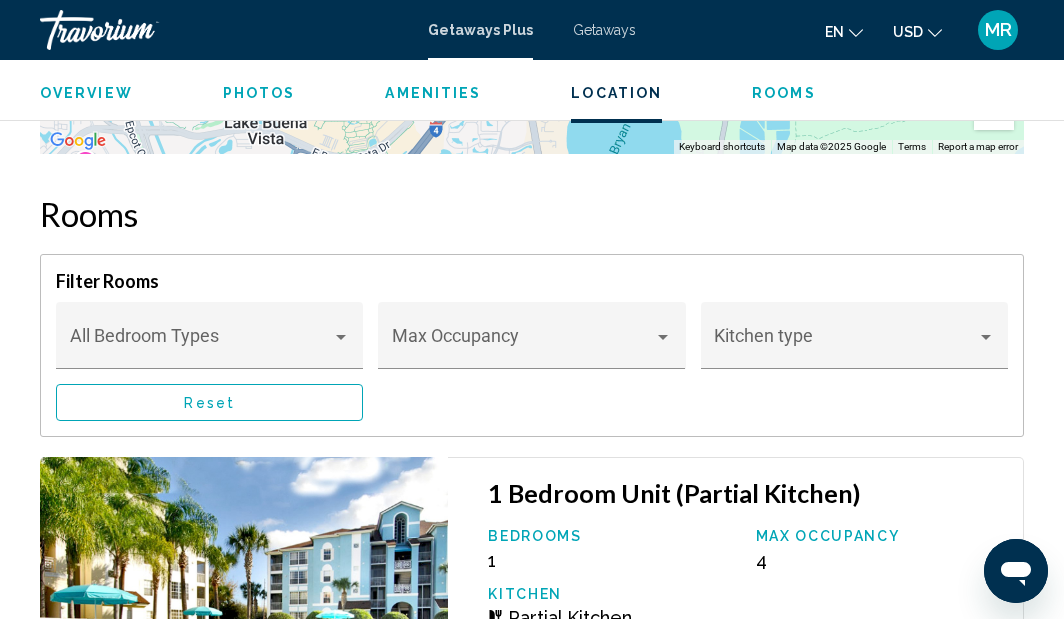 scroll, scrollTop: 2929, scrollLeft: 0, axis: vertical 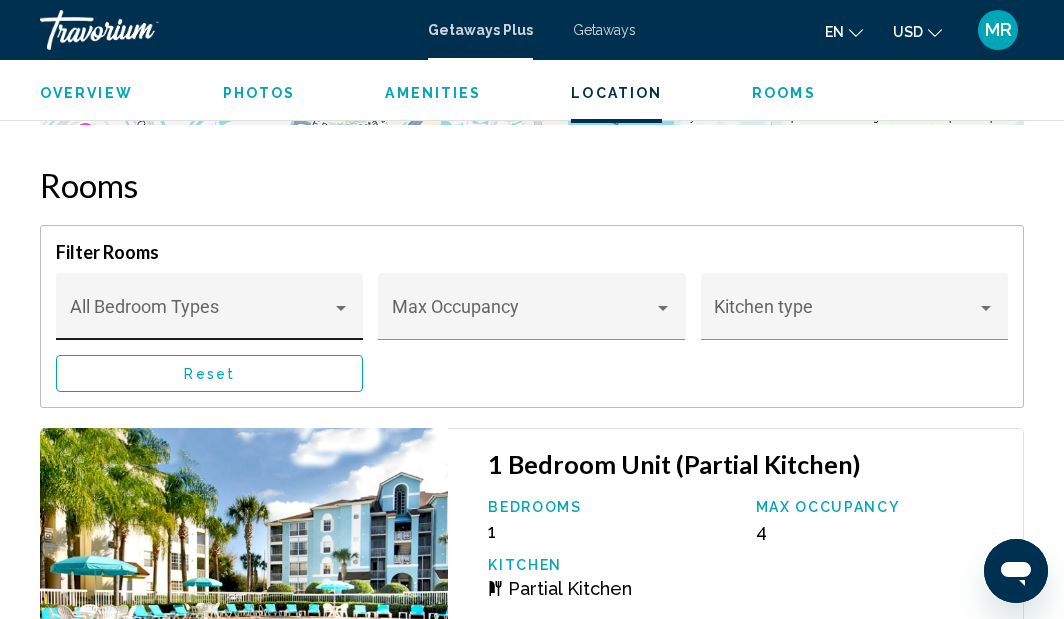 click on "Bedroom Types All Bedroom Types" at bounding box center [210, 313] 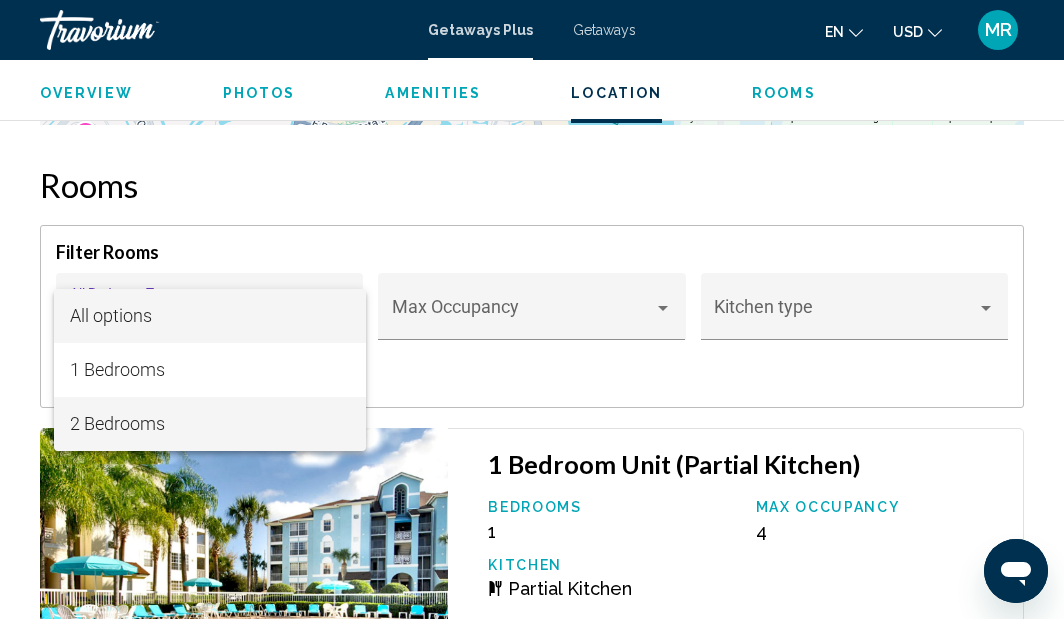 click on "2 Bedrooms" at bounding box center (210, 424) 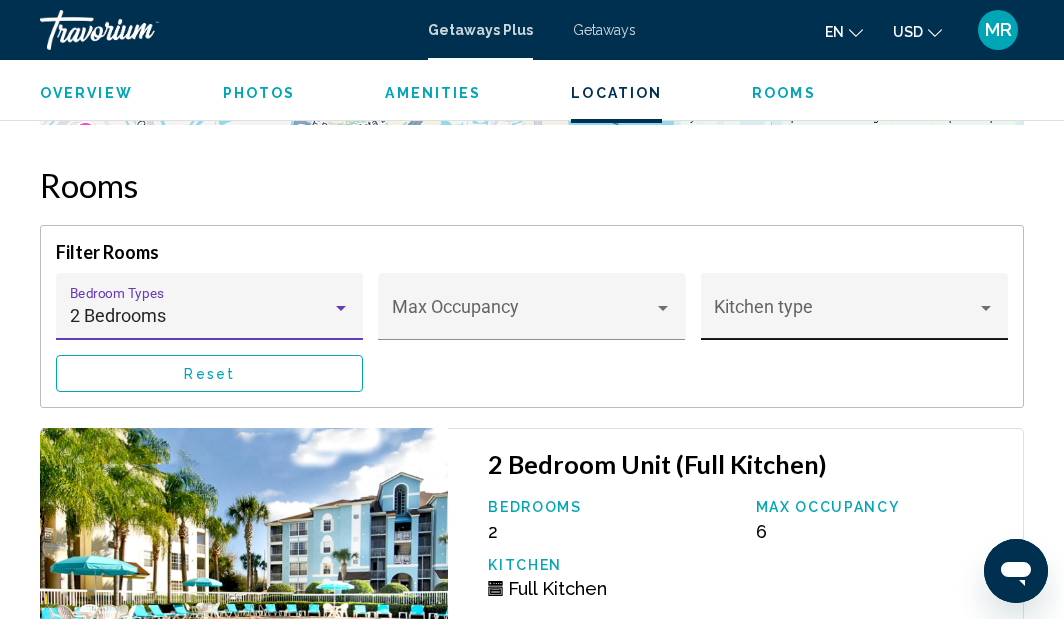 click at bounding box center (845, 316) 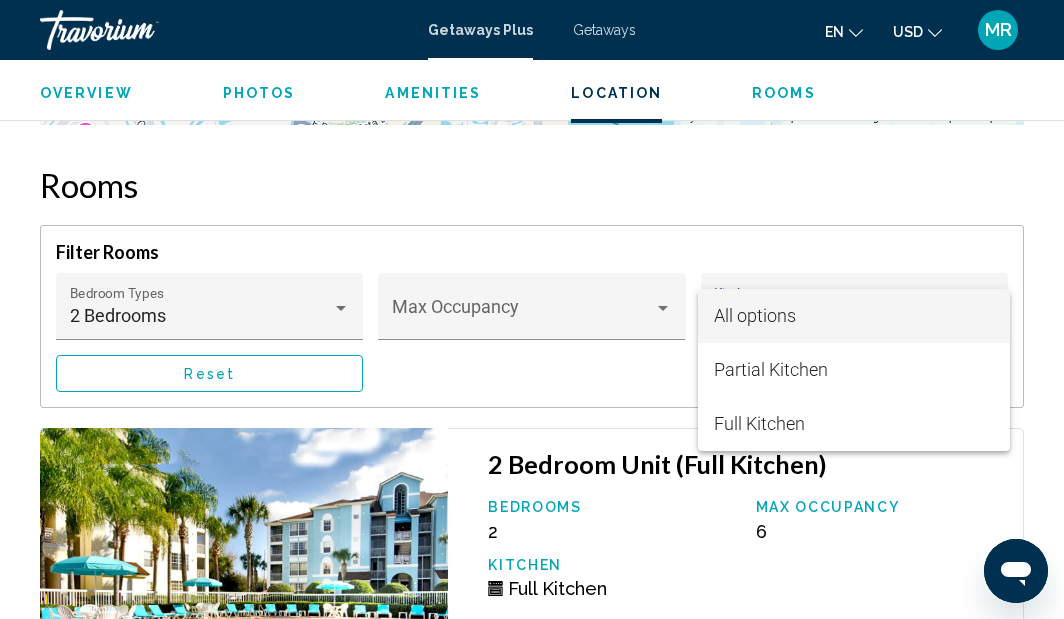 click at bounding box center (532, 309) 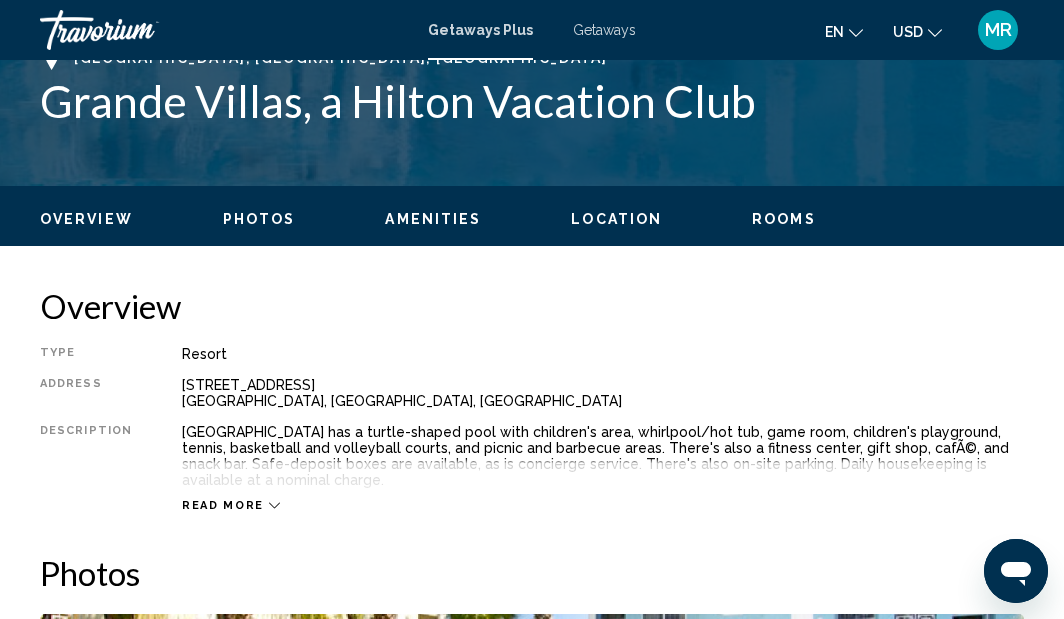 scroll, scrollTop: 825, scrollLeft: 0, axis: vertical 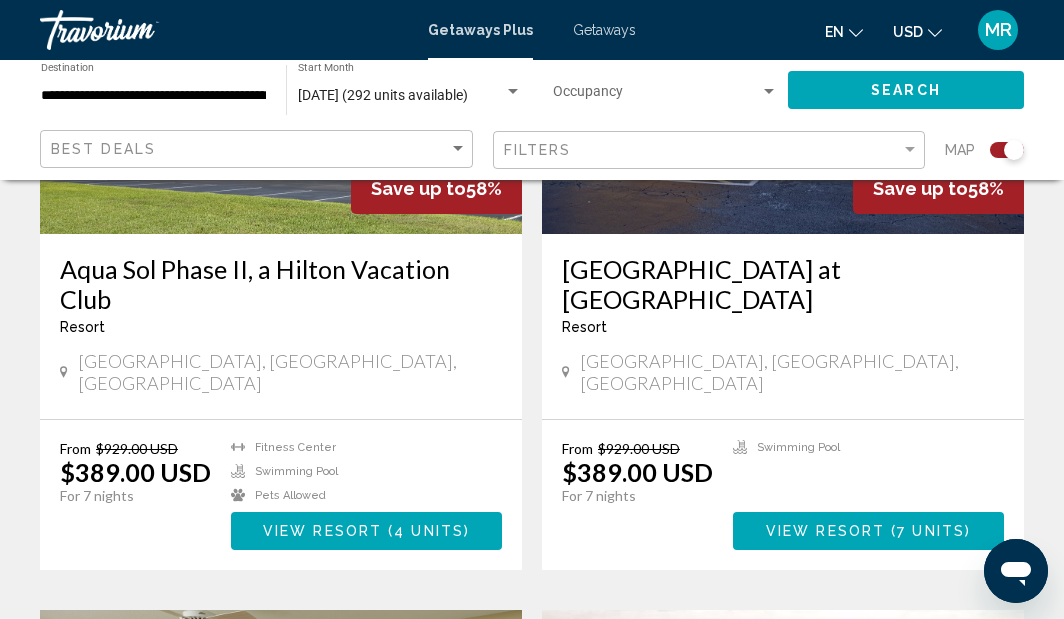click on "View Resort" at bounding box center [322, 532] 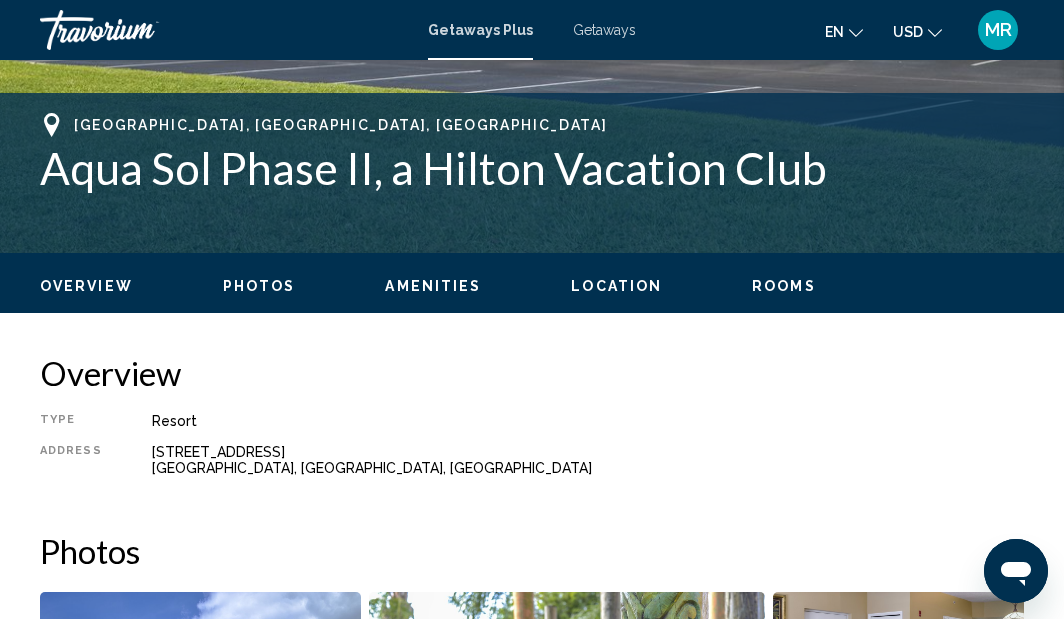 scroll, scrollTop: 791, scrollLeft: 0, axis: vertical 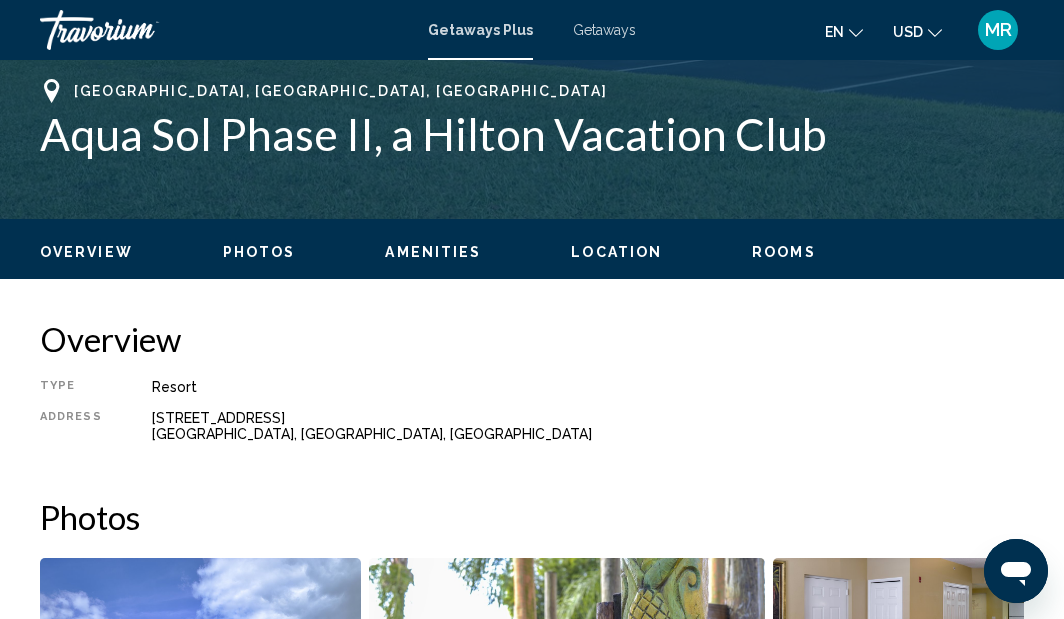 click on "Amenities" at bounding box center [433, 252] 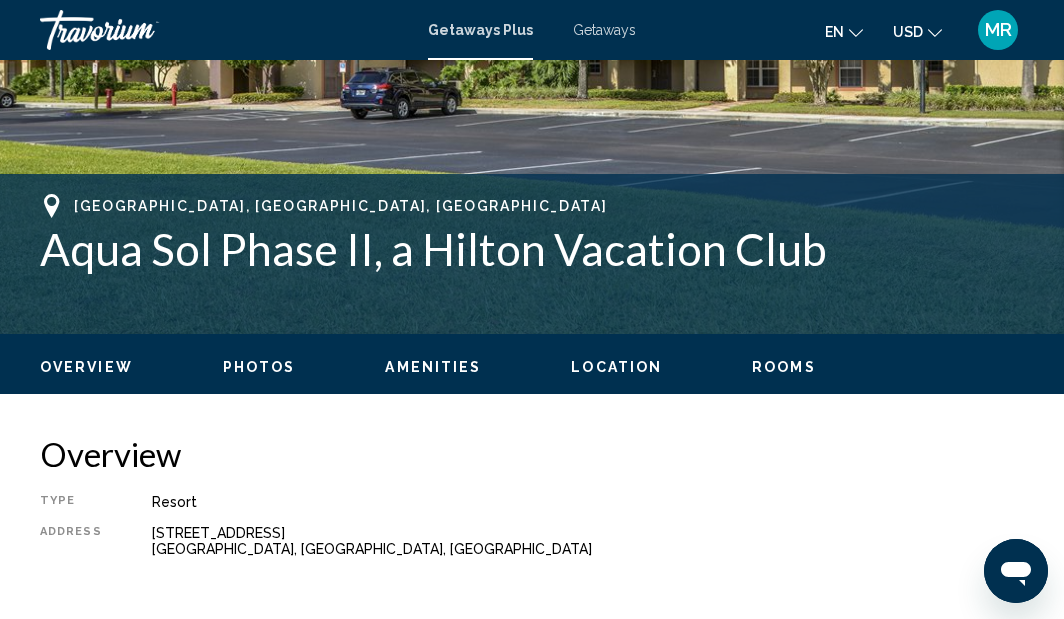 scroll, scrollTop: 817, scrollLeft: 0, axis: vertical 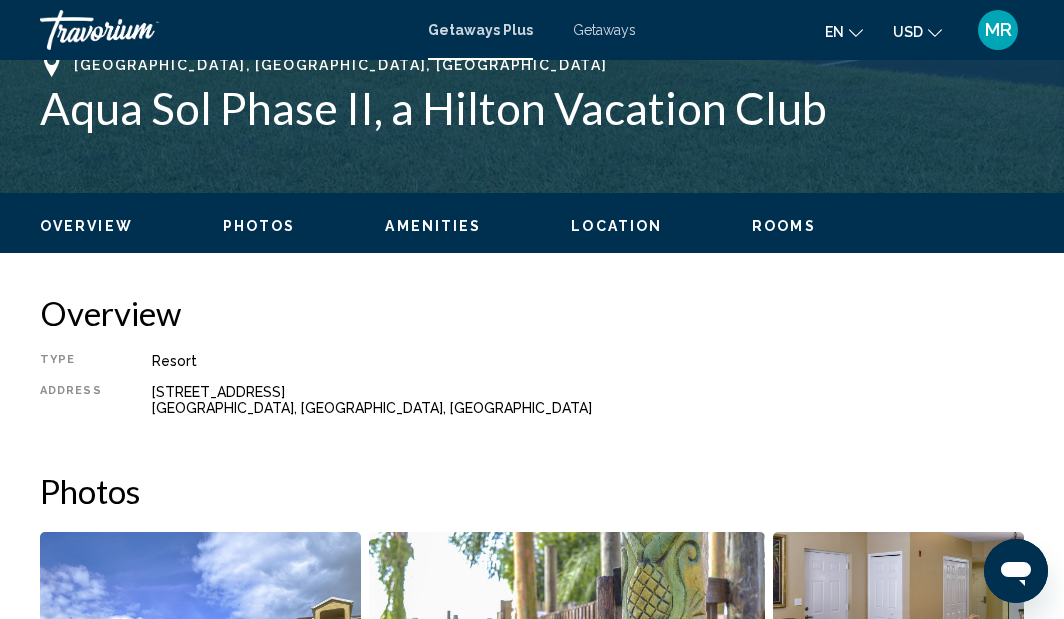 click on "Rooms" at bounding box center [784, 226] 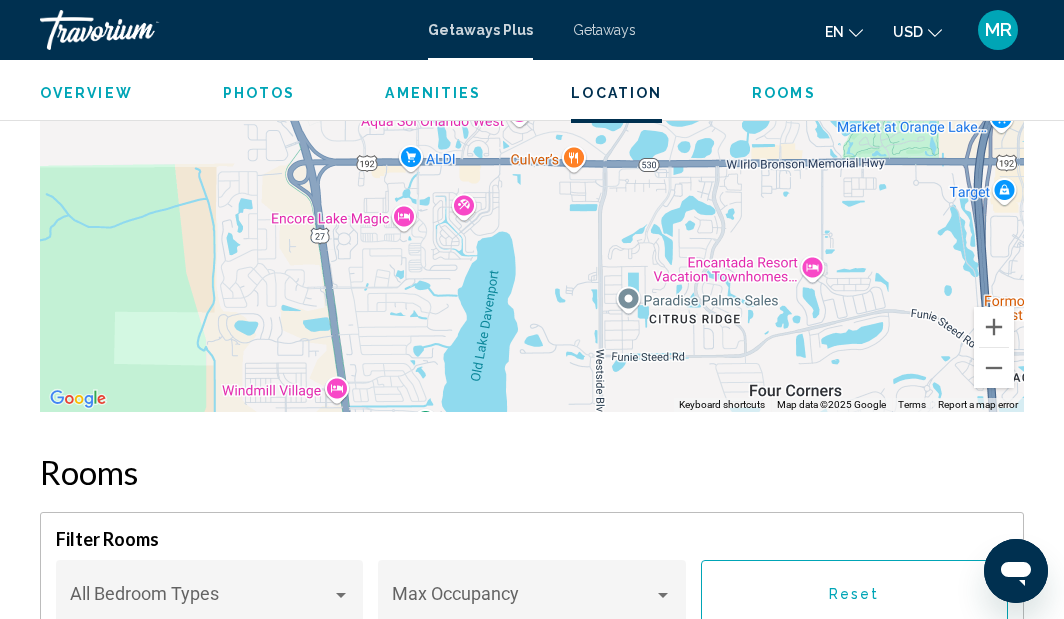 scroll, scrollTop: 3338, scrollLeft: 0, axis: vertical 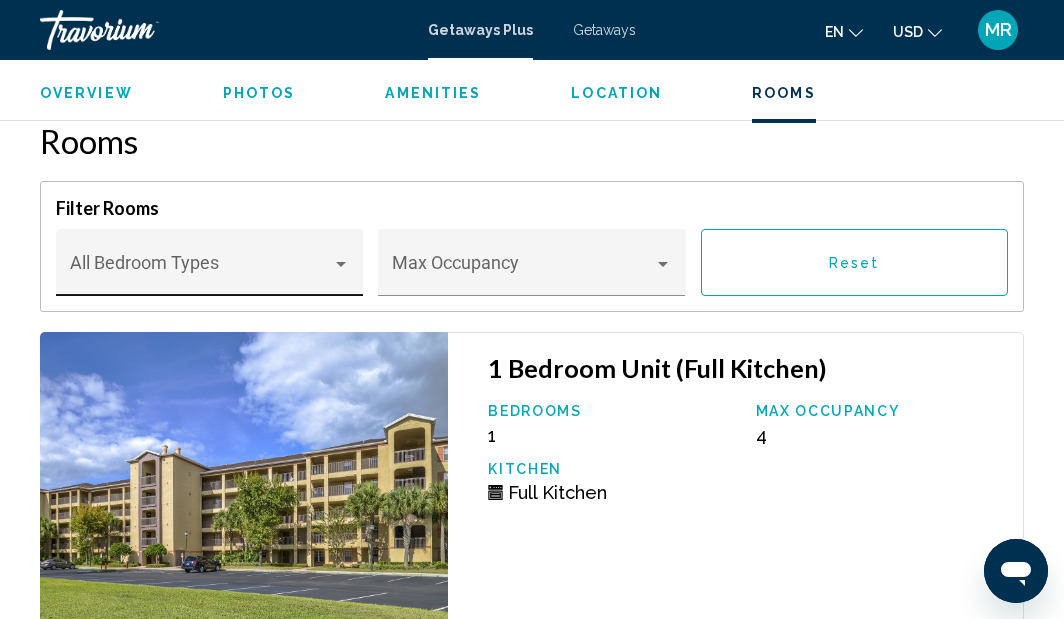 click at bounding box center (341, 264) 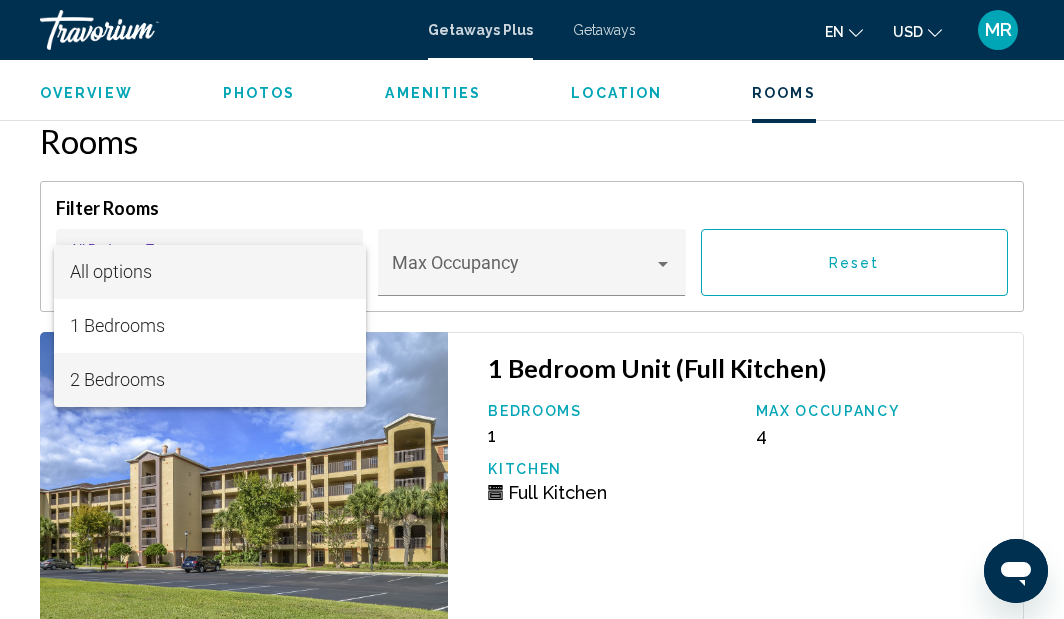 click on "2 Bedrooms" at bounding box center [210, 380] 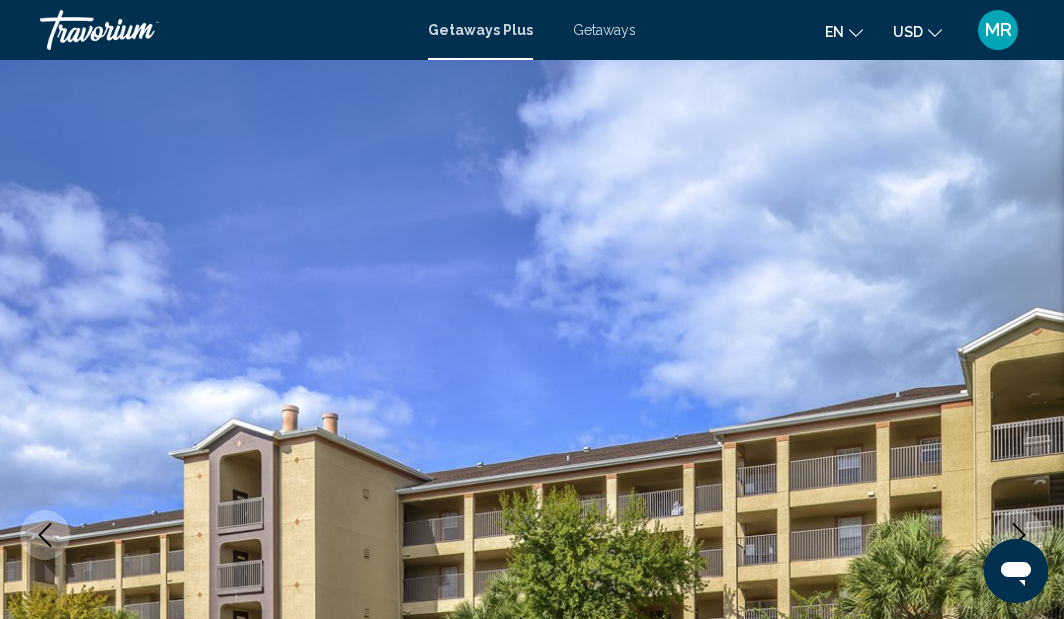 scroll, scrollTop: 0, scrollLeft: 0, axis: both 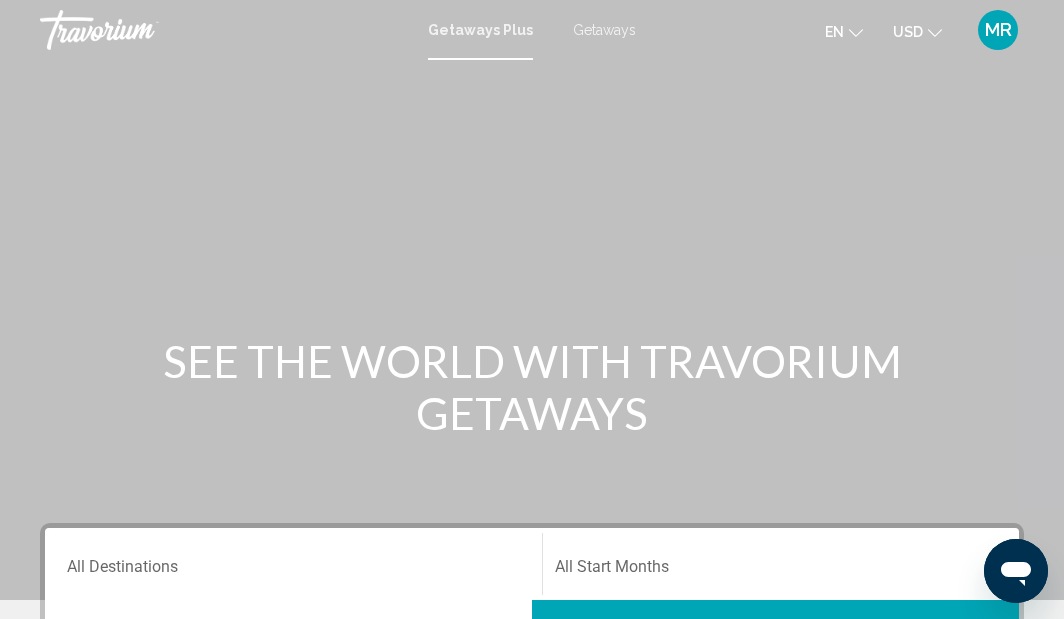 click on "Getaways" at bounding box center [604, 30] 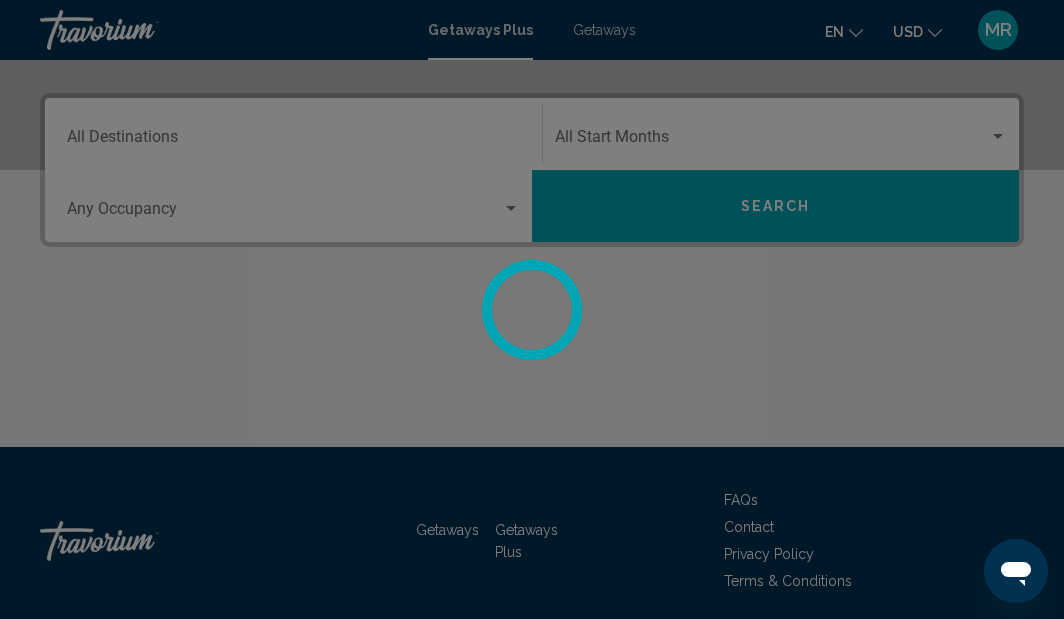 scroll, scrollTop: 432, scrollLeft: 0, axis: vertical 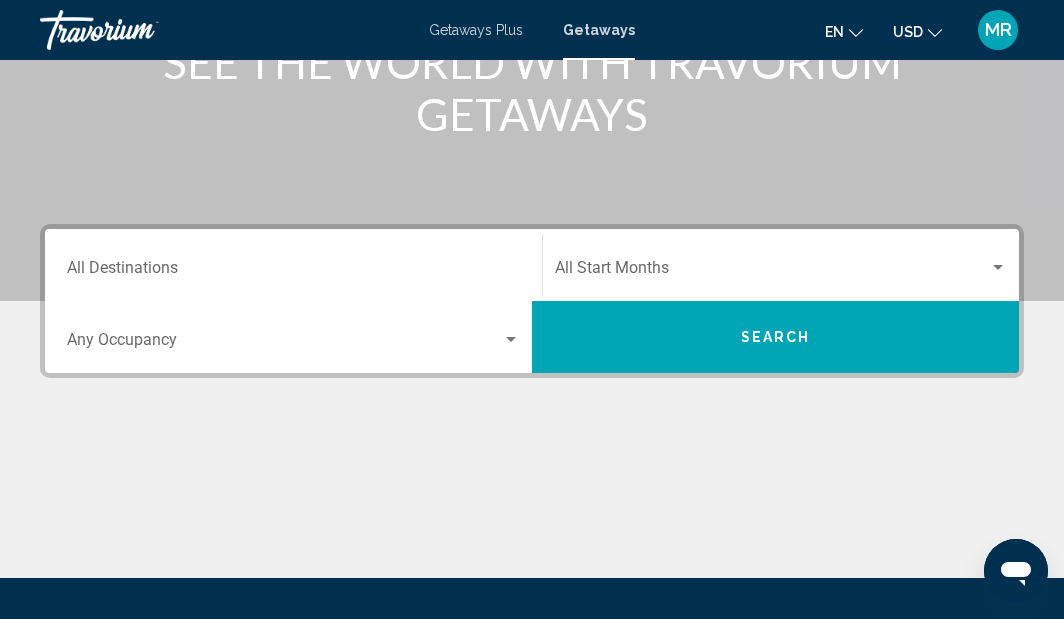 click on "Destination All Destinations" at bounding box center [293, 272] 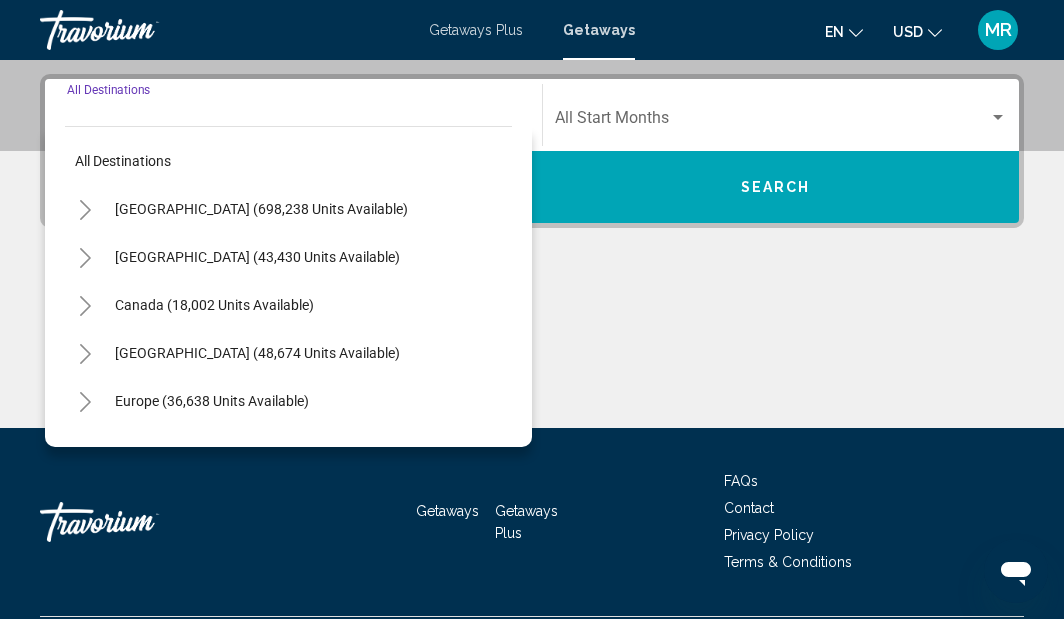scroll, scrollTop: 458, scrollLeft: 0, axis: vertical 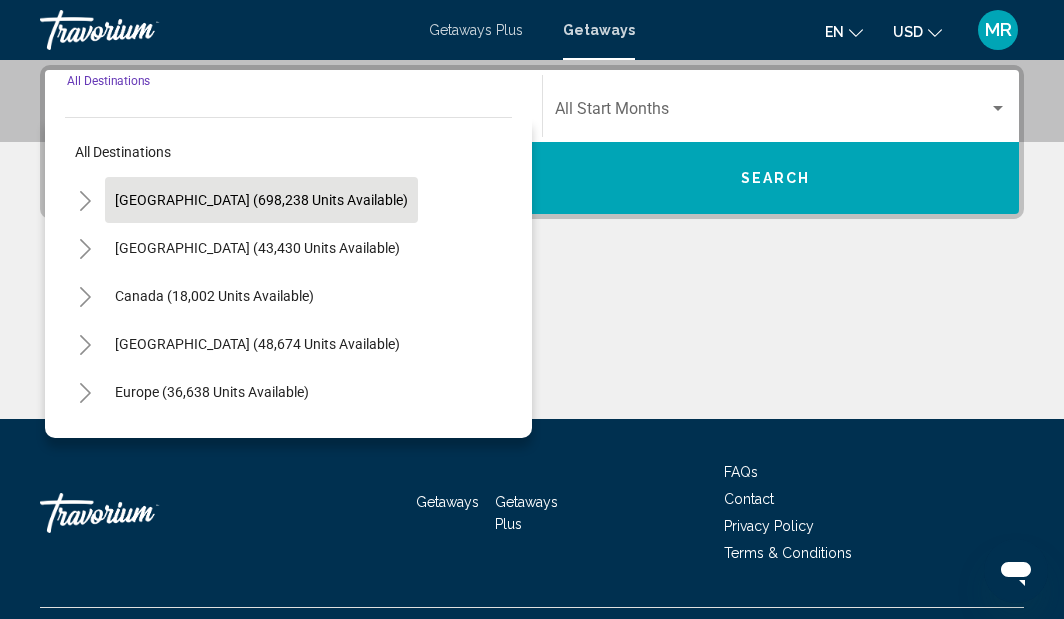 click on "United States (698,238 units available)" at bounding box center [257, 248] 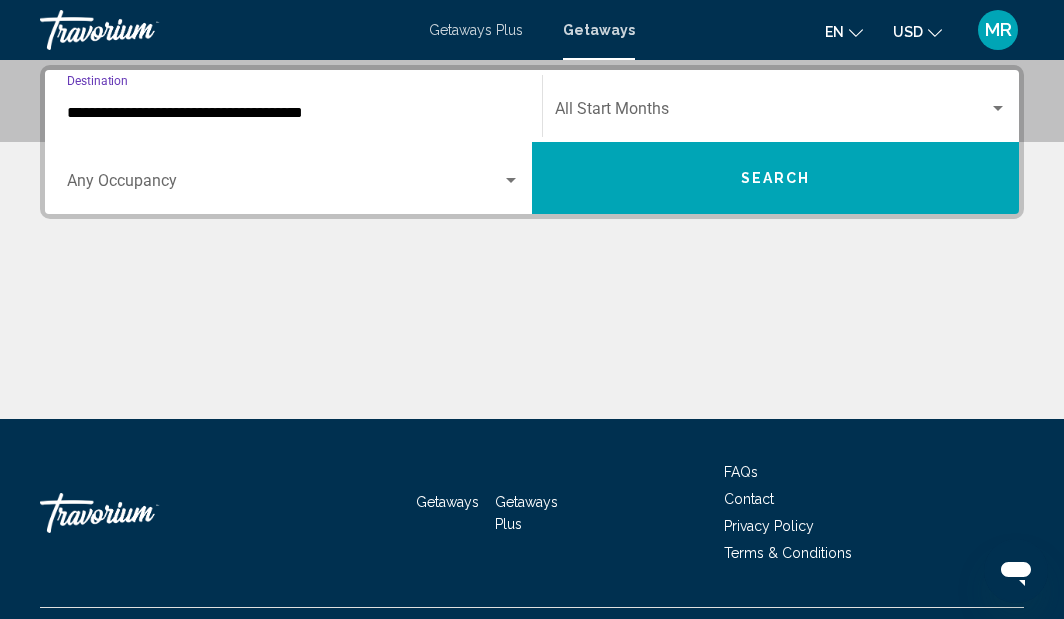 click on "**********" at bounding box center [293, 113] 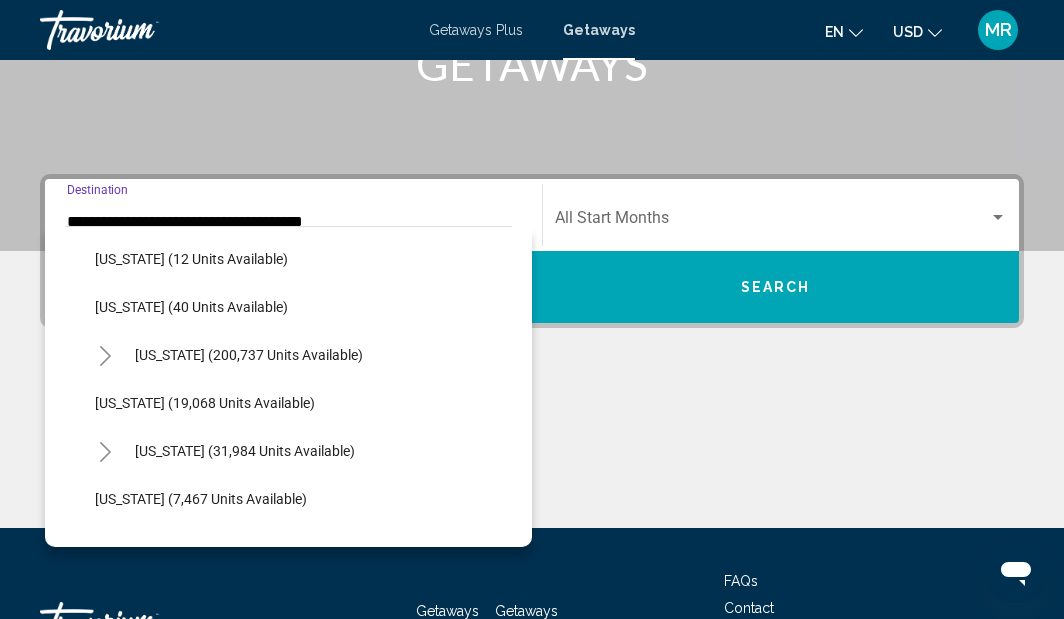 scroll, scrollTop: 291, scrollLeft: 0, axis: vertical 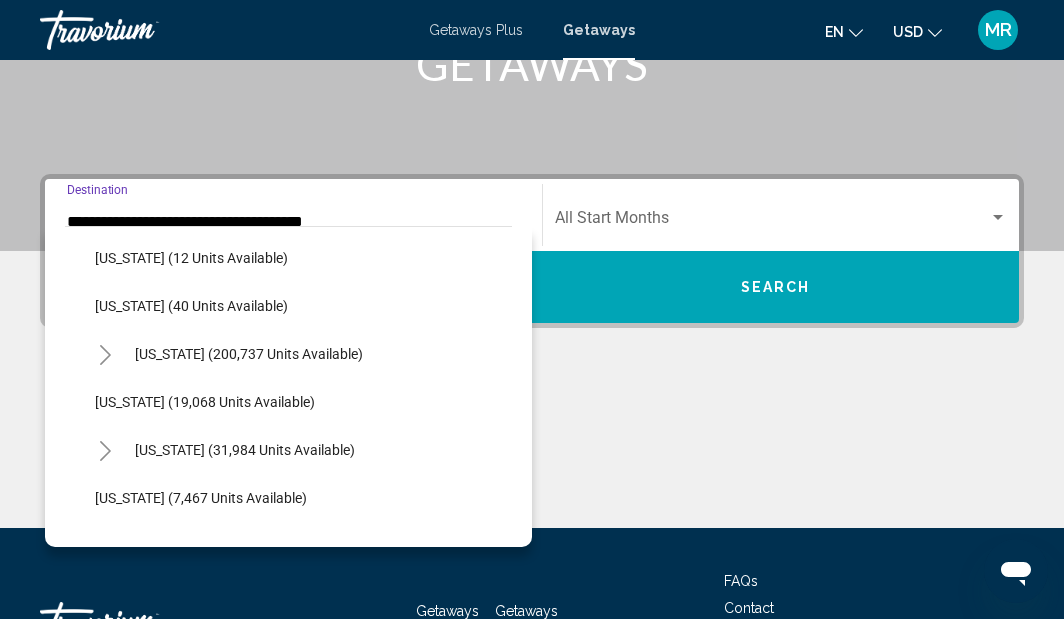 click 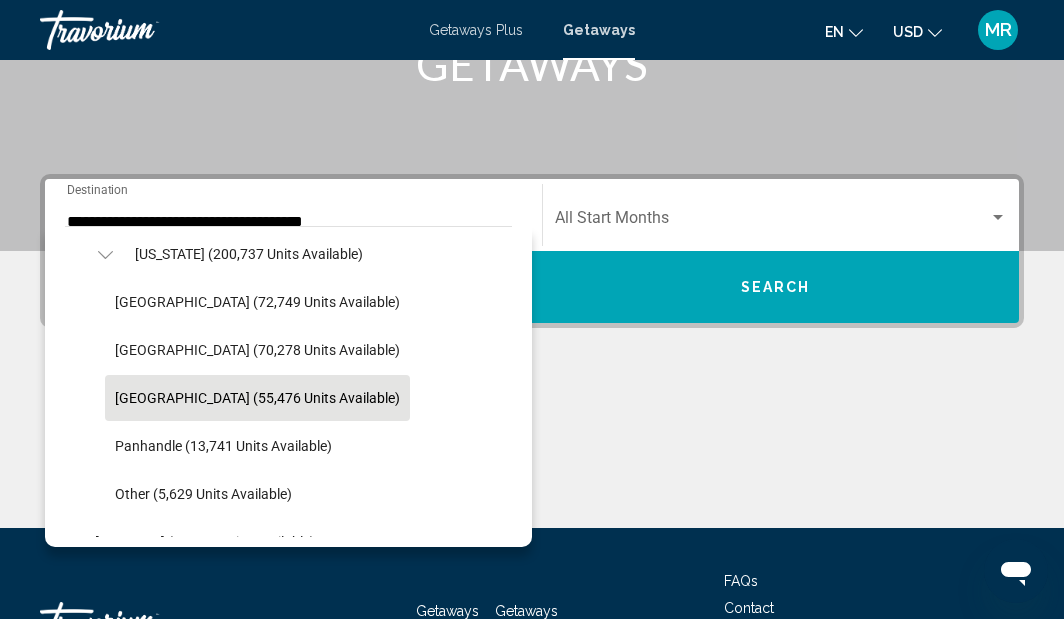 scroll, scrollTop: 394, scrollLeft: 0, axis: vertical 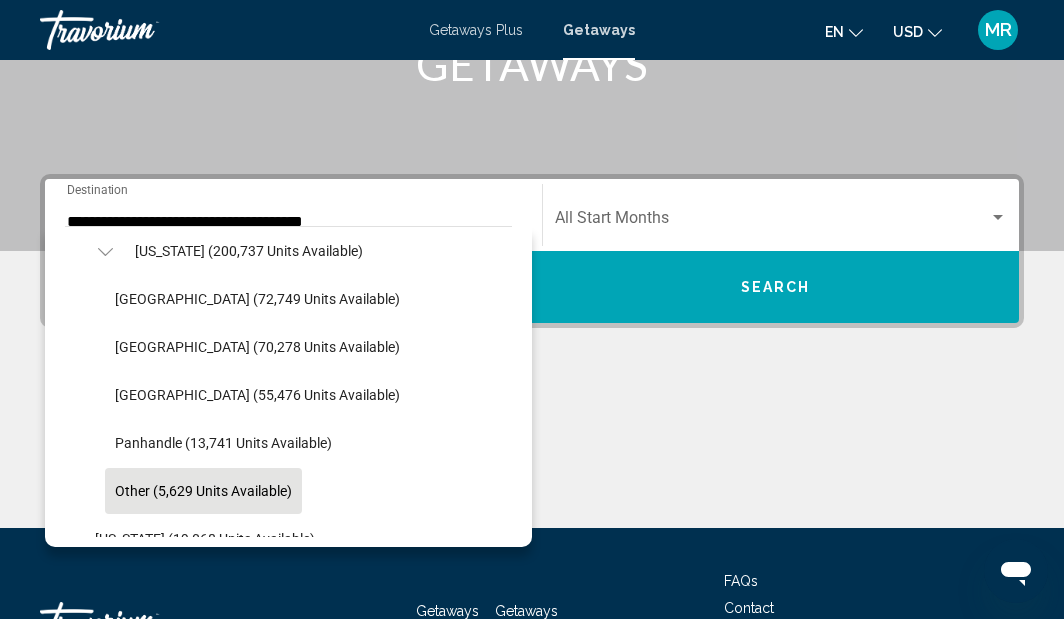 click on "Other (5,629 units available)" 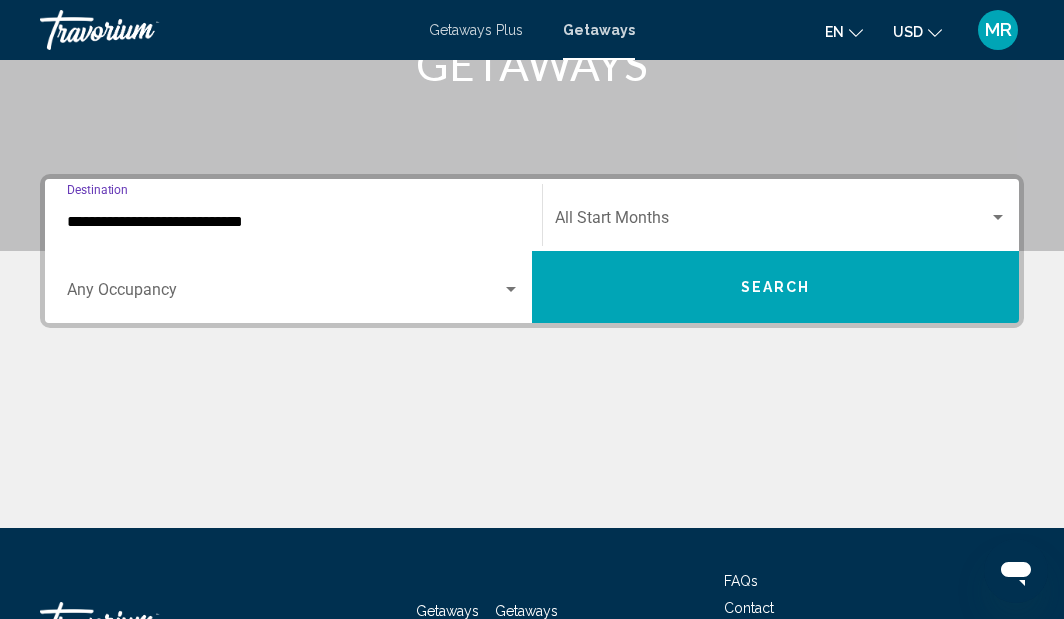 scroll, scrollTop: 458, scrollLeft: 0, axis: vertical 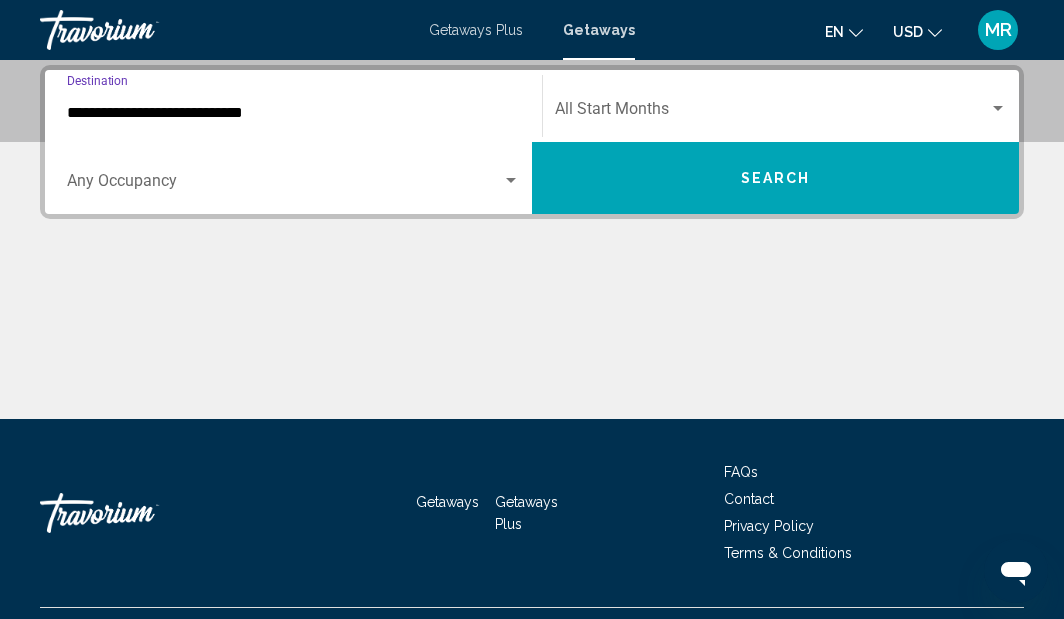 click at bounding box center (511, 181) 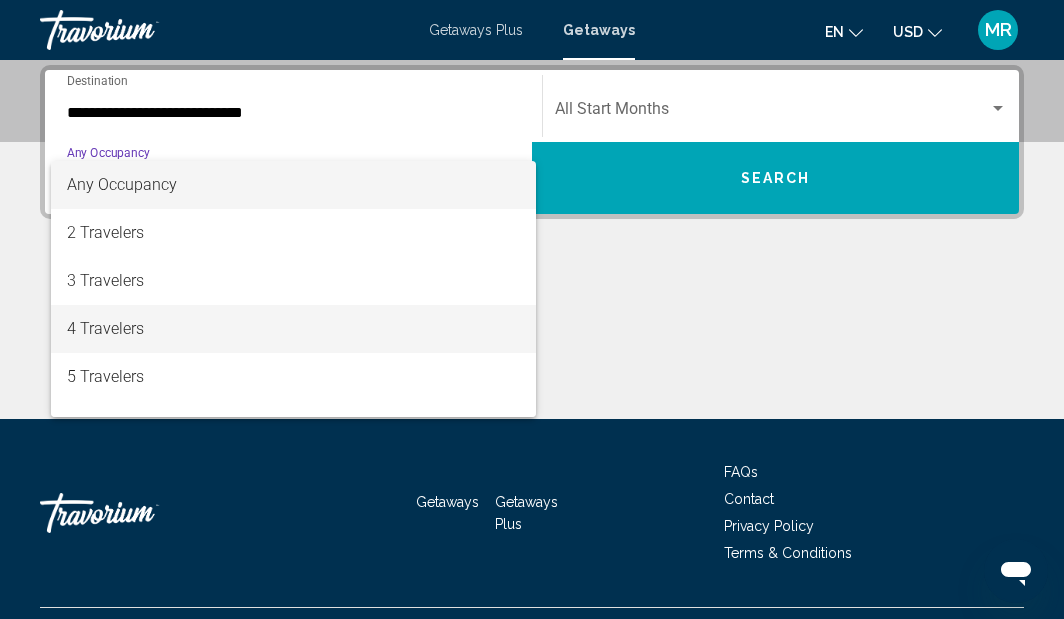click on "4 Travelers" at bounding box center [293, 329] 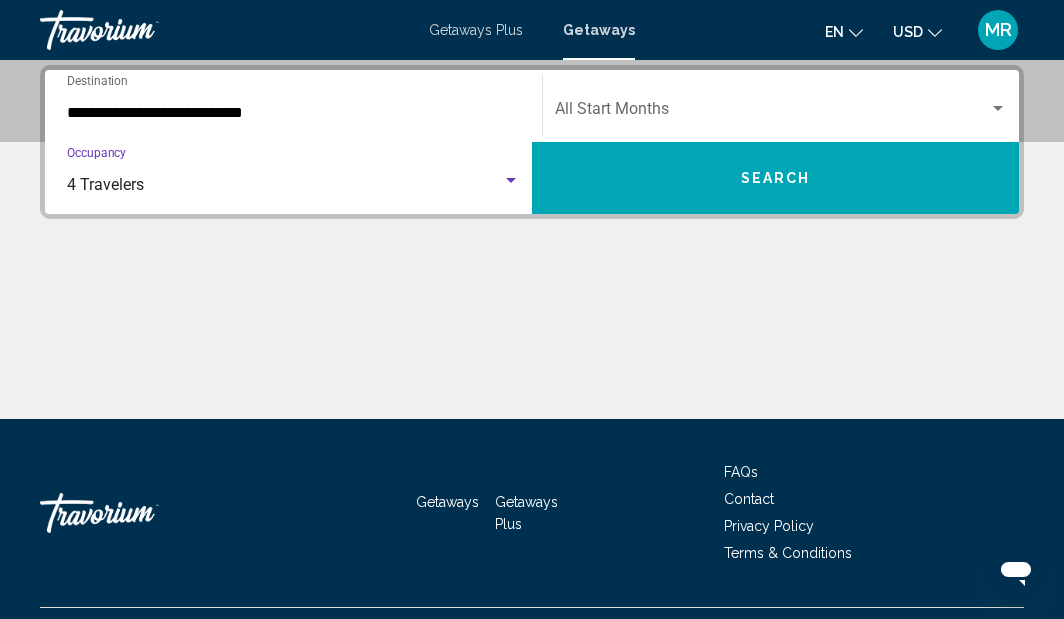 click at bounding box center [772, 113] 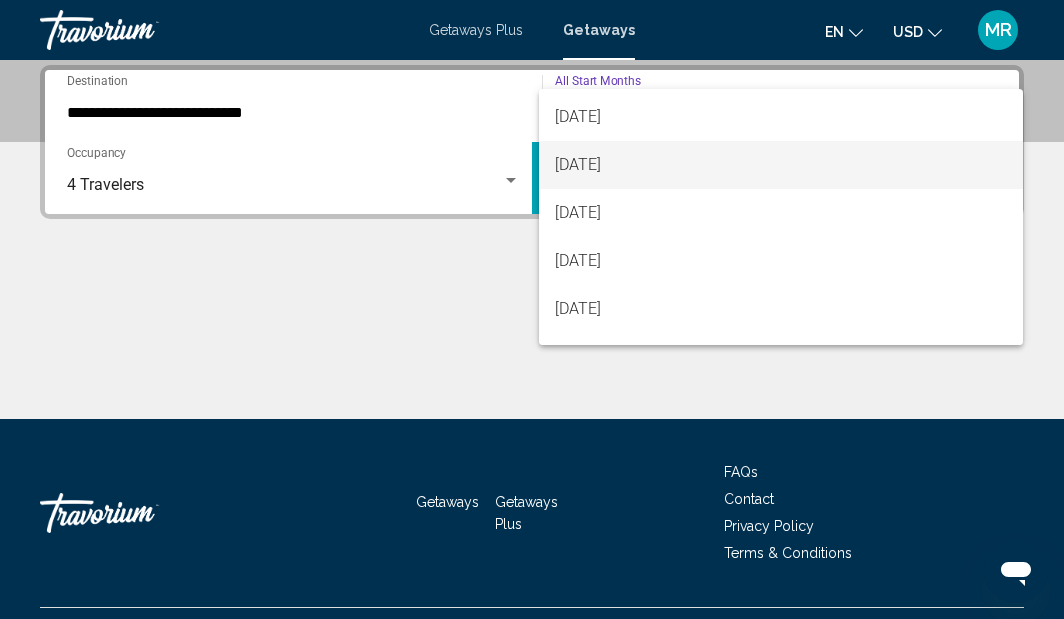 scroll, scrollTop: 161, scrollLeft: 0, axis: vertical 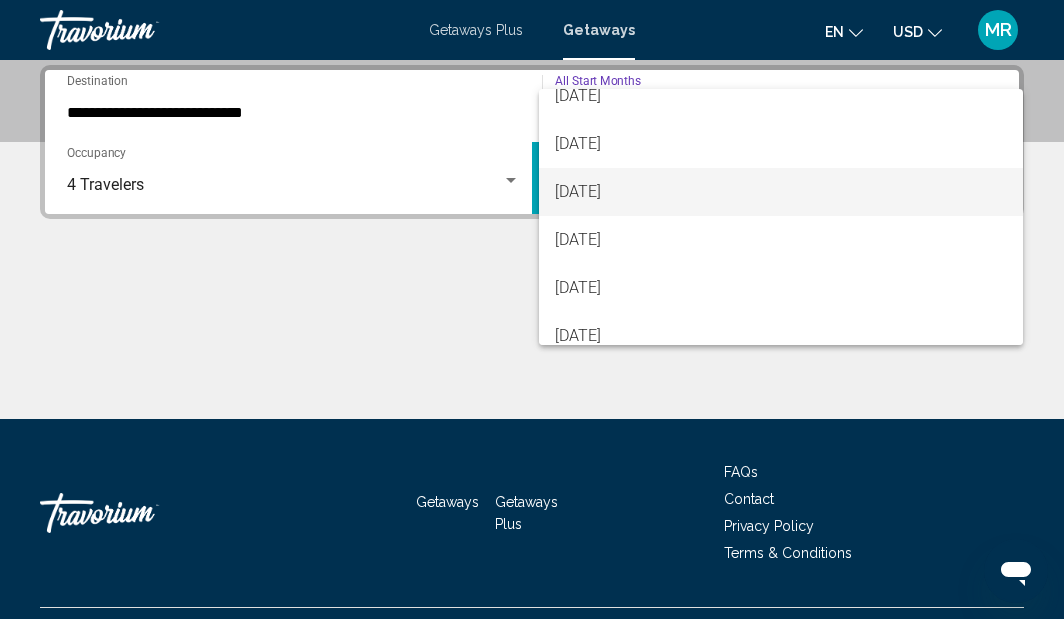 click on "November 2025" at bounding box center (781, 192) 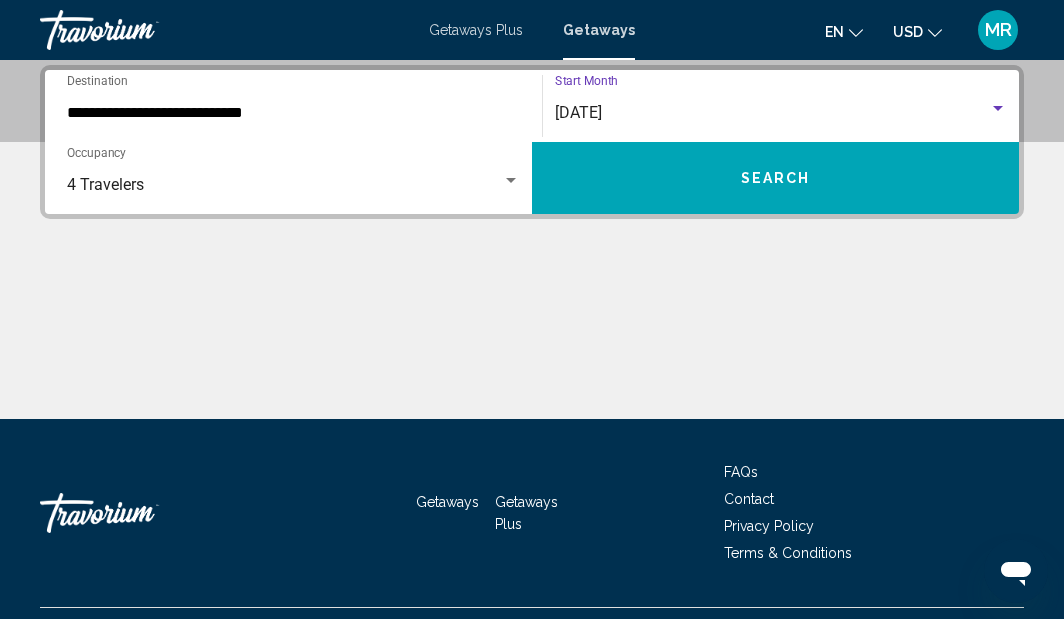 click on "Search" at bounding box center (776, 179) 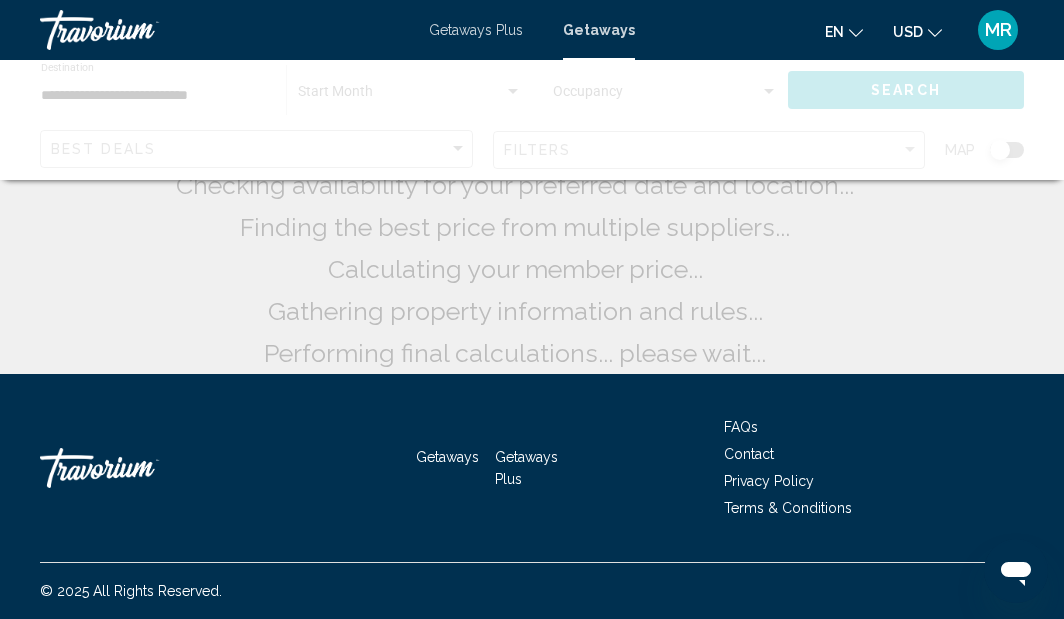 scroll, scrollTop: 0, scrollLeft: 0, axis: both 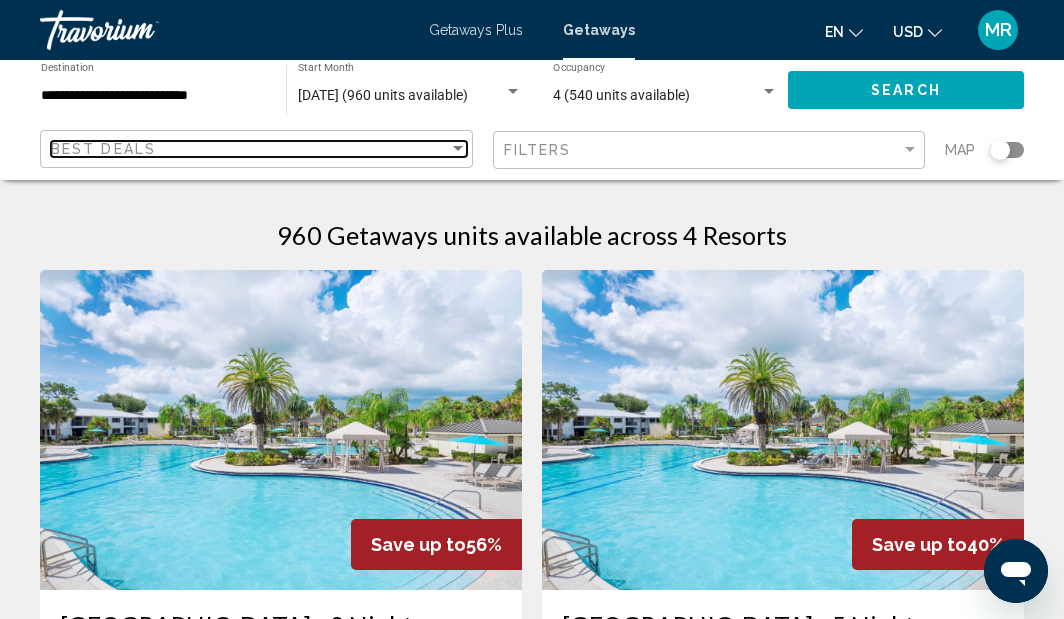 click at bounding box center [458, 149] 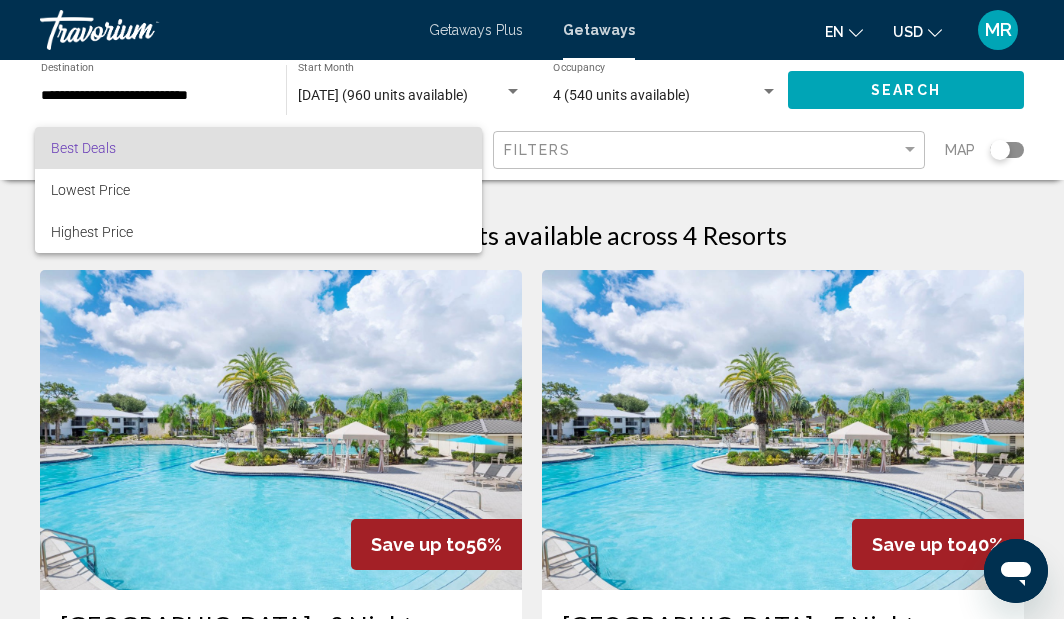 click on "Best Deals" at bounding box center [258, 148] 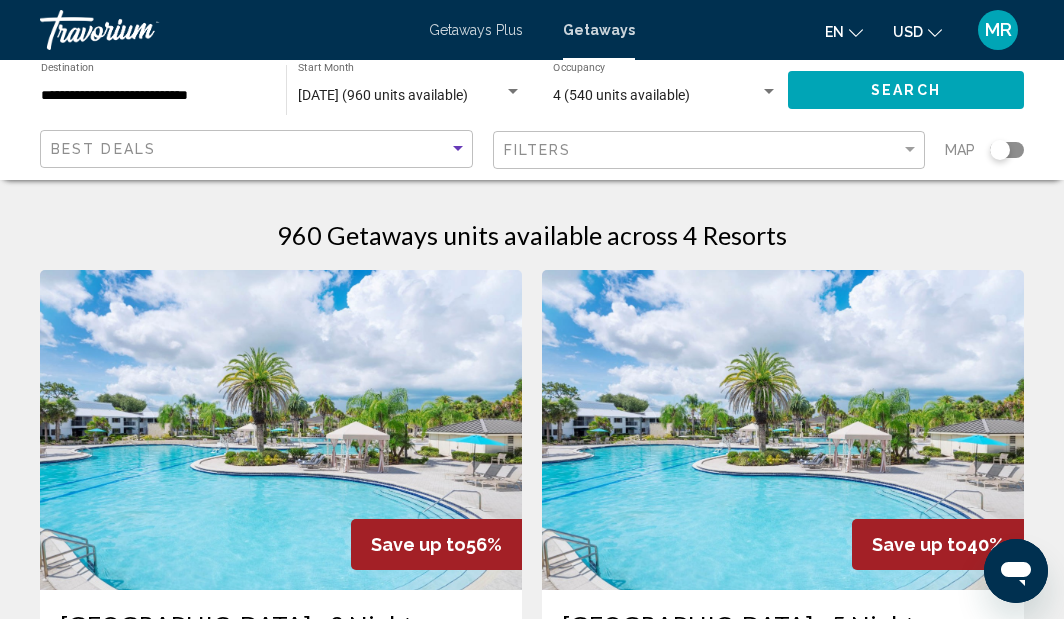 click on "Best Deals Filters Map" 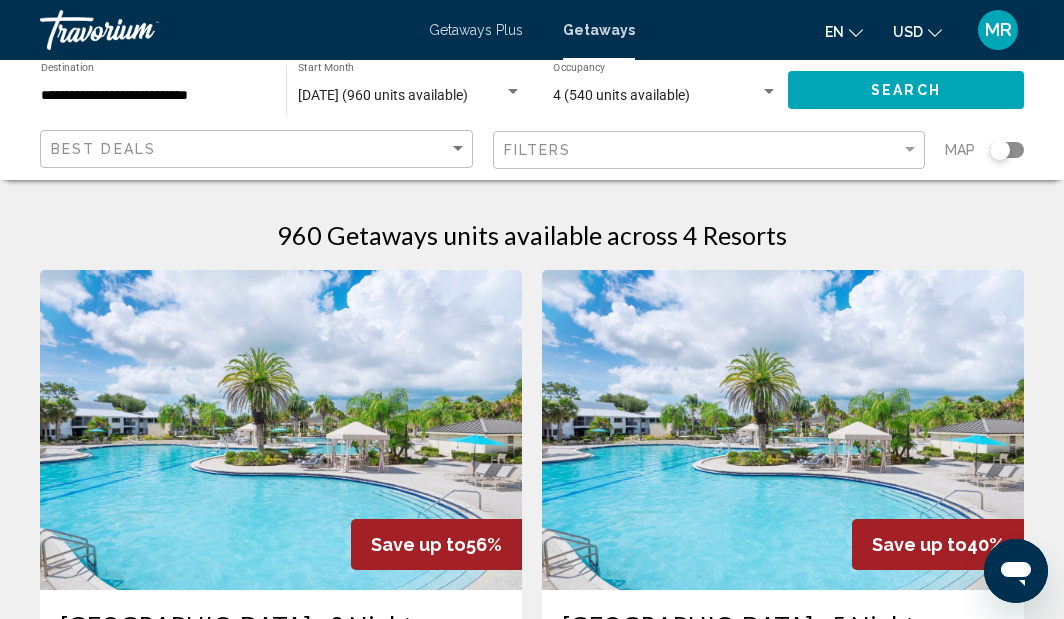 scroll, scrollTop: 0, scrollLeft: 0, axis: both 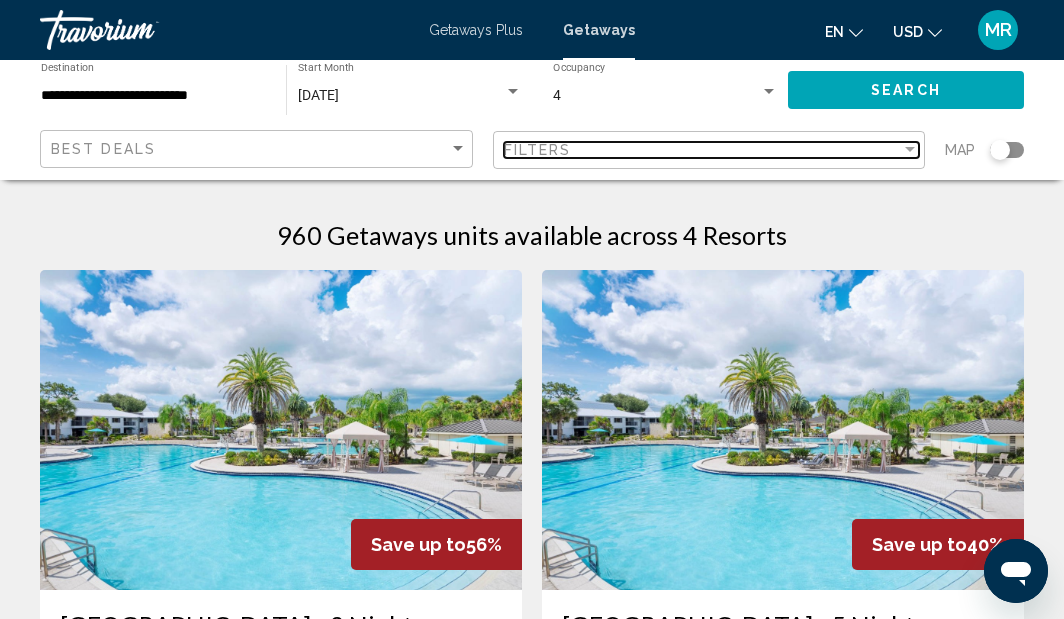 click on "Filters" at bounding box center [538, 150] 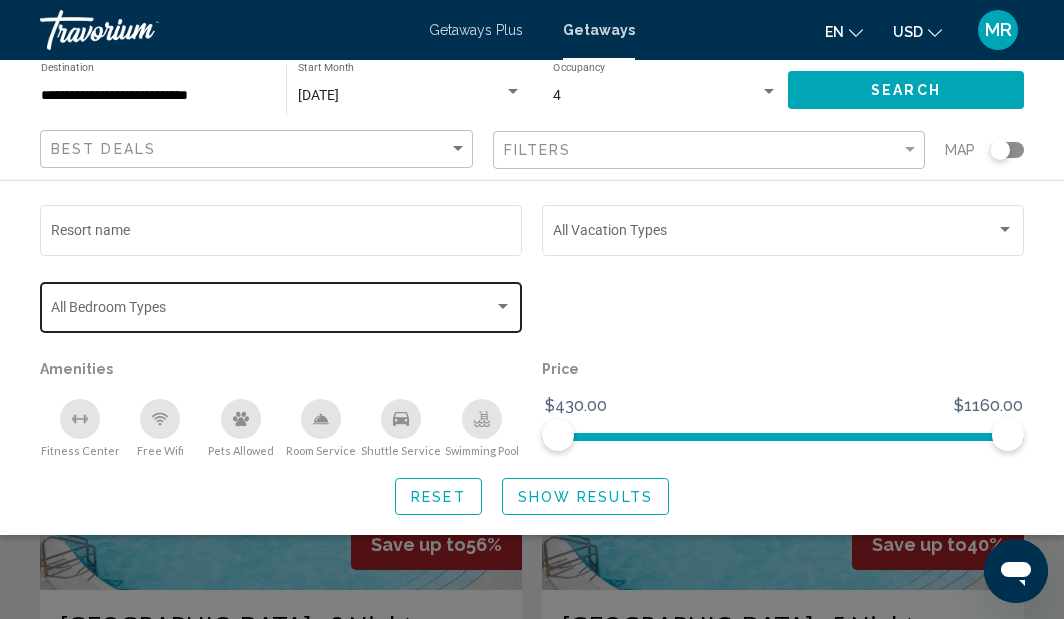 click at bounding box center (503, 307) 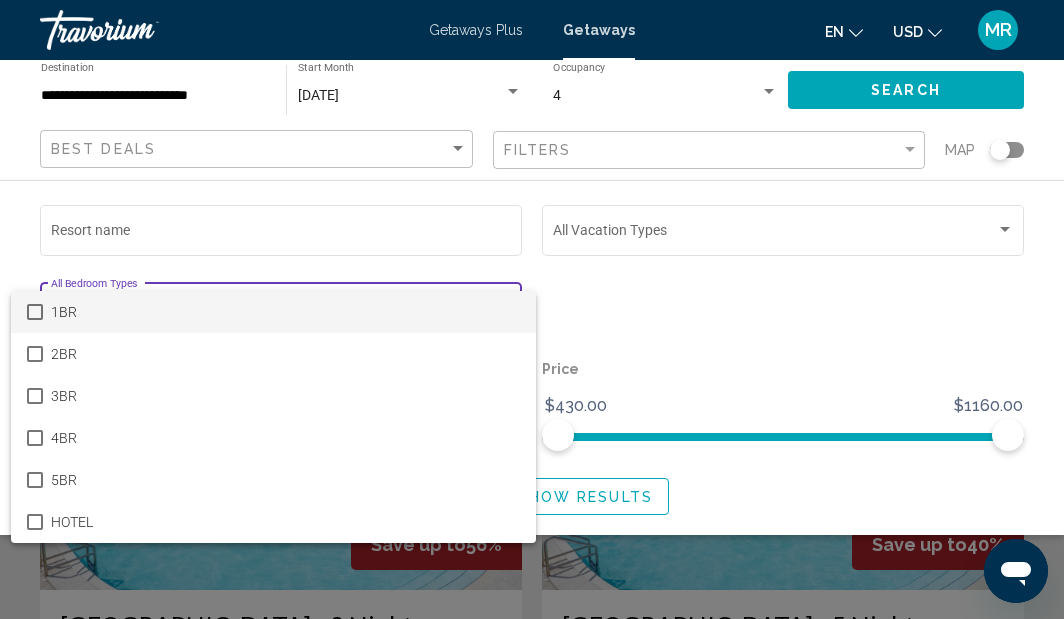 click at bounding box center (35, 312) 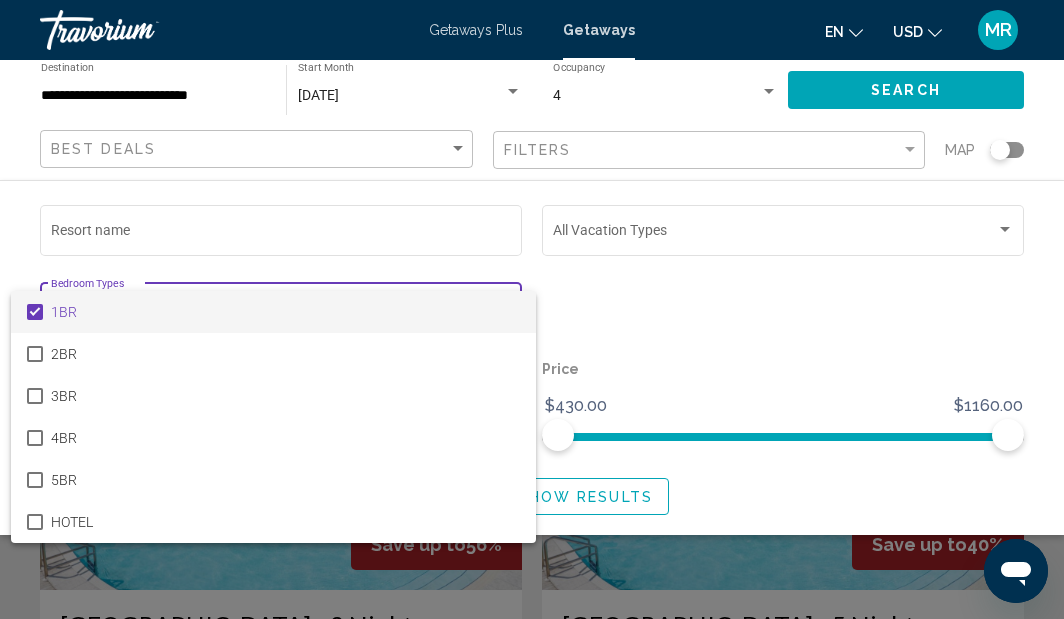 click at bounding box center [532, 309] 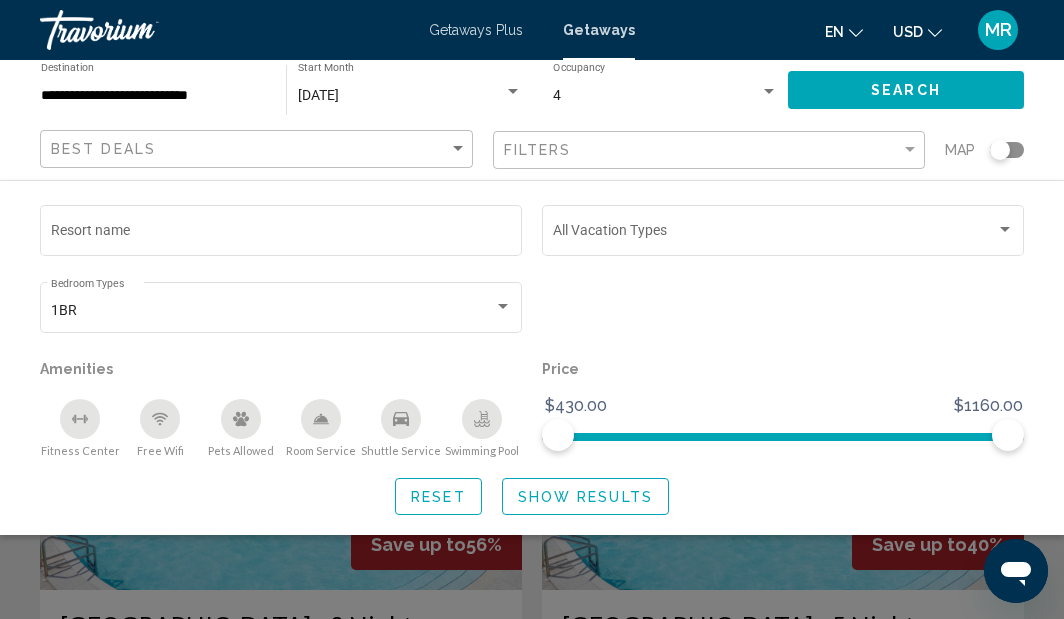 click on "4" at bounding box center (656, 96) 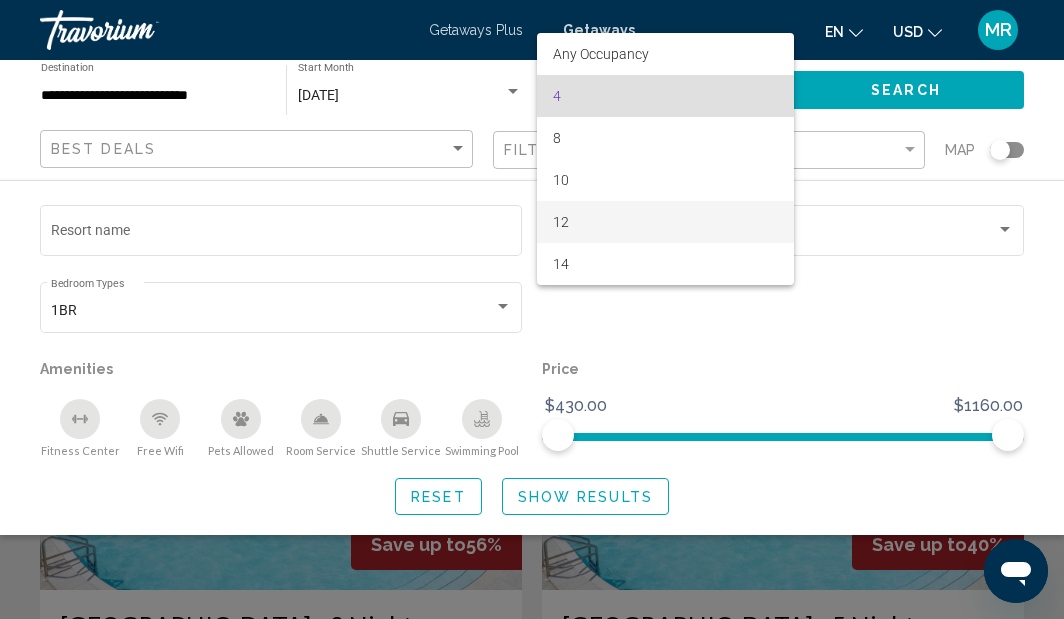 scroll, scrollTop: 0, scrollLeft: 0, axis: both 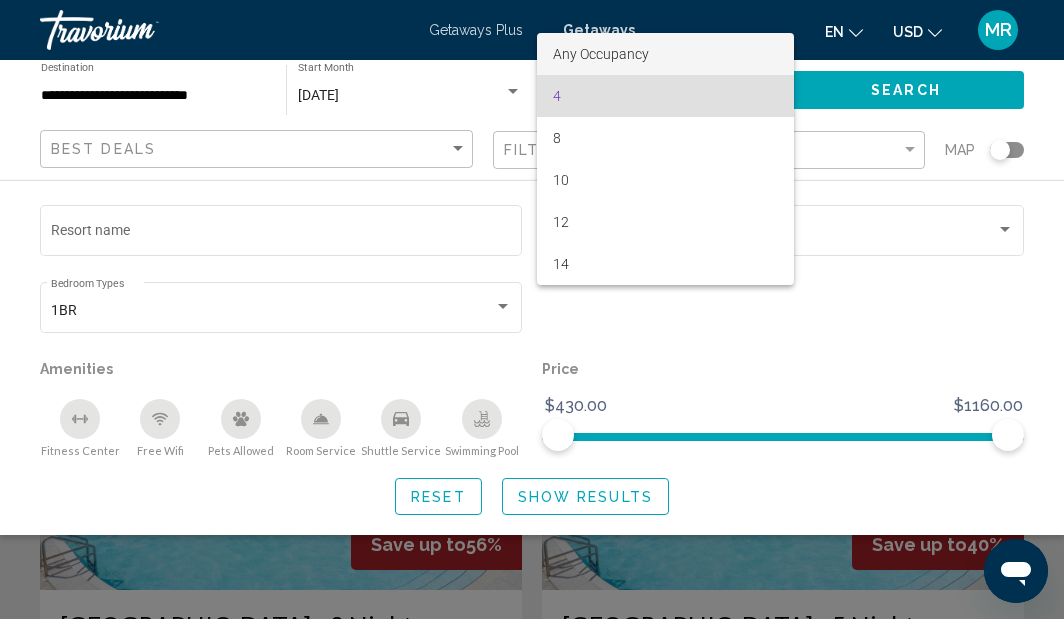 click on "Any Occupancy" at bounding box center (665, 54) 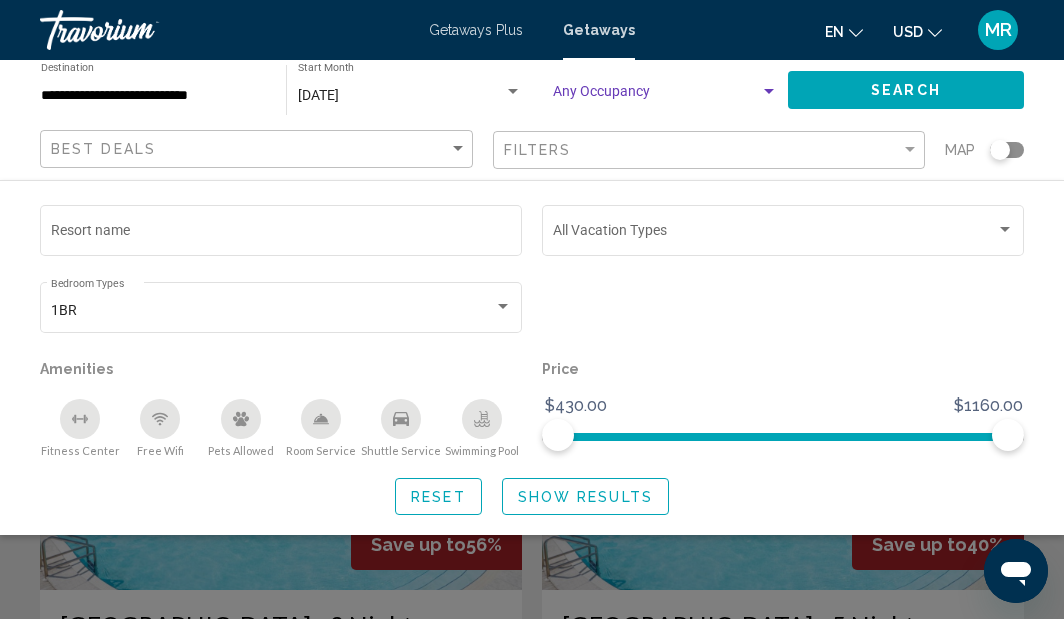 click on "Search" 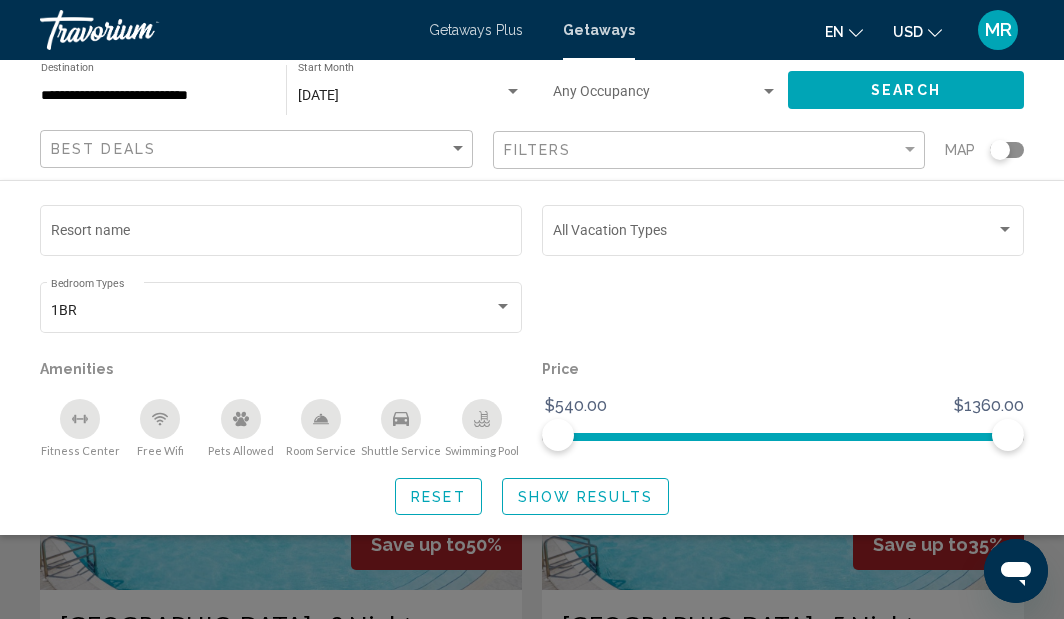 scroll, scrollTop: 0, scrollLeft: 0, axis: both 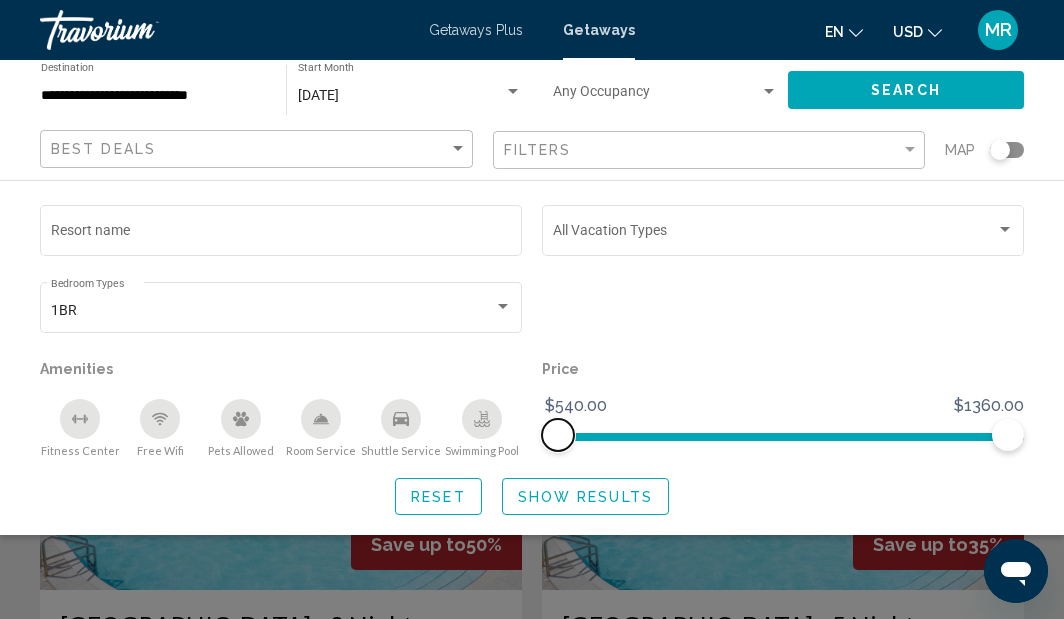 click 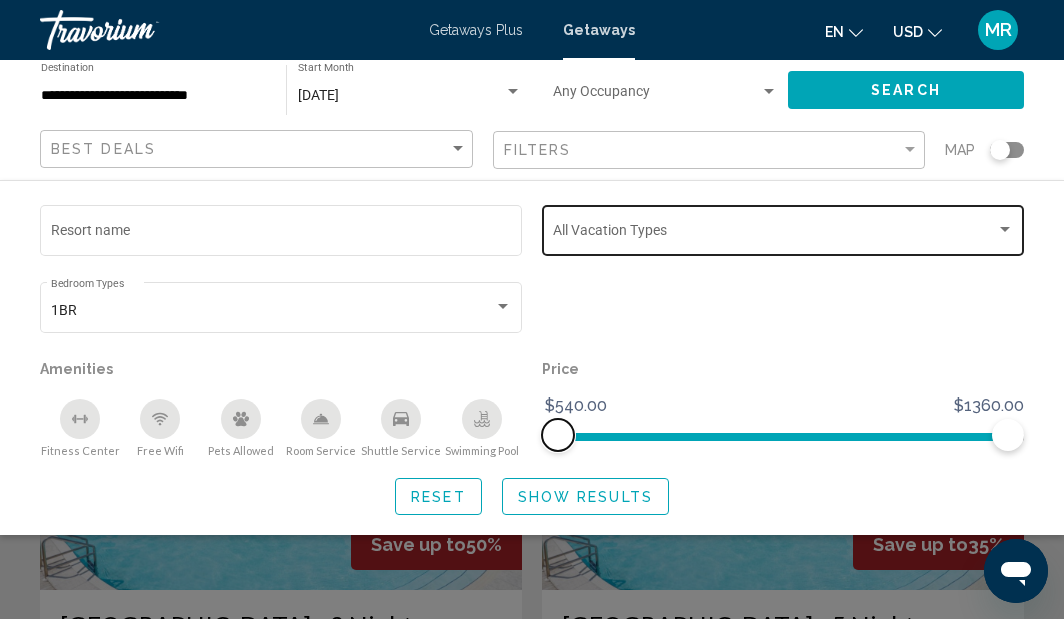 scroll, scrollTop: 0, scrollLeft: 0, axis: both 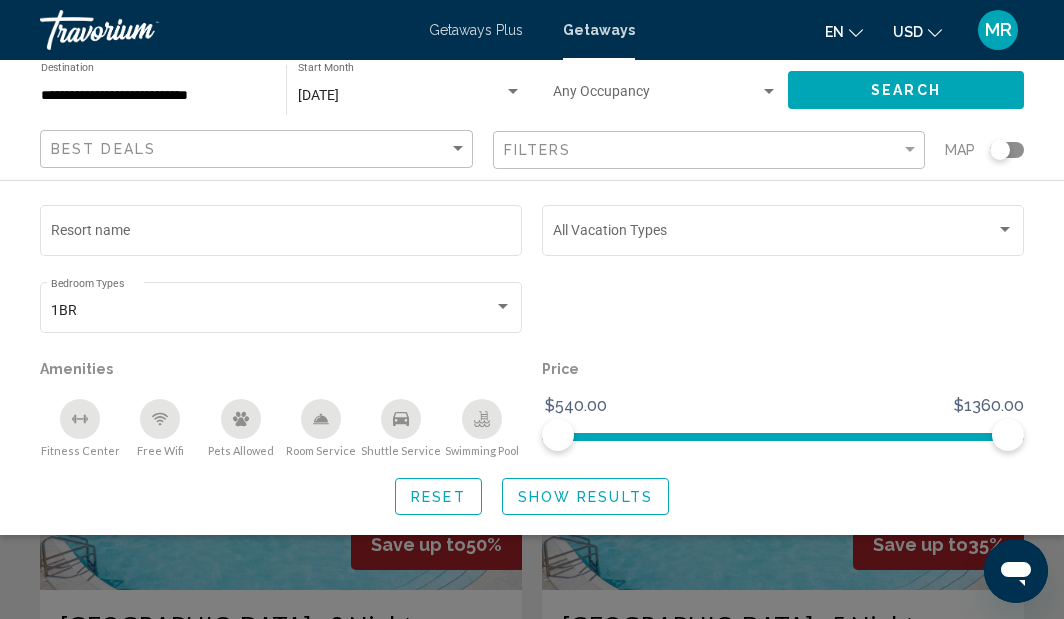 click on "Getaways Plus" at bounding box center [476, 30] 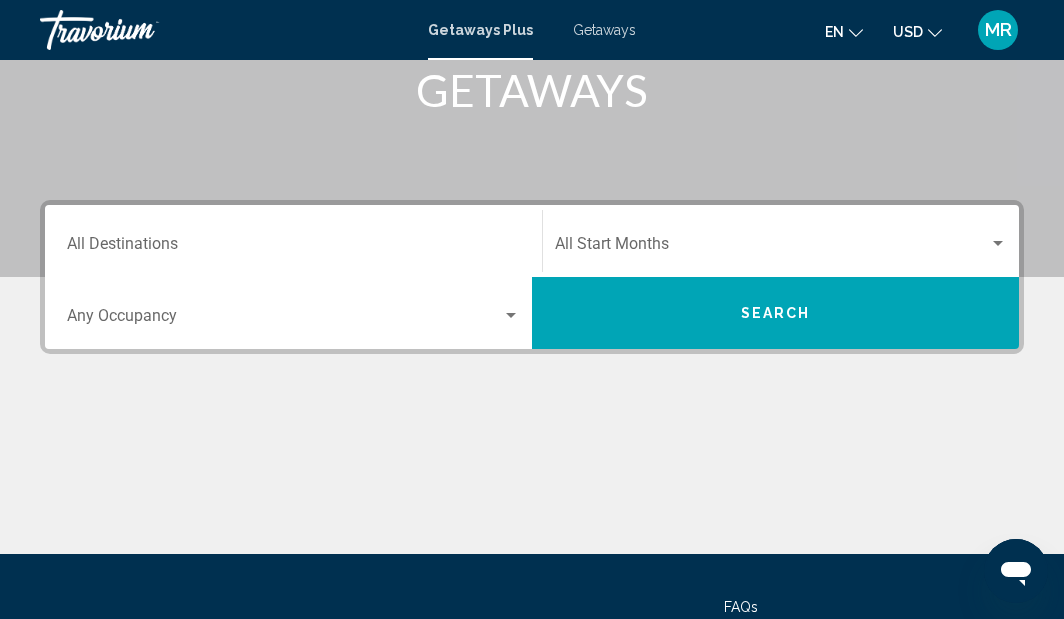 scroll, scrollTop: 329, scrollLeft: 0, axis: vertical 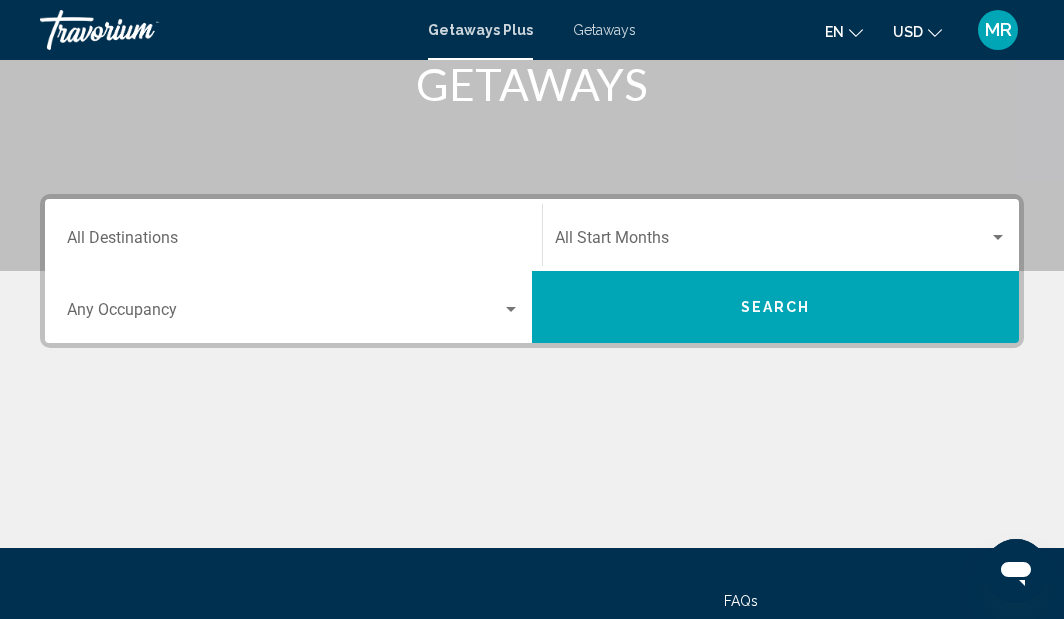 click on "Destination All Destinations" at bounding box center [293, 235] 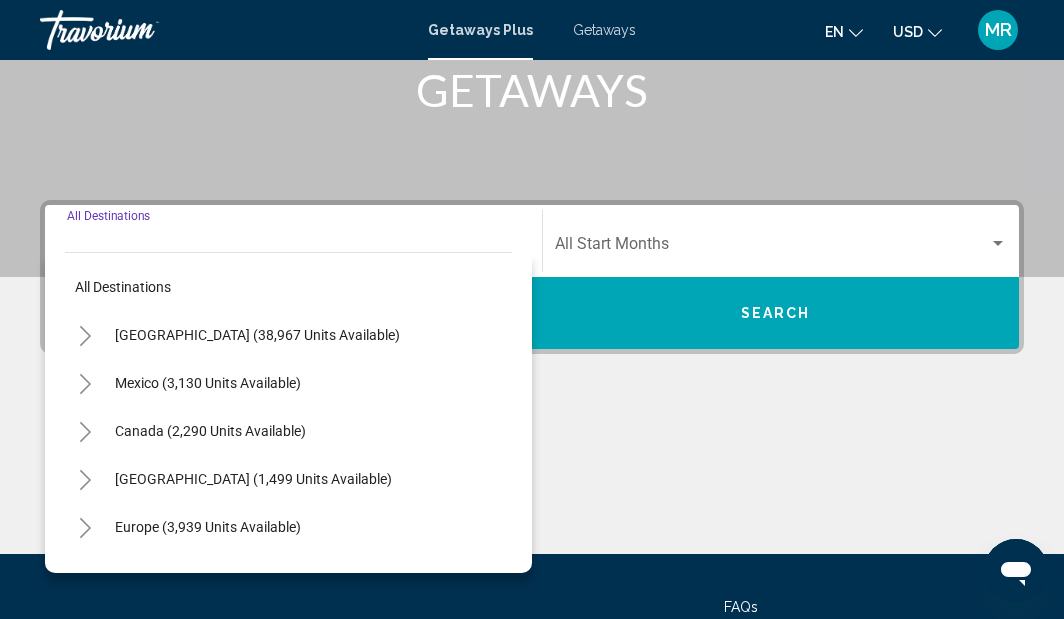 scroll, scrollTop: 335, scrollLeft: 0, axis: vertical 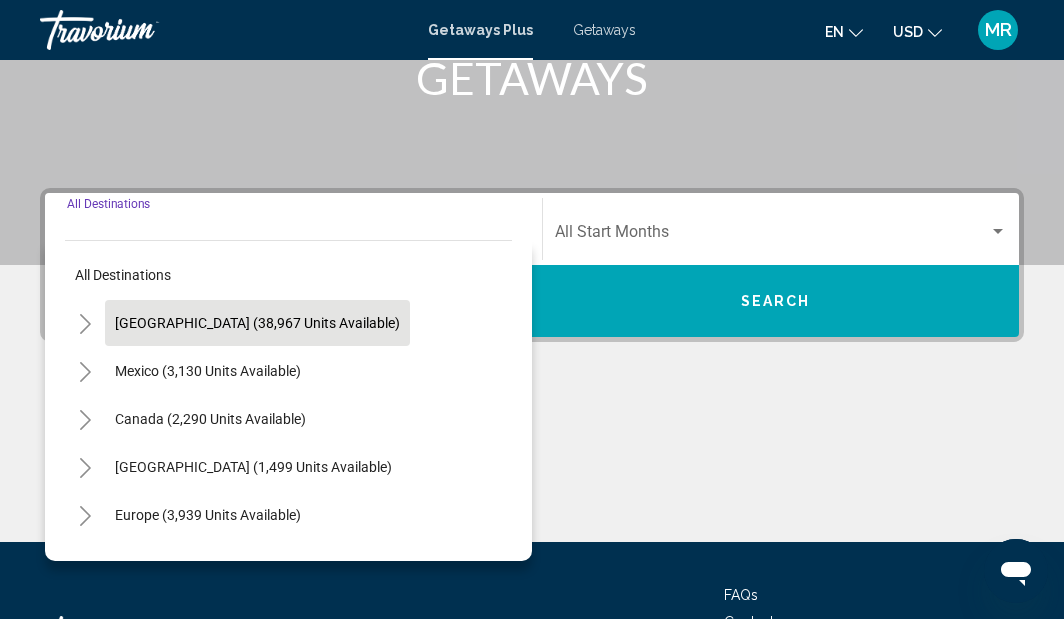 click on "United States (38,967 units available)" at bounding box center [208, 371] 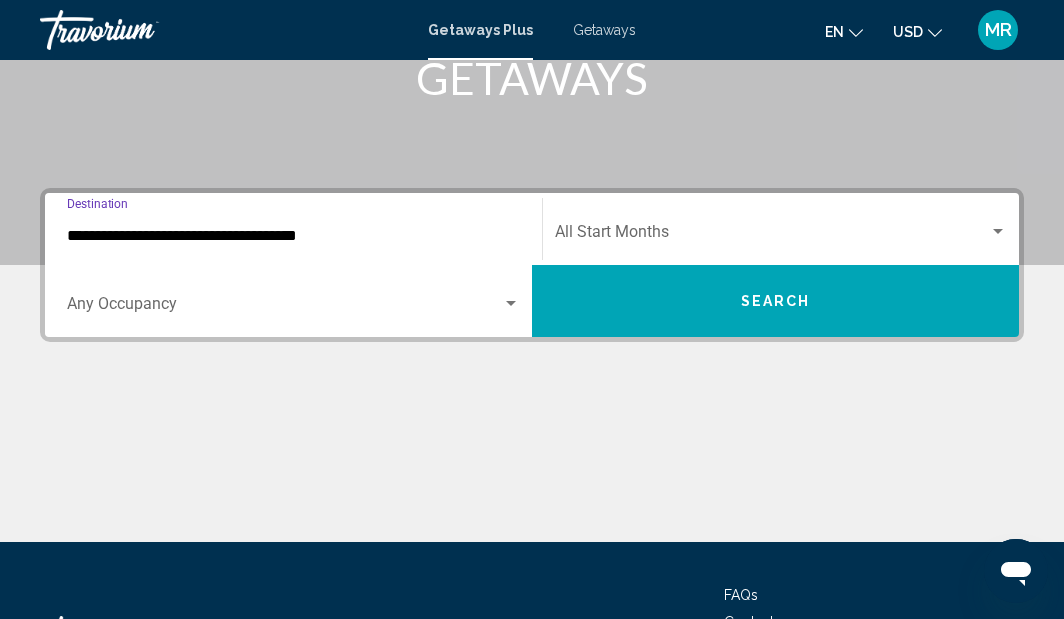 scroll, scrollTop: 458, scrollLeft: 0, axis: vertical 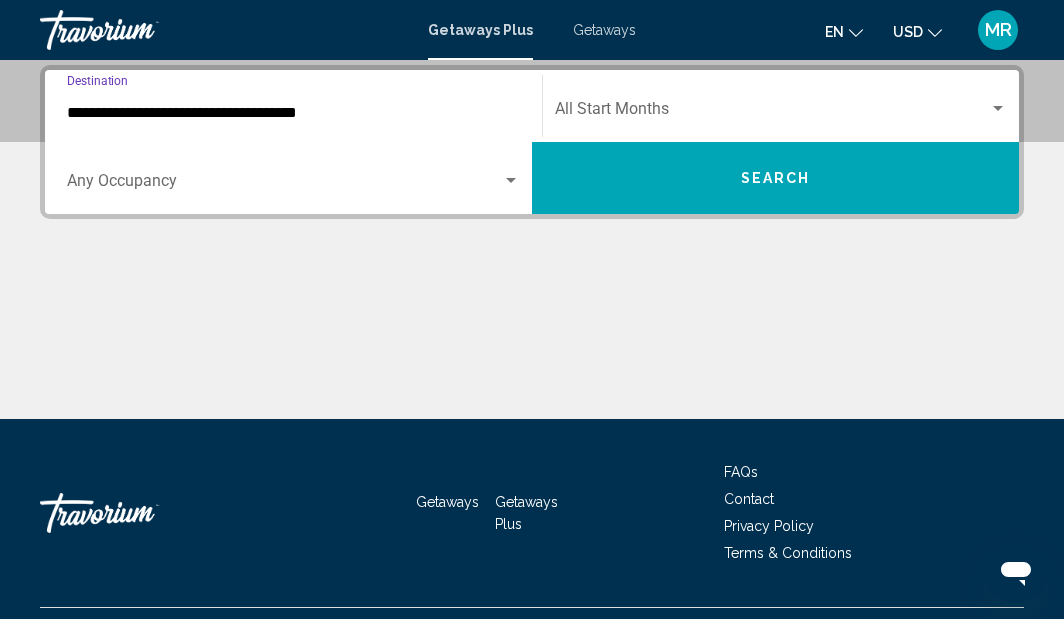 click on "**********" at bounding box center (293, 113) 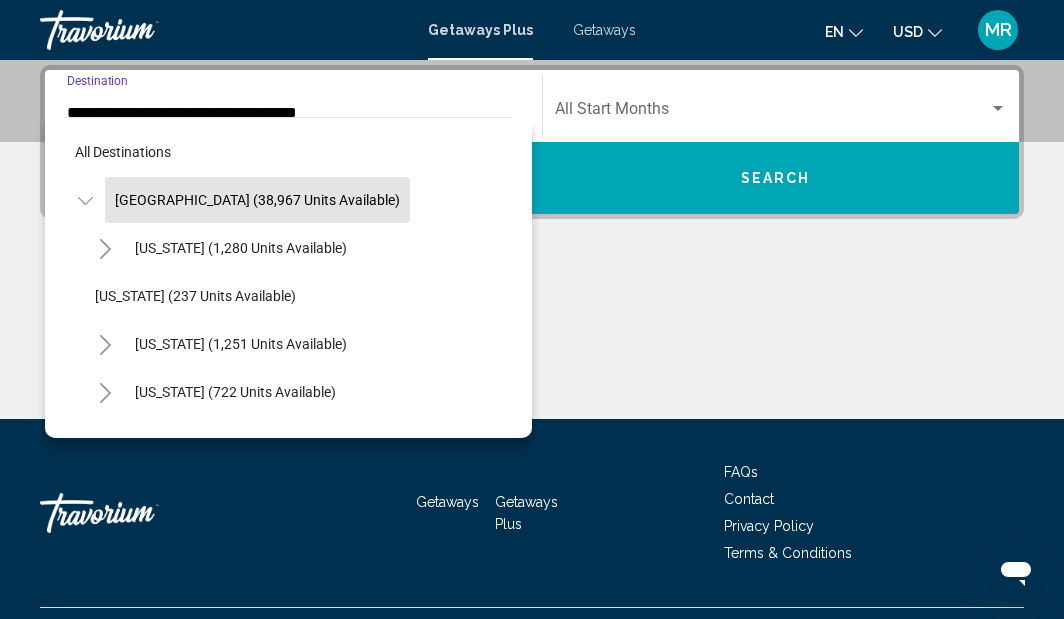 scroll, scrollTop: 349, scrollLeft: 0, axis: vertical 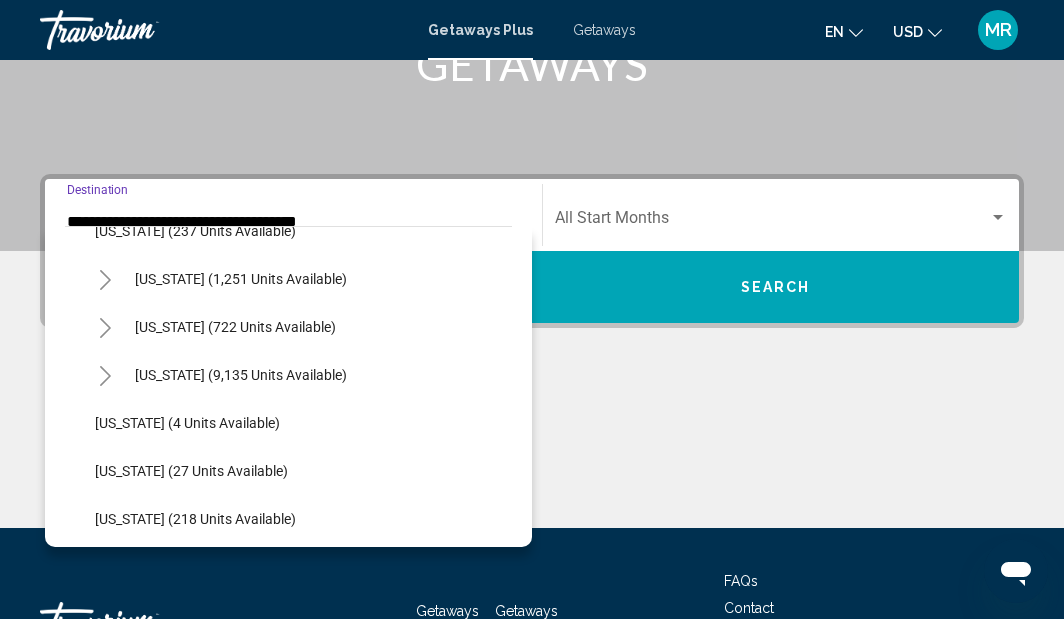 click 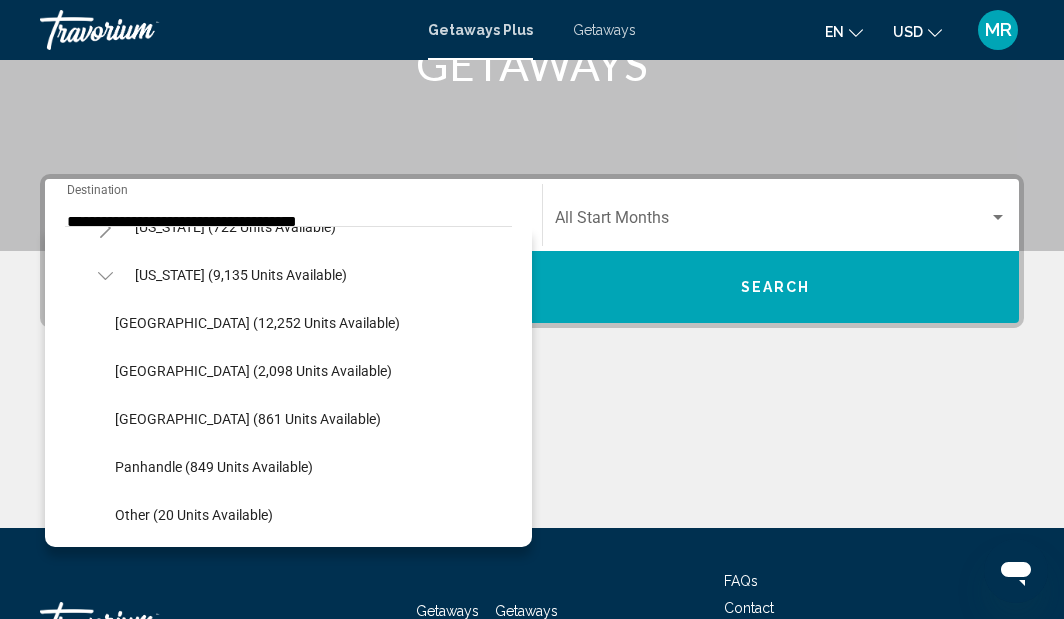 scroll, scrollTop: 272, scrollLeft: 0, axis: vertical 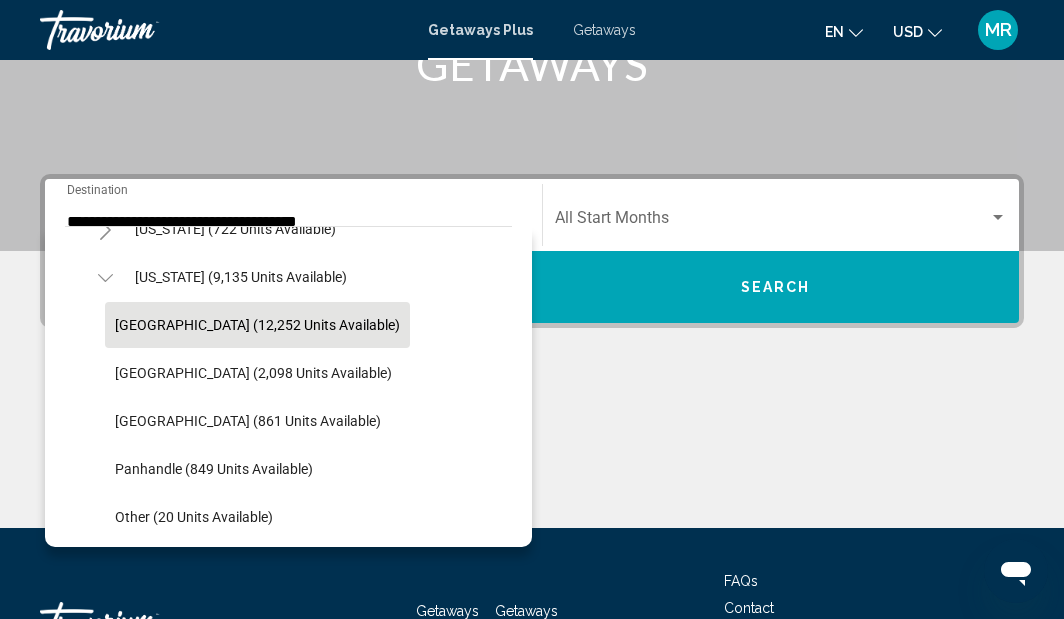 click on "Orlando & Disney Area (12,252 units available)" 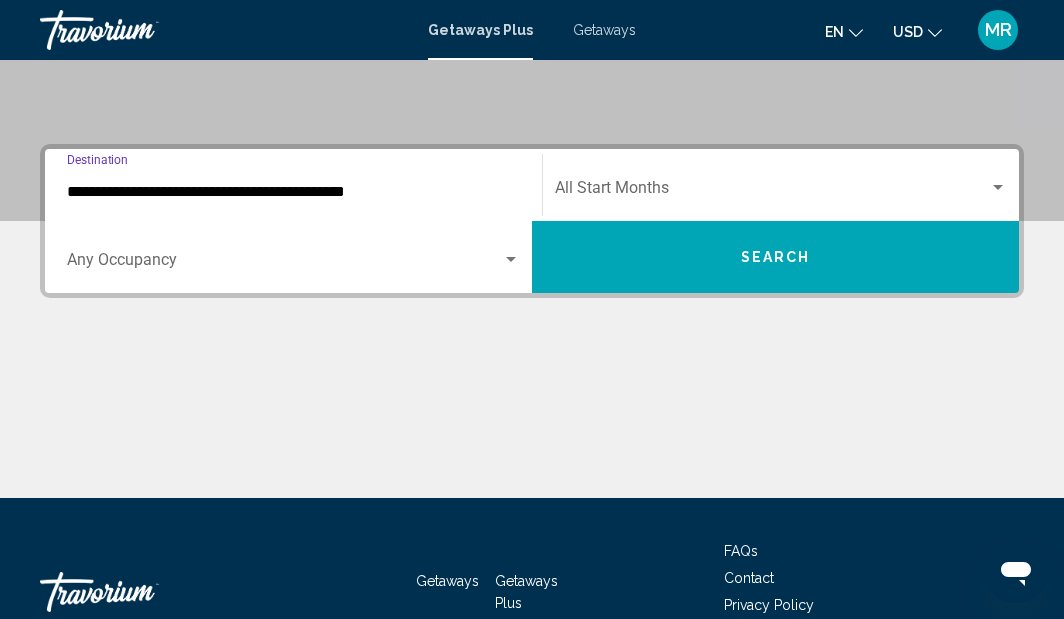 scroll, scrollTop: 371, scrollLeft: 0, axis: vertical 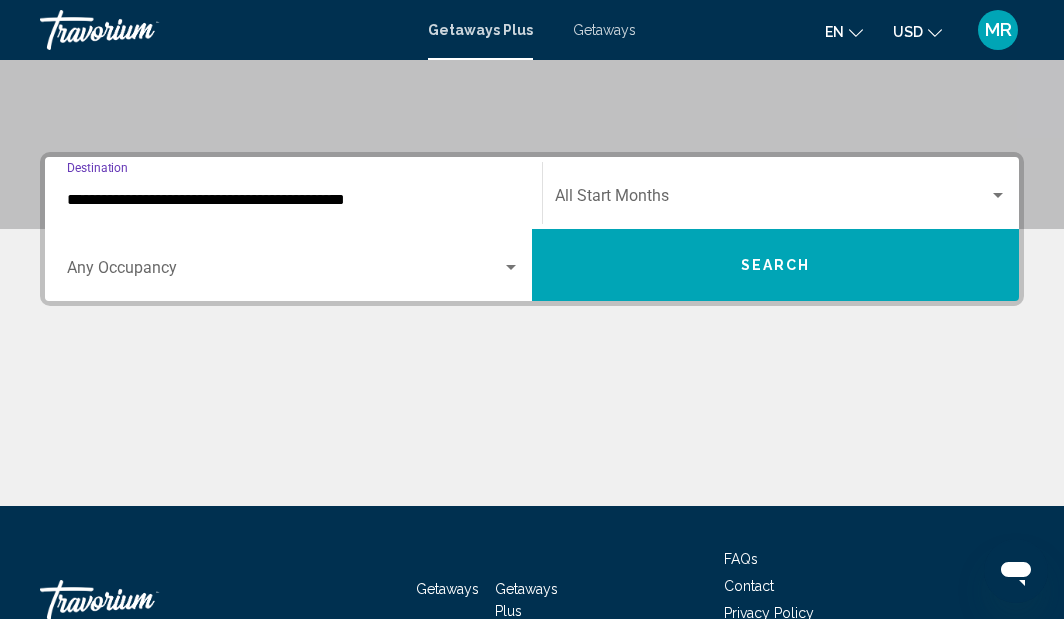 click at bounding box center [511, 267] 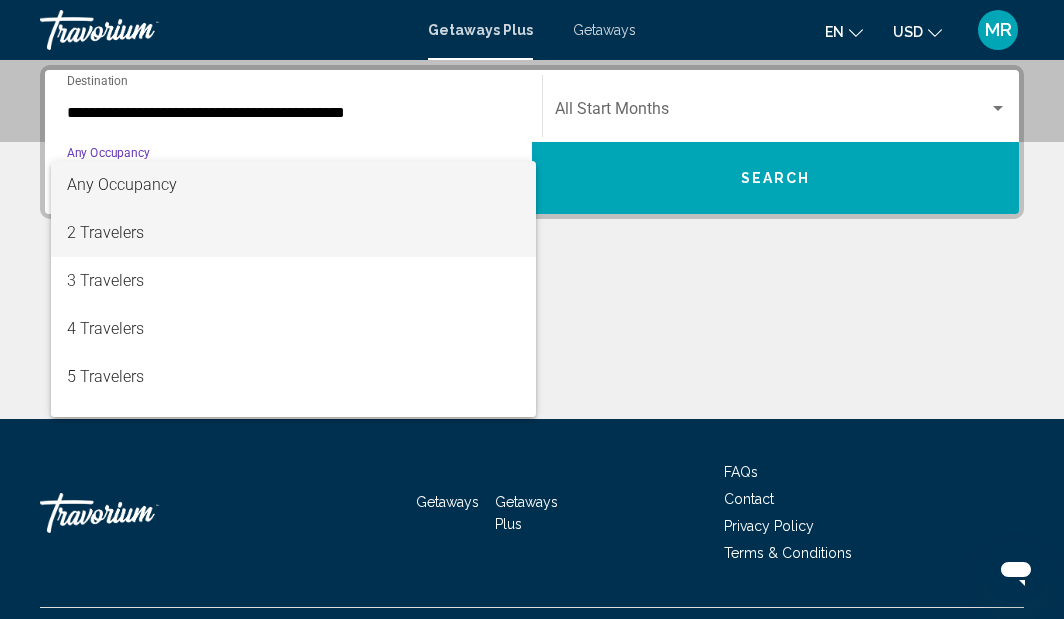 click on "2 Travelers" at bounding box center (293, 233) 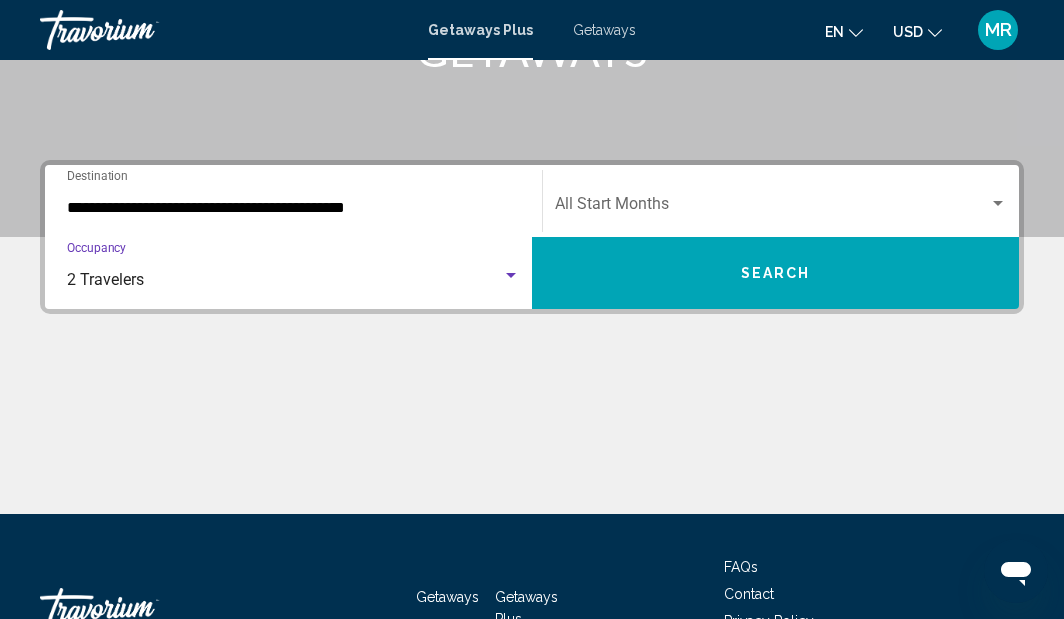 scroll, scrollTop: 356, scrollLeft: 0, axis: vertical 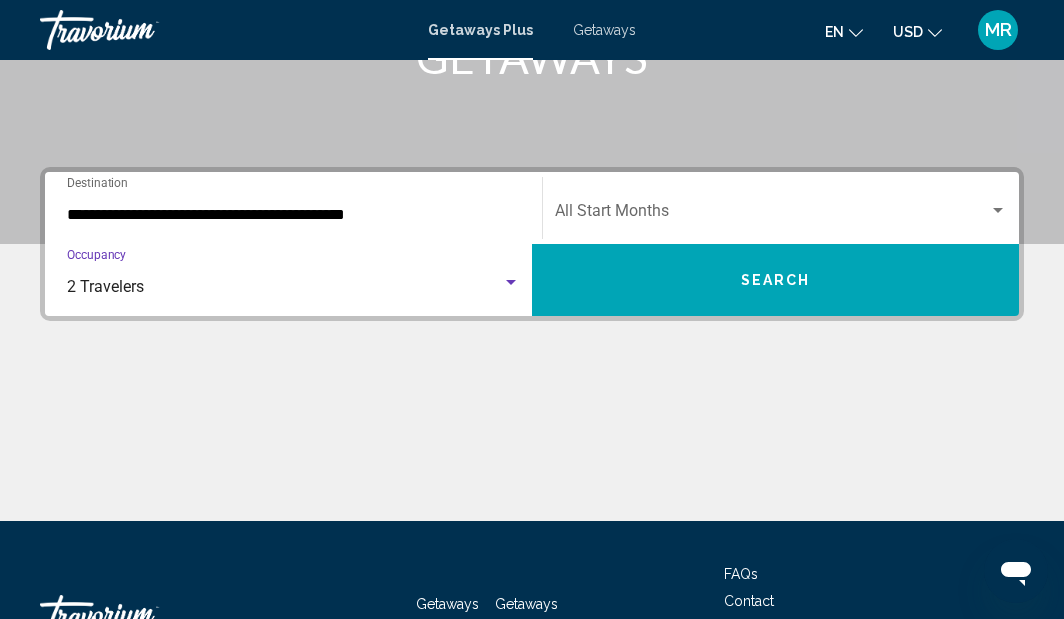 click on "Search" at bounding box center (775, 280) 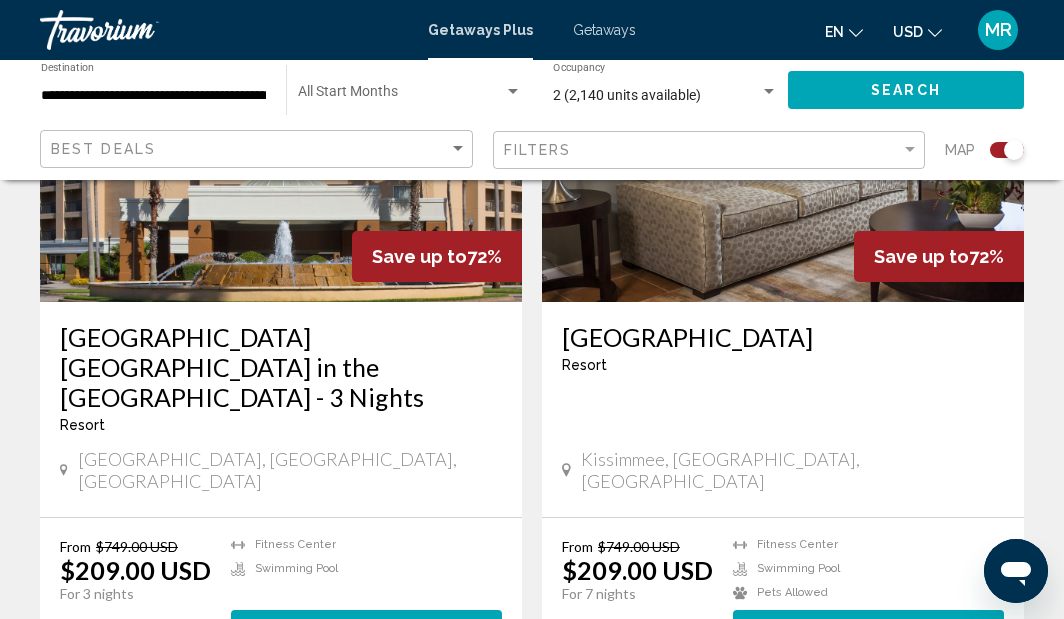 scroll, scrollTop: 2291, scrollLeft: 0, axis: vertical 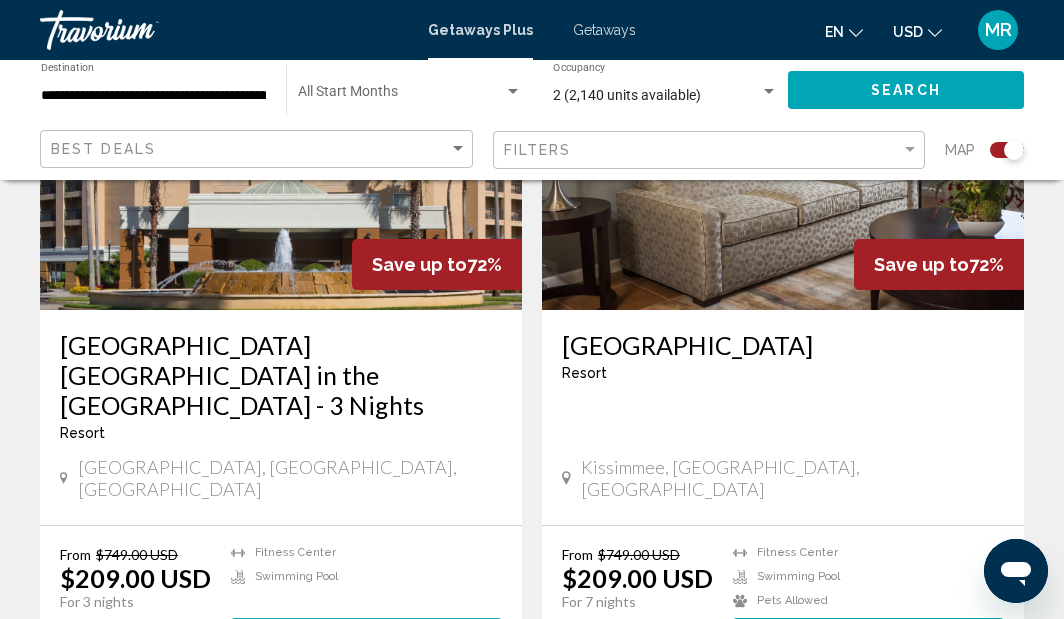 click on "681 units" at bounding box center (429, 637) 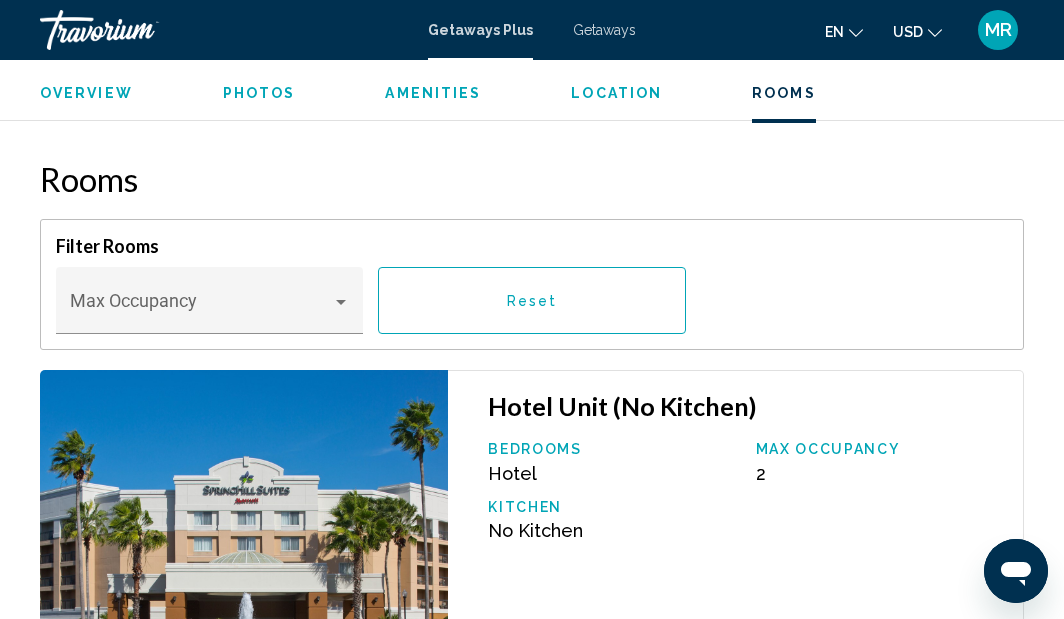 scroll, scrollTop: 2997, scrollLeft: 0, axis: vertical 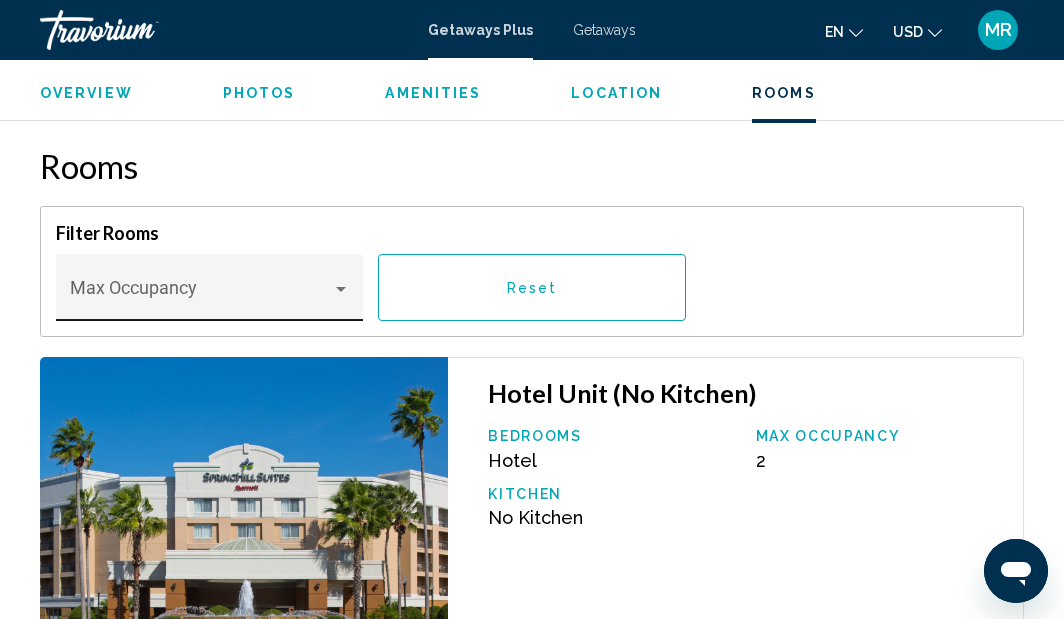click at bounding box center [341, 289] 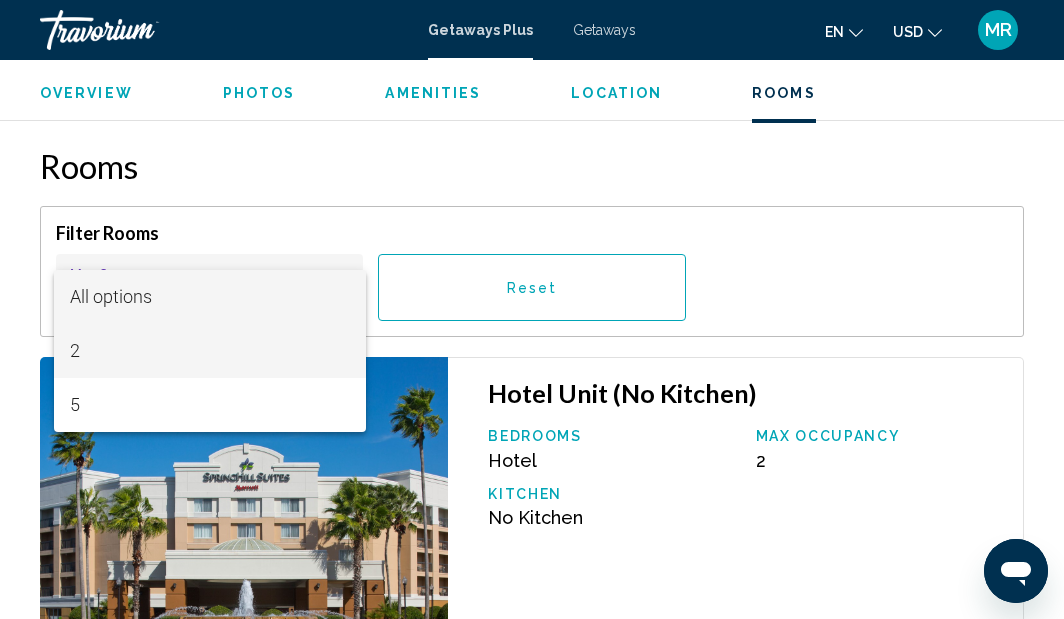 click on "2" at bounding box center (210, 351) 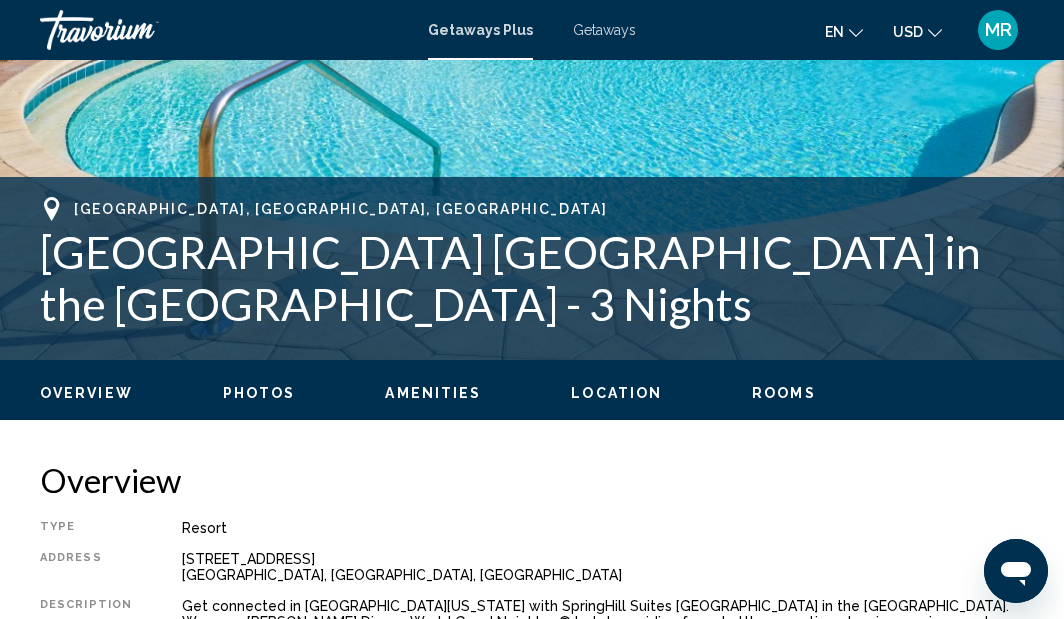 scroll, scrollTop: 651, scrollLeft: 0, axis: vertical 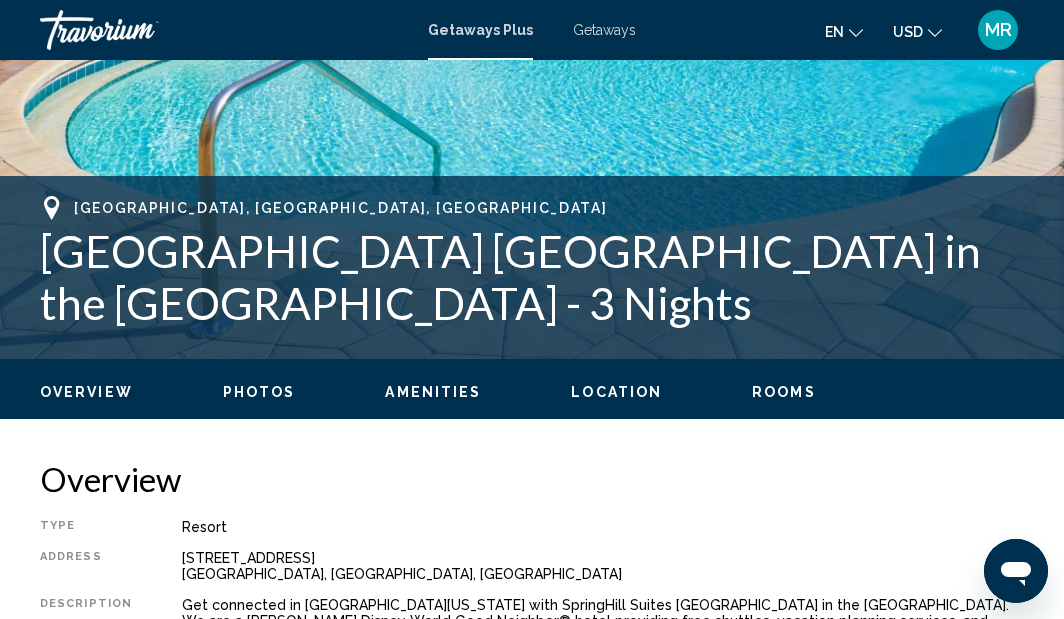 click on "Overview" at bounding box center [86, 392] 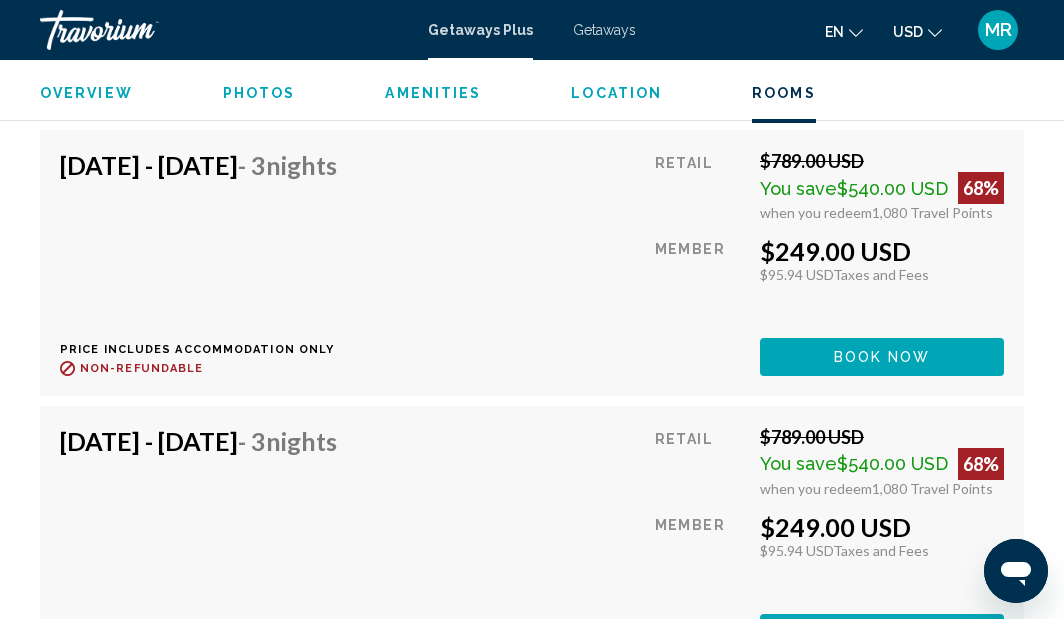 scroll, scrollTop: 36041, scrollLeft: 0, axis: vertical 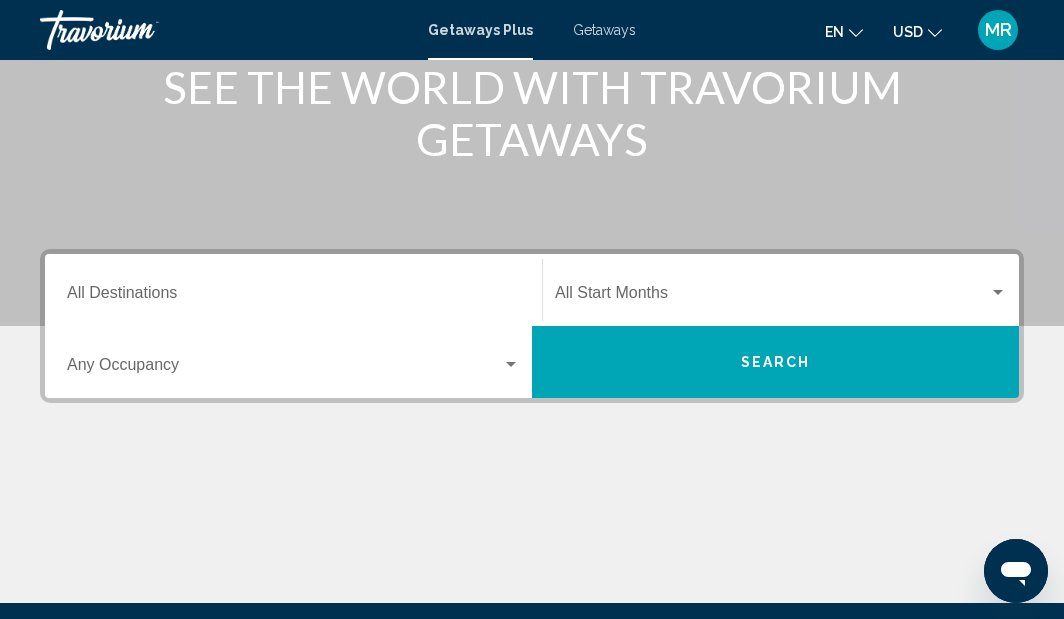 click at bounding box center (284, 369) 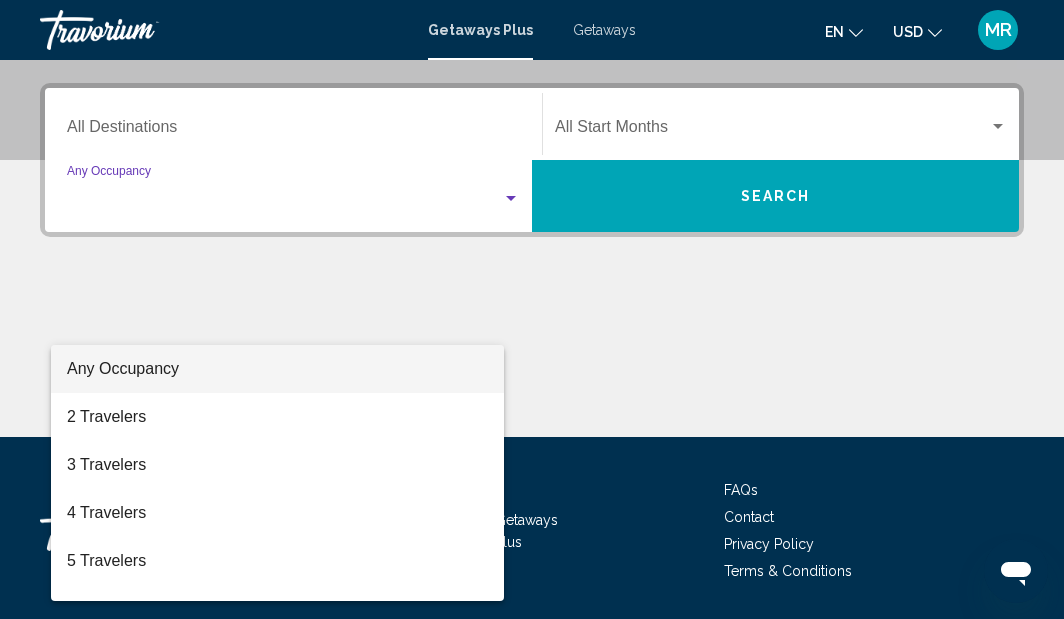 scroll, scrollTop: 458, scrollLeft: 0, axis: vertical 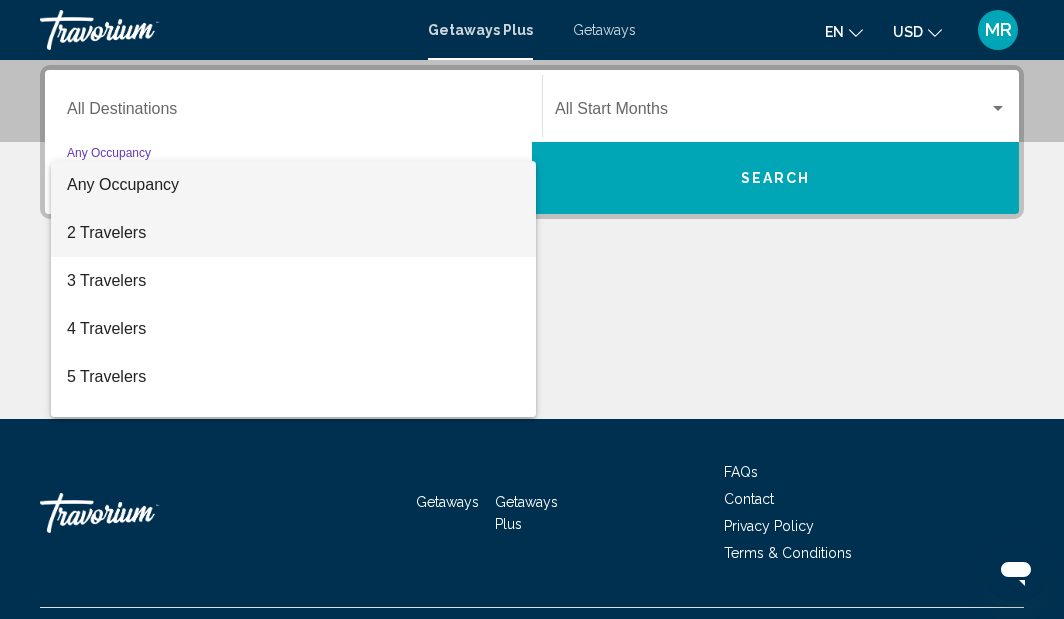 click on "2 Travelers" at bounding box center [293, 233] 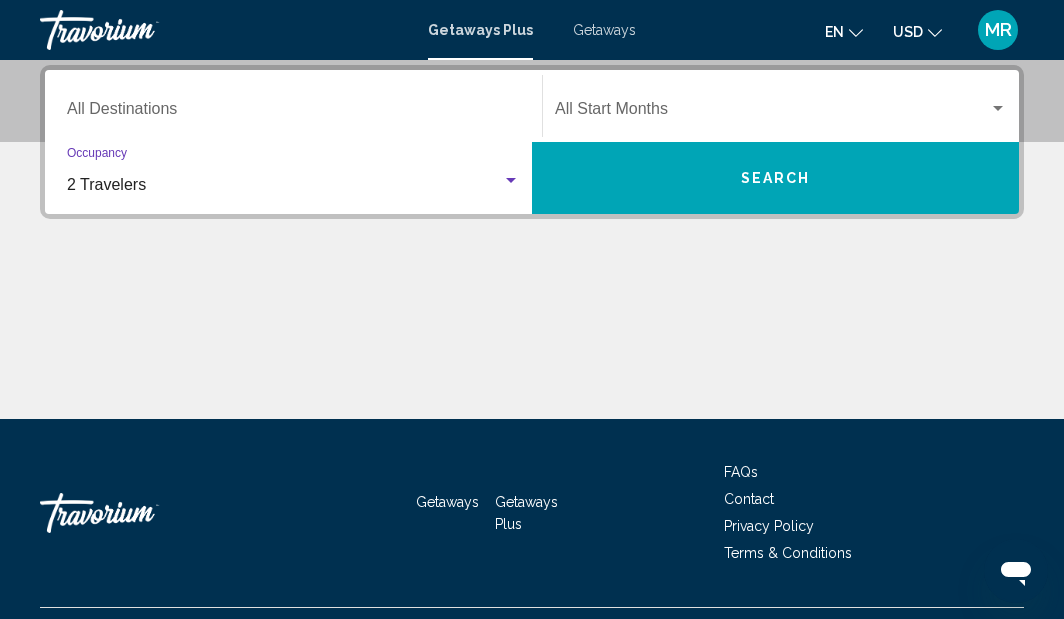 click on "Destination All Destinations Start Month All Start Months 2 Travelers Occupancy Any Occupancy Search" at bounding box center [532, 242] 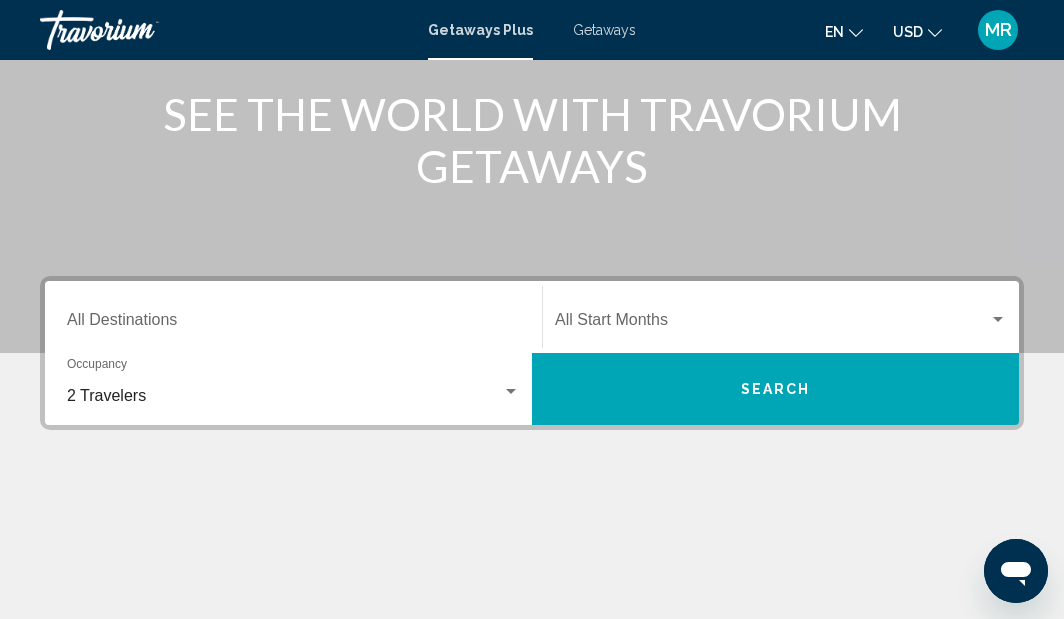 scroll, scrollTop: 244, scrollLeft: 0, axis: vertical 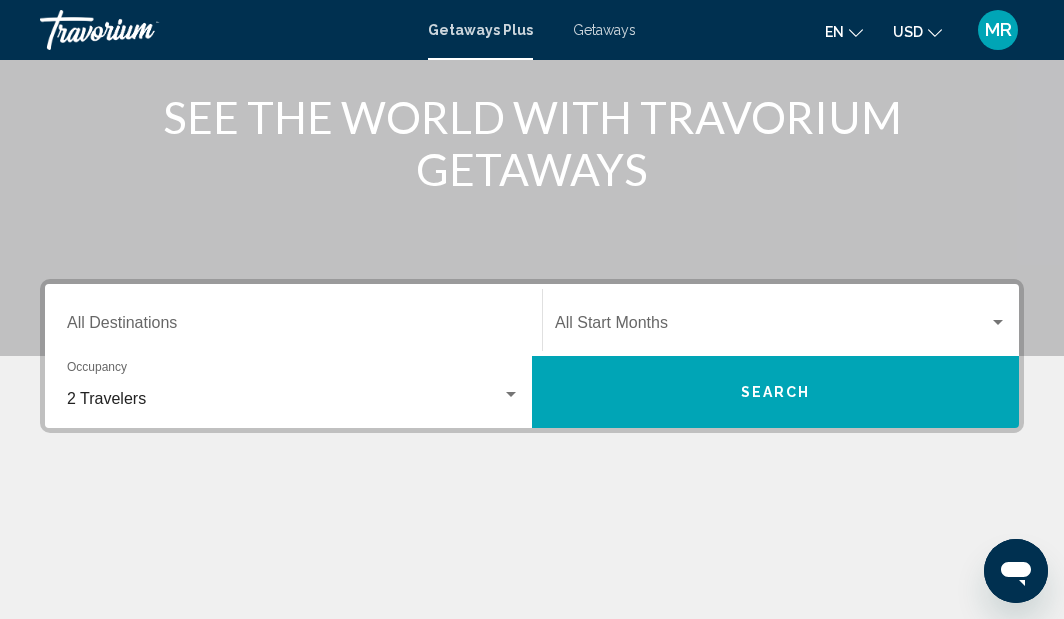 click on "Destination All Destinations" at bounding box center (293, 327) 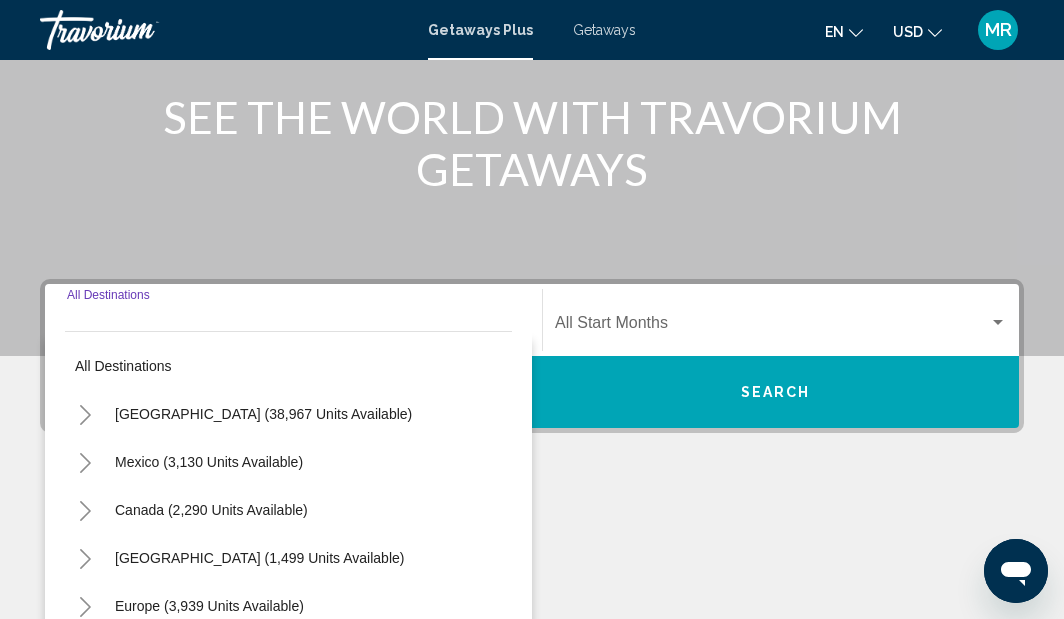 scroll, scrollTop: 458, scrollLeft: 0, axis: vertical 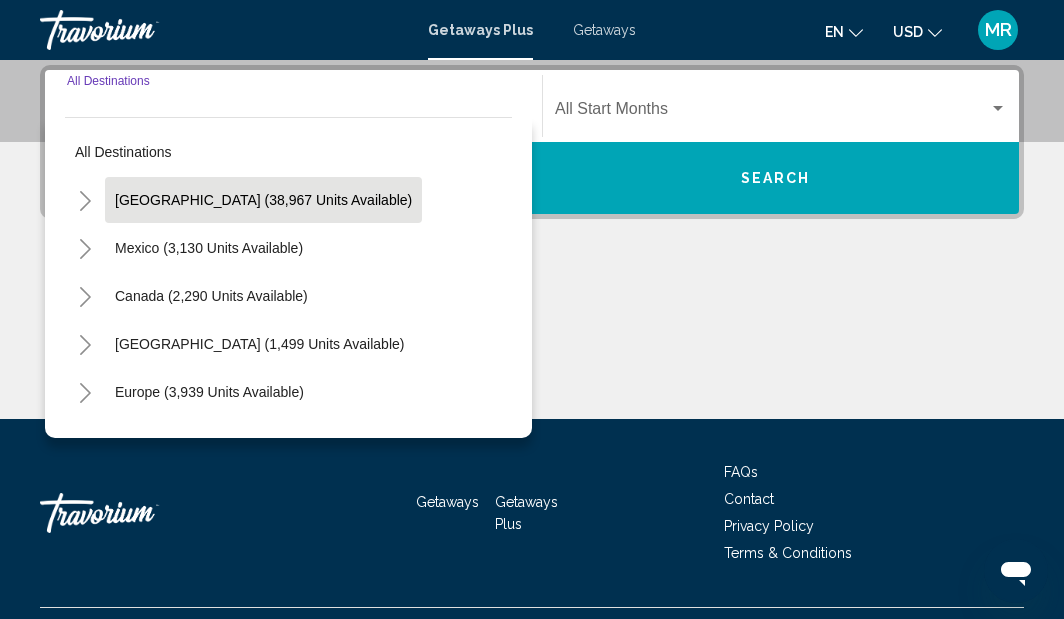 click on "United States (38,967 units available)" at bounding box center [209, 248] 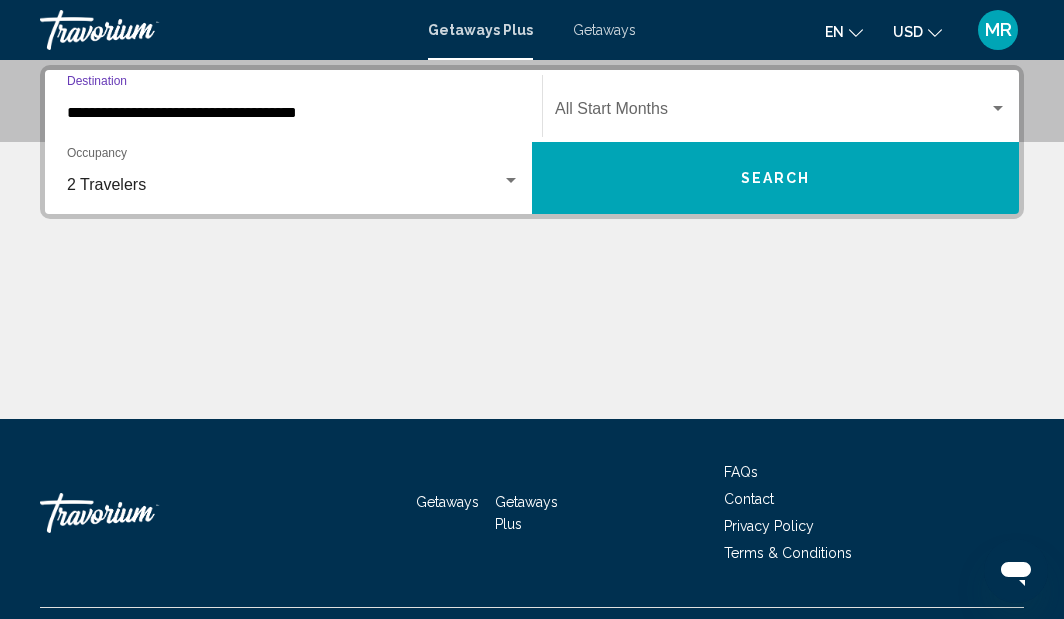 click on "**********" at bounding box center [293, 113] 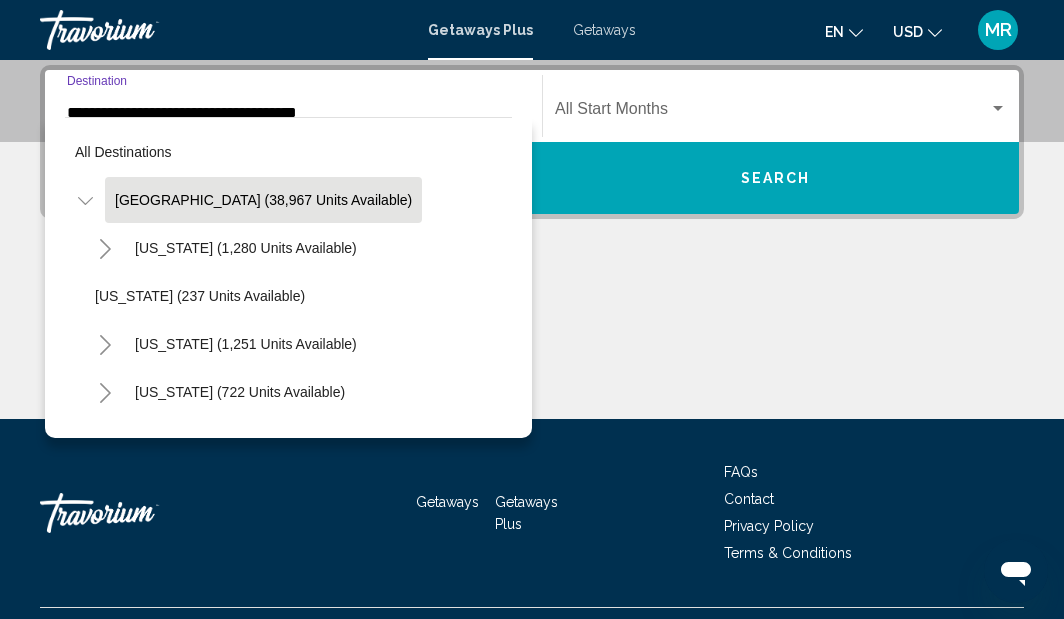 scroll, scrollTop: 349, scrollLeft: 0, axis: vertical 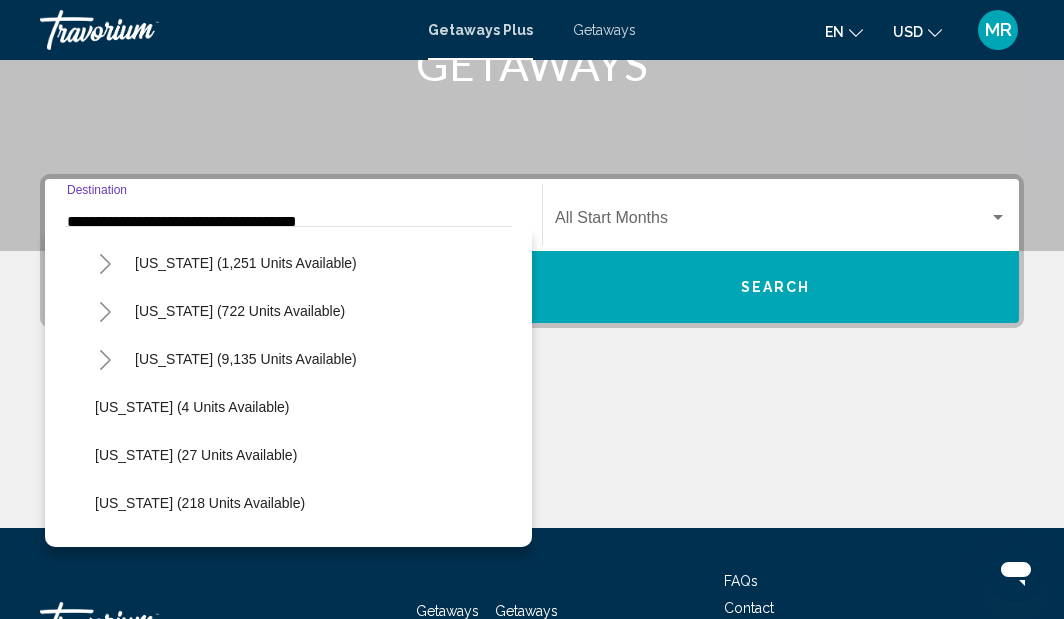 click 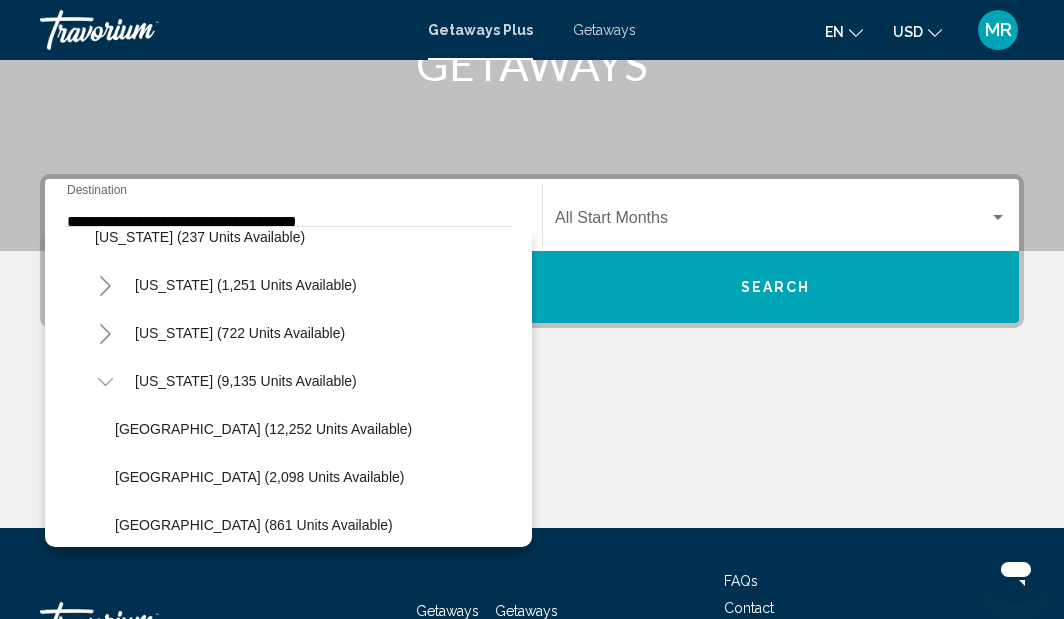 scroll, scrollTop: 167, scrollLeft: 0, axis: vertical 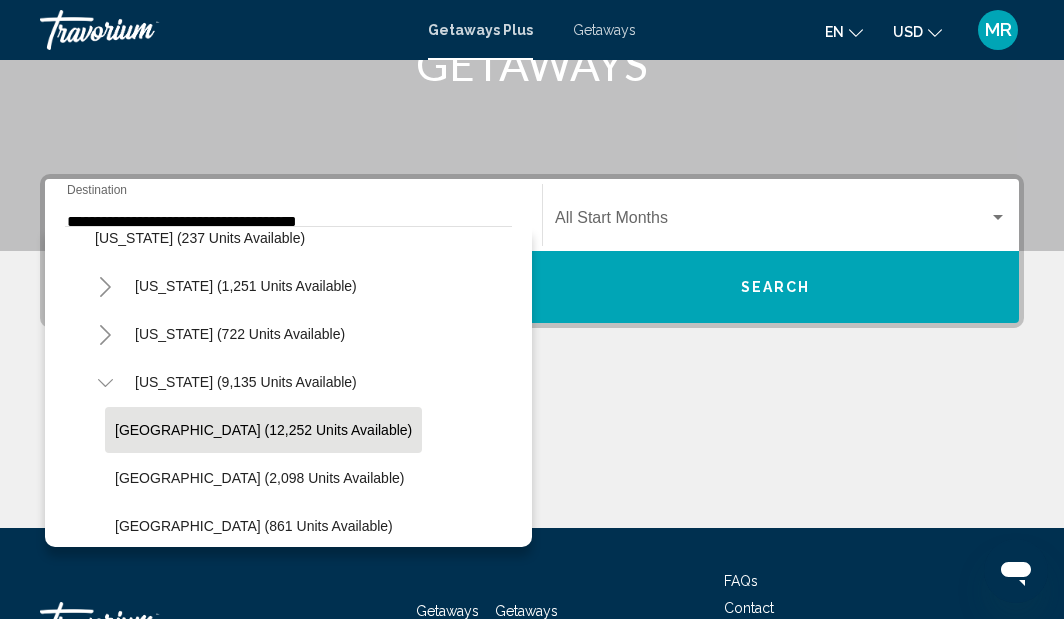 click on "Orlando & Disney Area (12,252 units available)" 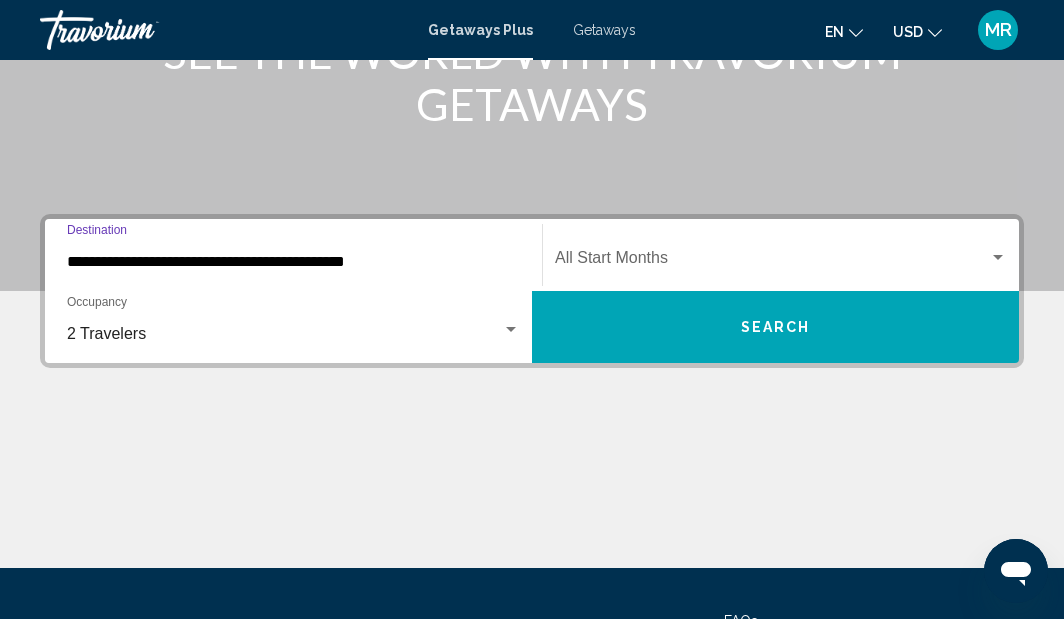 click at bounding box center (772, 262) 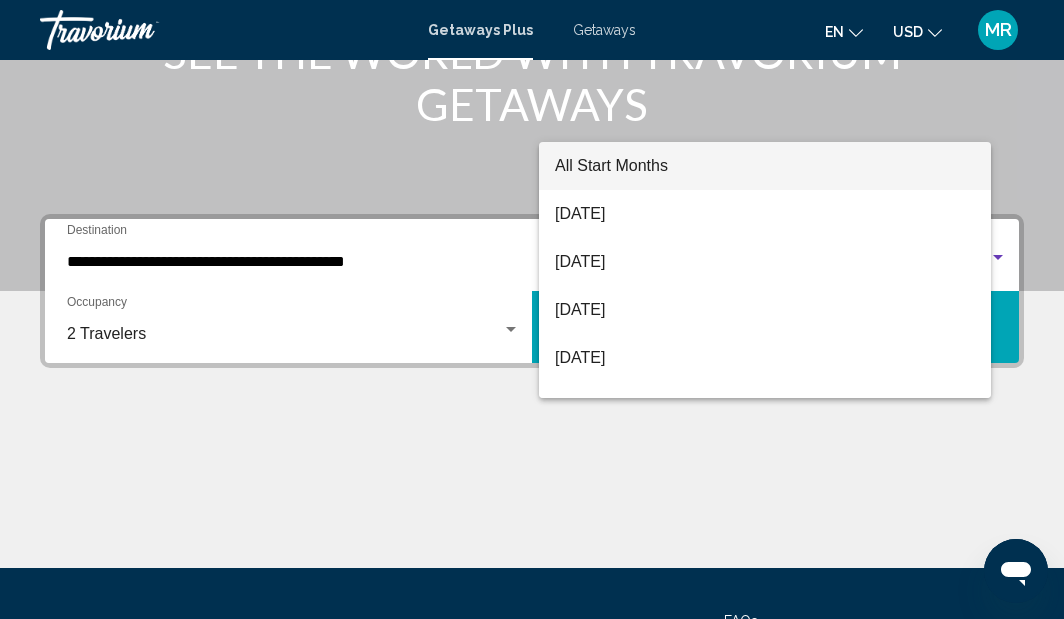 scroll, scrollTop: 458, scrollLeft: 0, axis: vertical 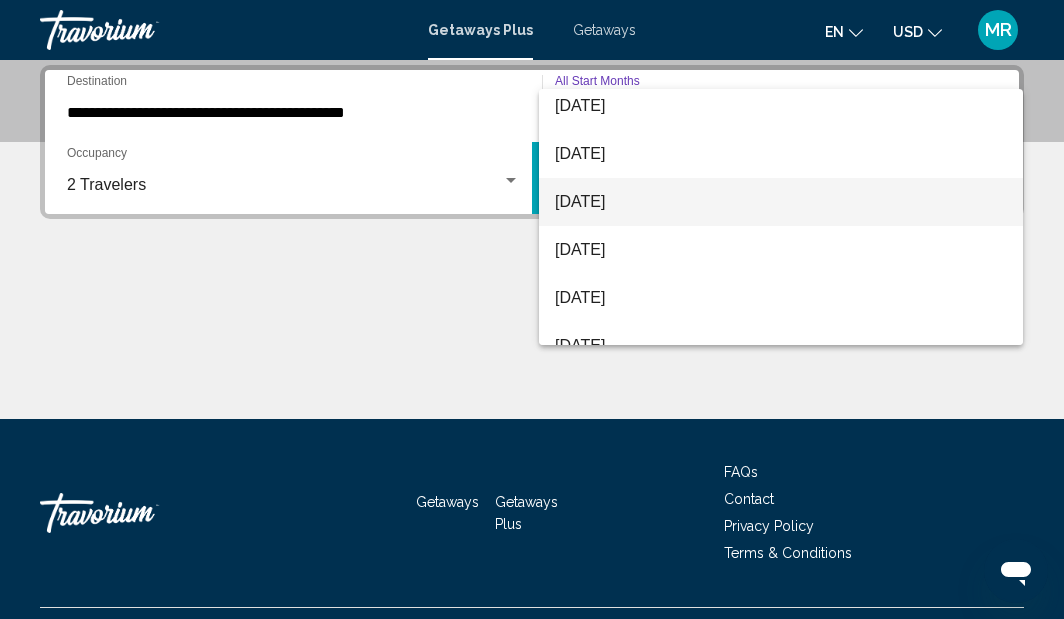 click on "November 2025" at bounding box center (781, 202) 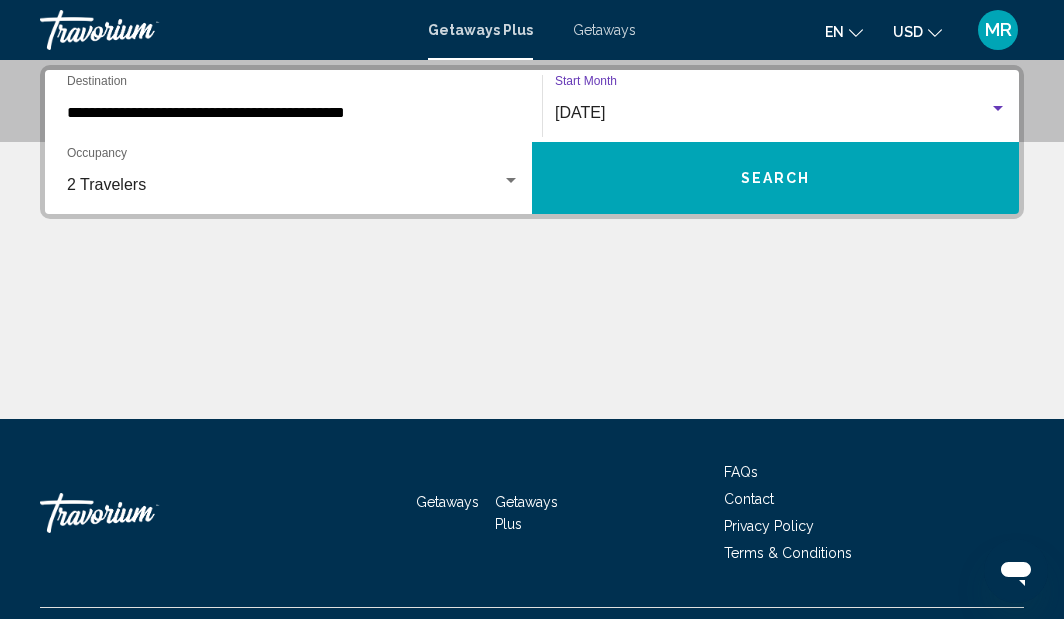 click on "Search" at bounding box center [776, 179] 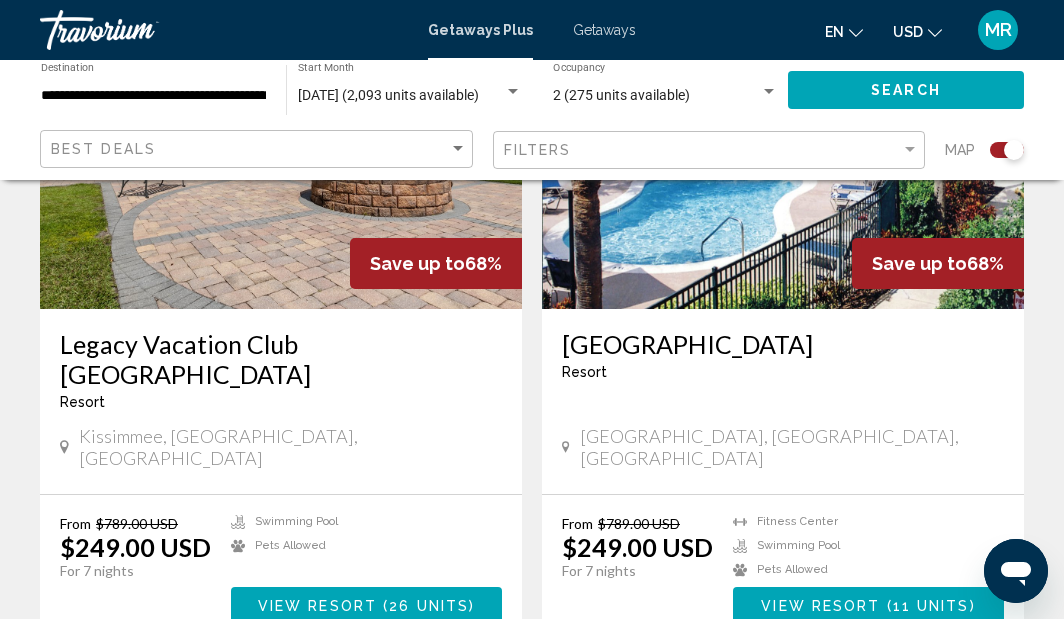 scroll, scrollTop: 2345, scrollLeft: 0, axis: vertical 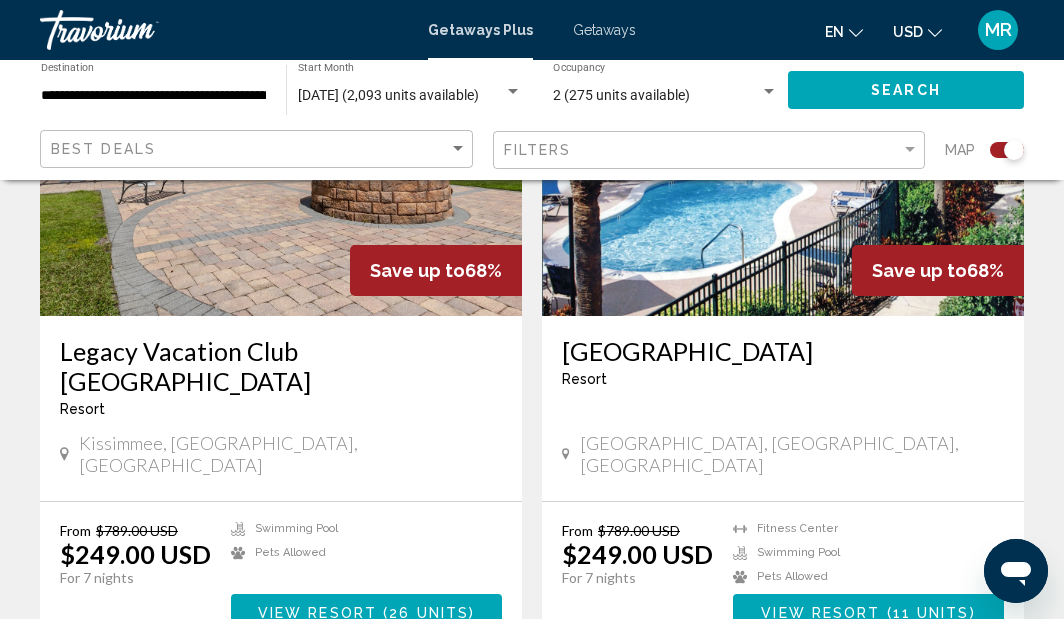 click on "11 units" at bounding box center [931, 613] 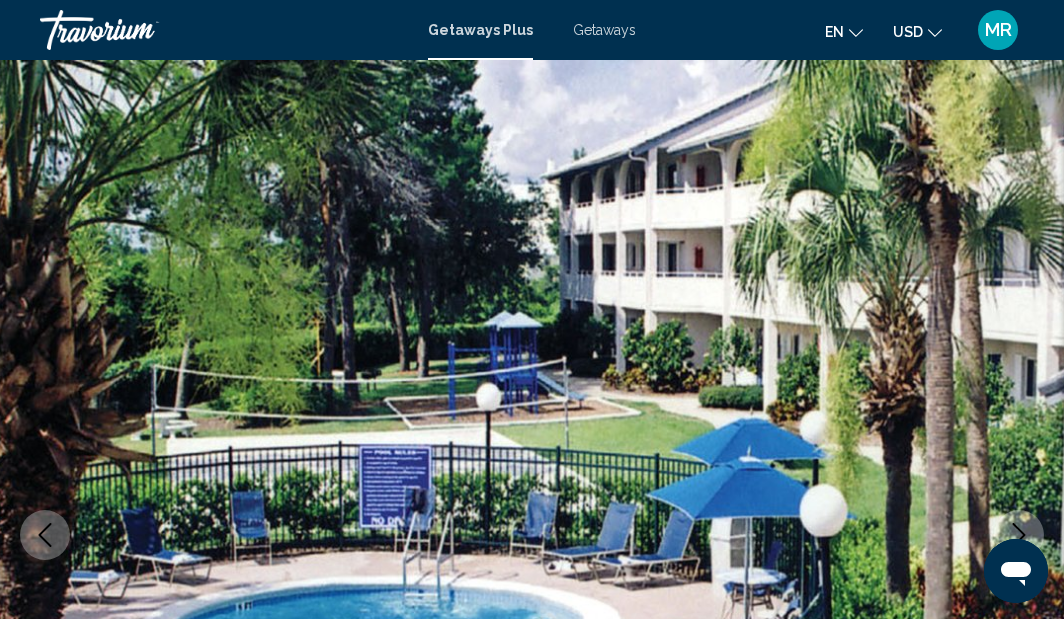 scroll, scrollTop: 0, scrollLeft: 0, axis: both 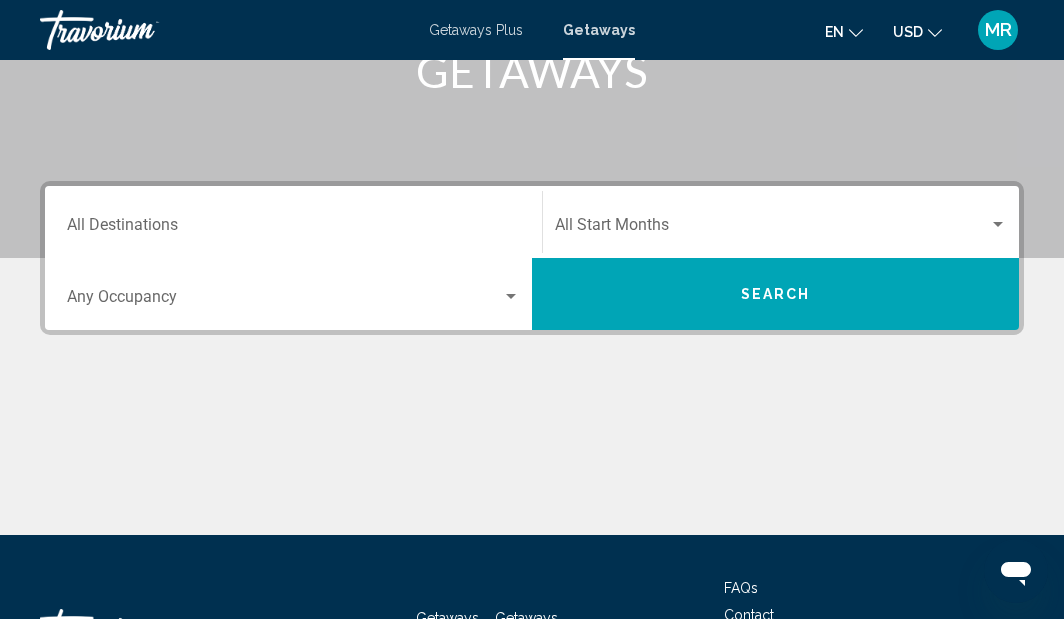 click on "Destination All Destinations" at bounding box center [293, 222] 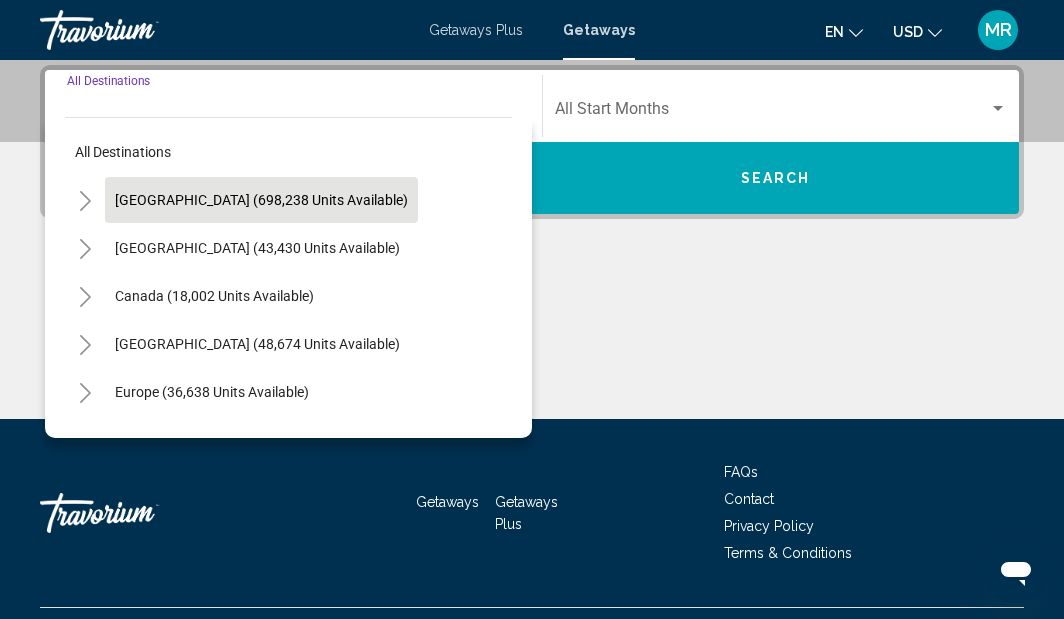 click on "United States (698,238 units available)" at bounding box center (257, 248) 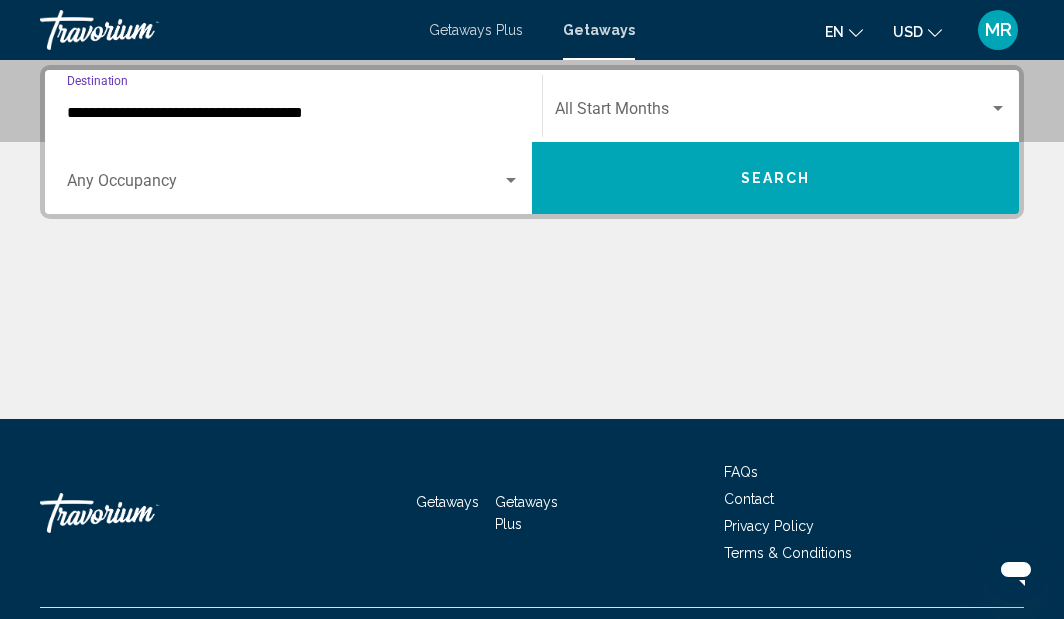 click on "**********" at bounding box center (293, 113) 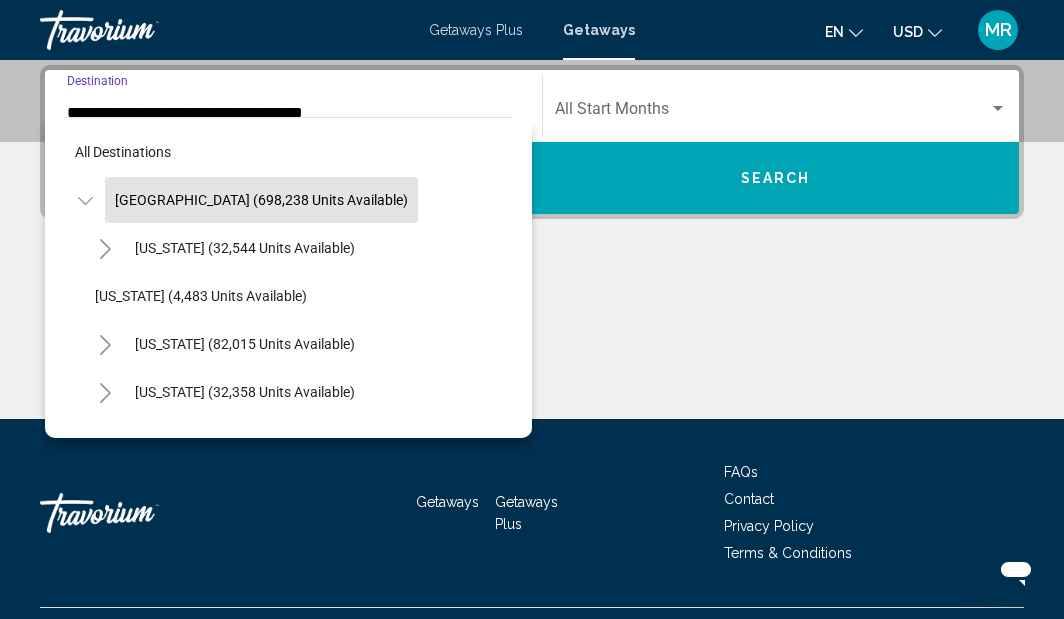 scroll, scrollTop: 349, scrollLeft: 0, axis: vertical 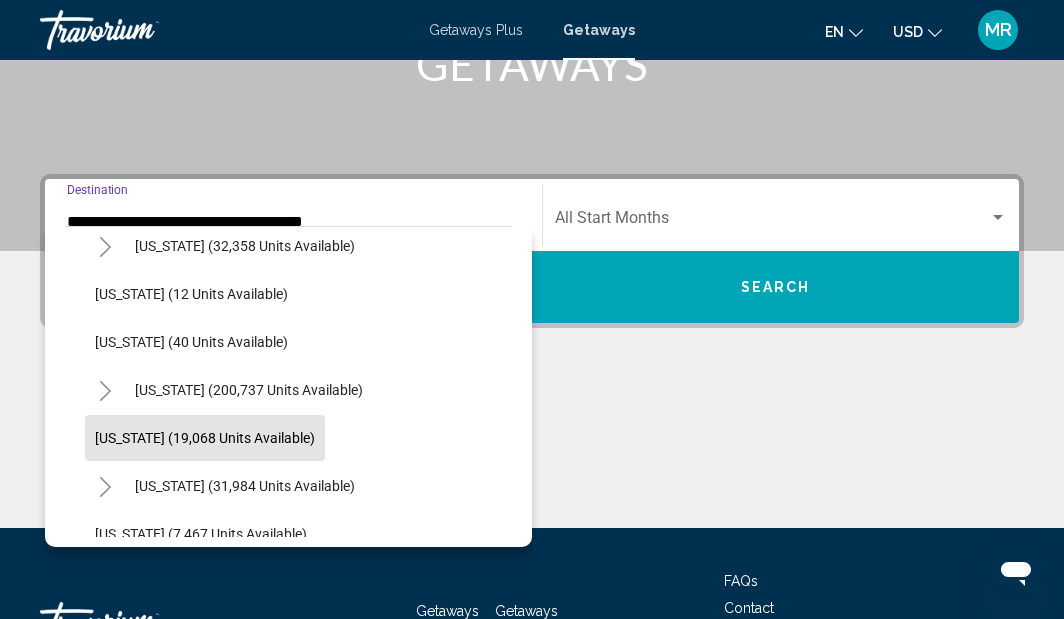 click 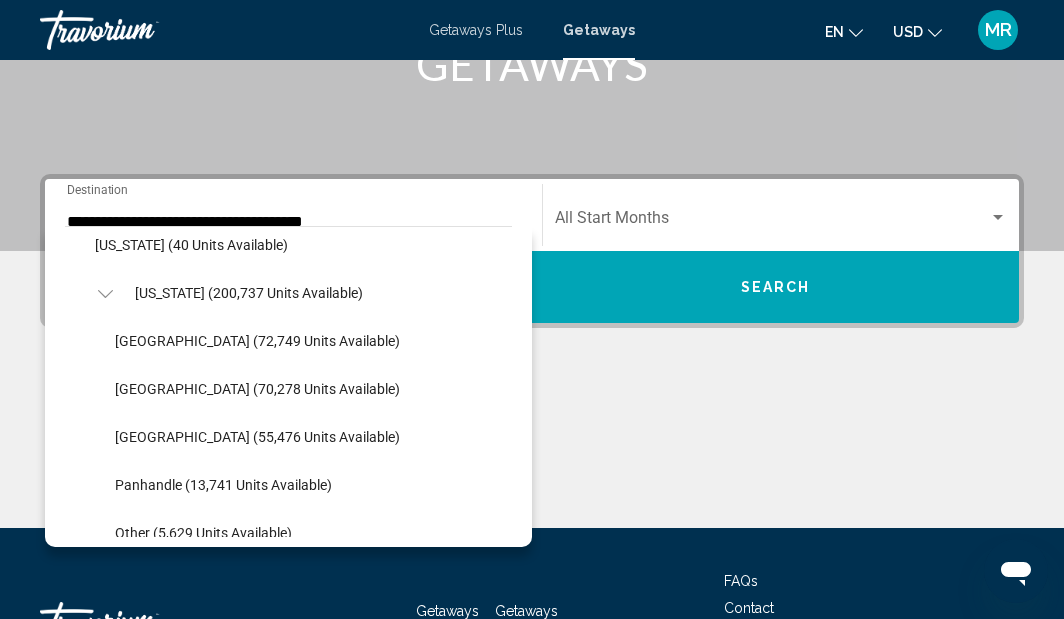 scroll, scrollTop: 372, scrollLeft: 0, axis: vertical 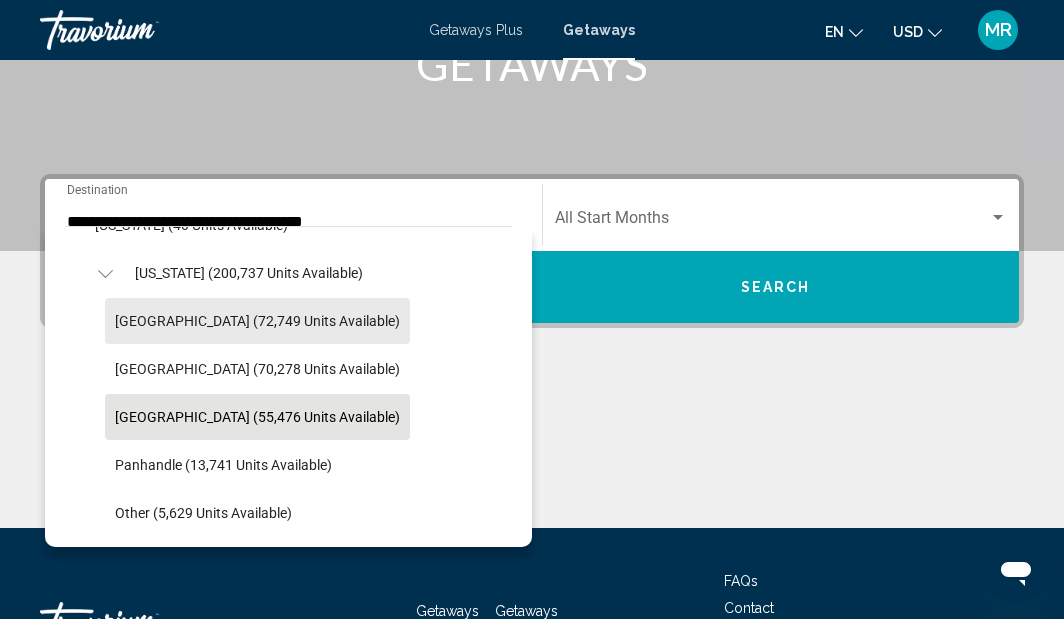 click on "Orlando & Disney Area (72,749 units available)" 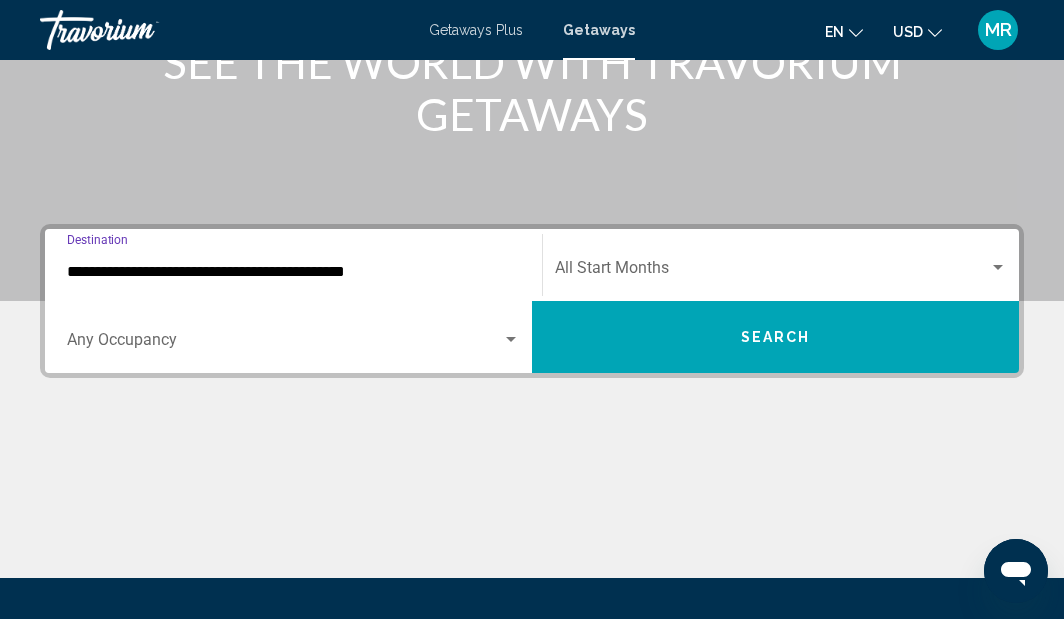 scroll, scrollTop: 240, scrollLeft: 0, axis: vertical 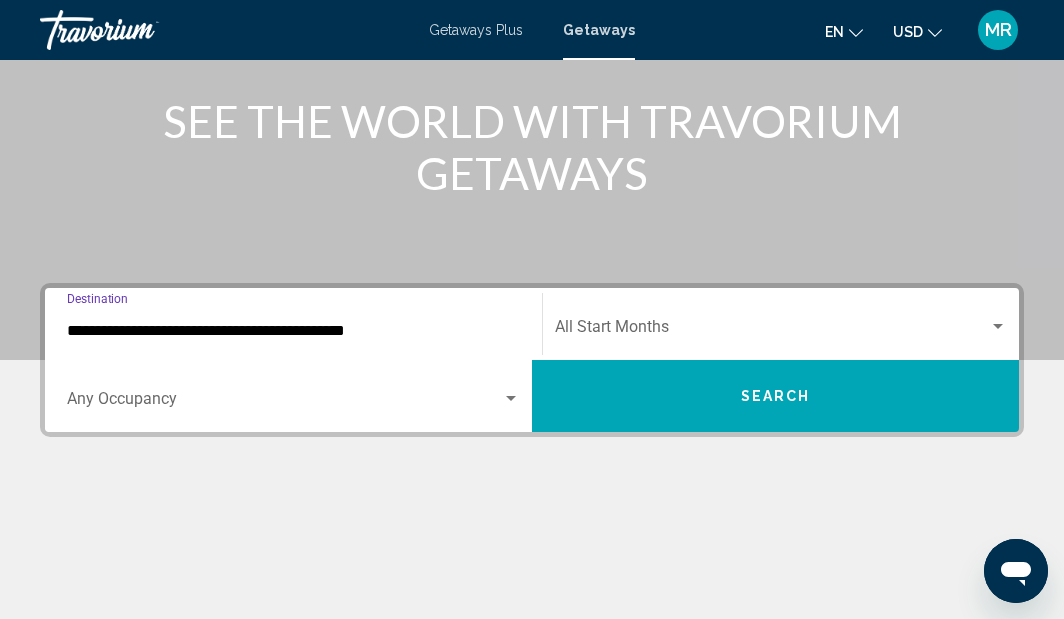 click at bounding box center (772, 331) 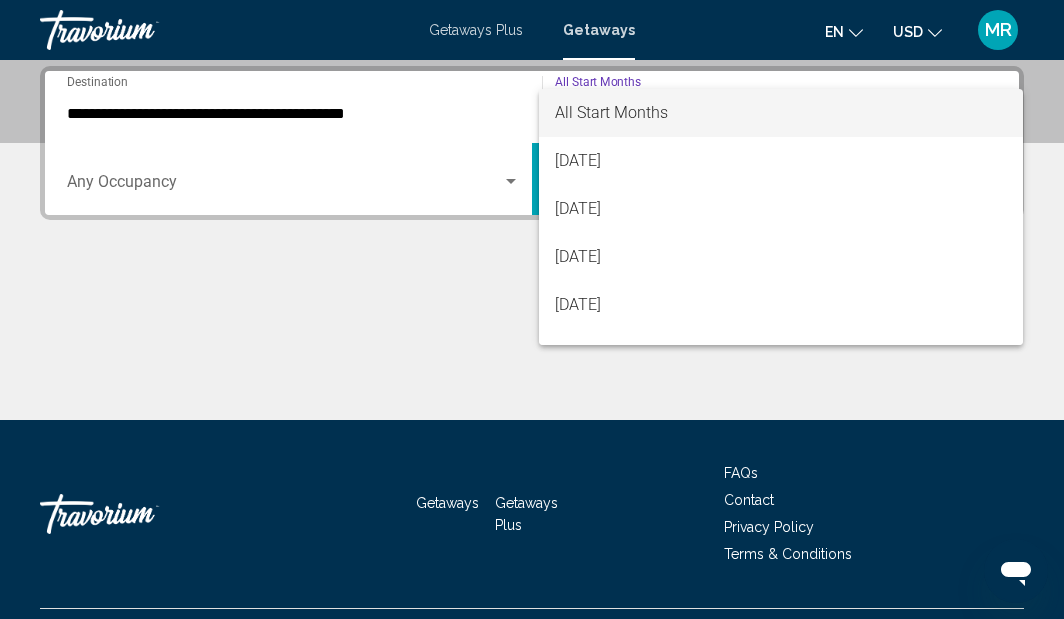 scroll, scrollTop: 458, scrollLeft: 0, axis: vertical 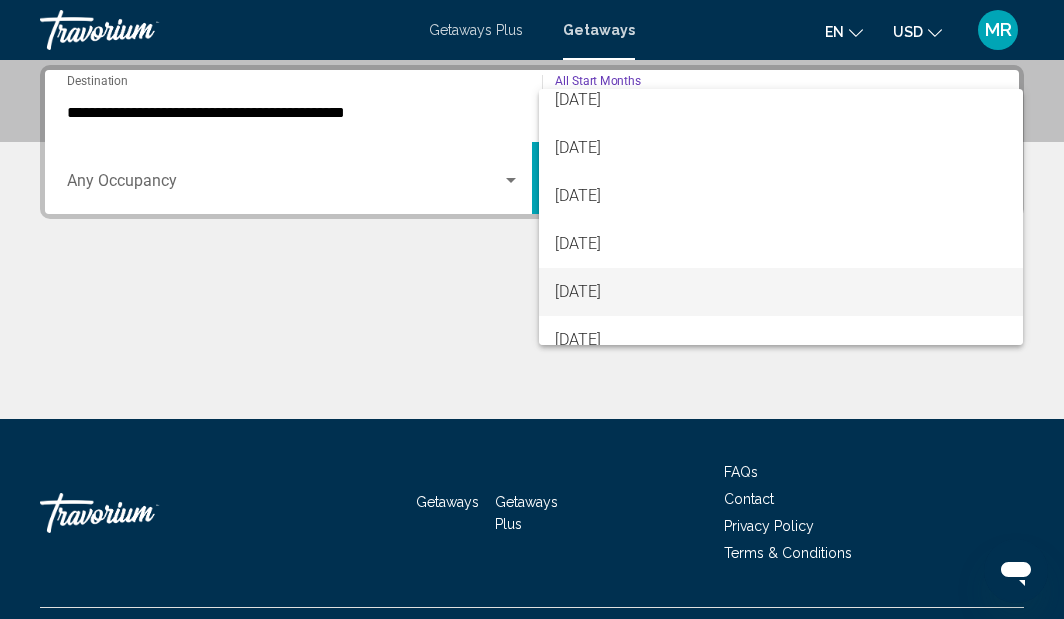 click on "November 2025" at bounding box center (781, 292) 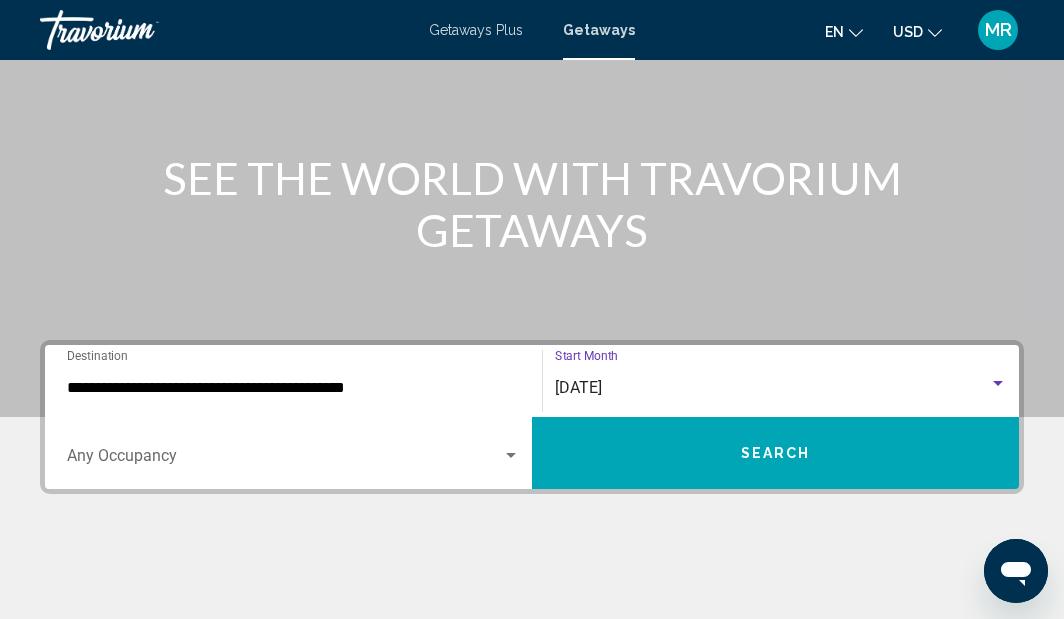 scroll, scrollTop: 180, scrollLeft: 0, axis: vertical 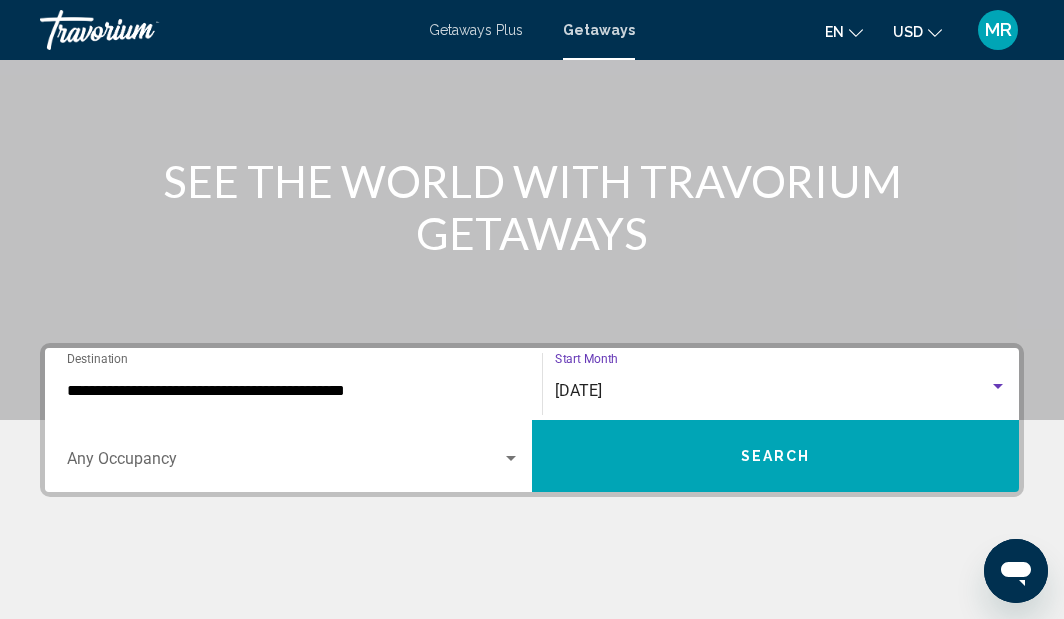 click at bounding box center (284, 463) 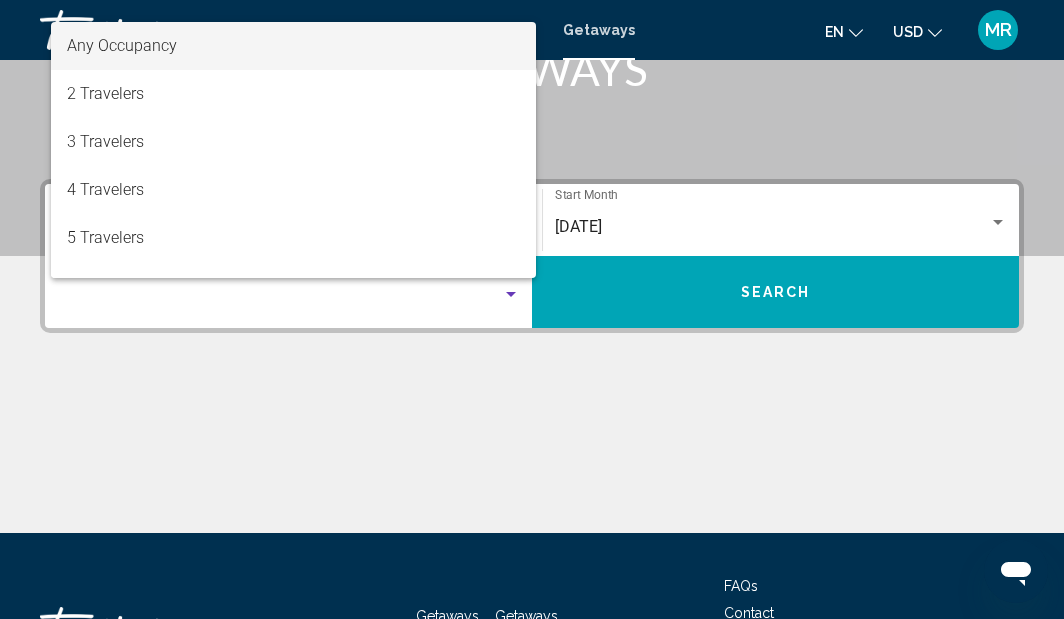 scroll, scrollTop: 323, scrollLeft: 0, axis: vertical 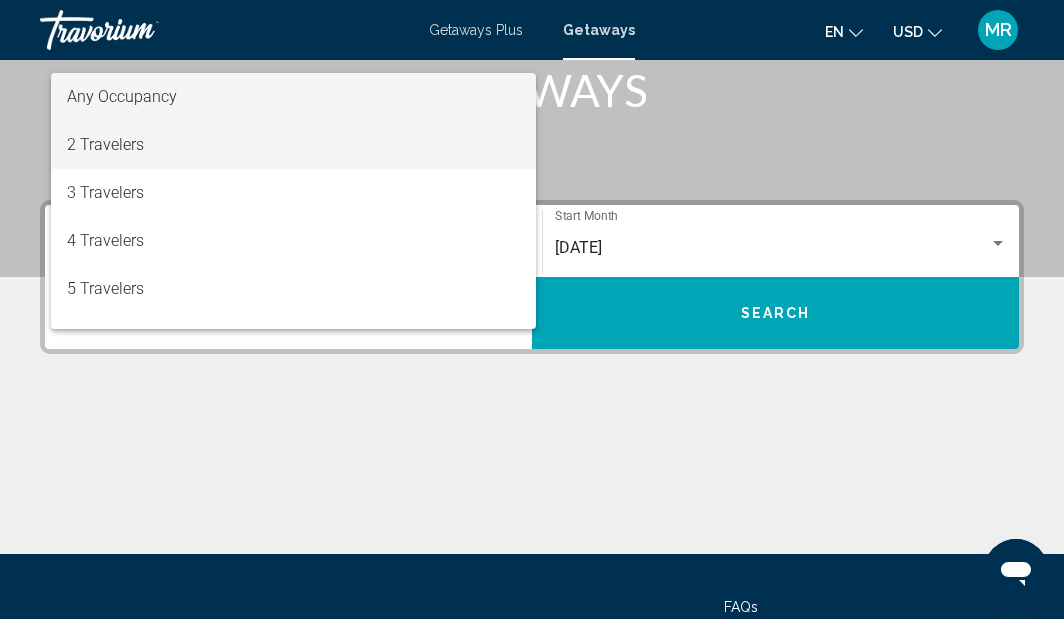 click on "2 Travelers" at bounding box center [293, 145] 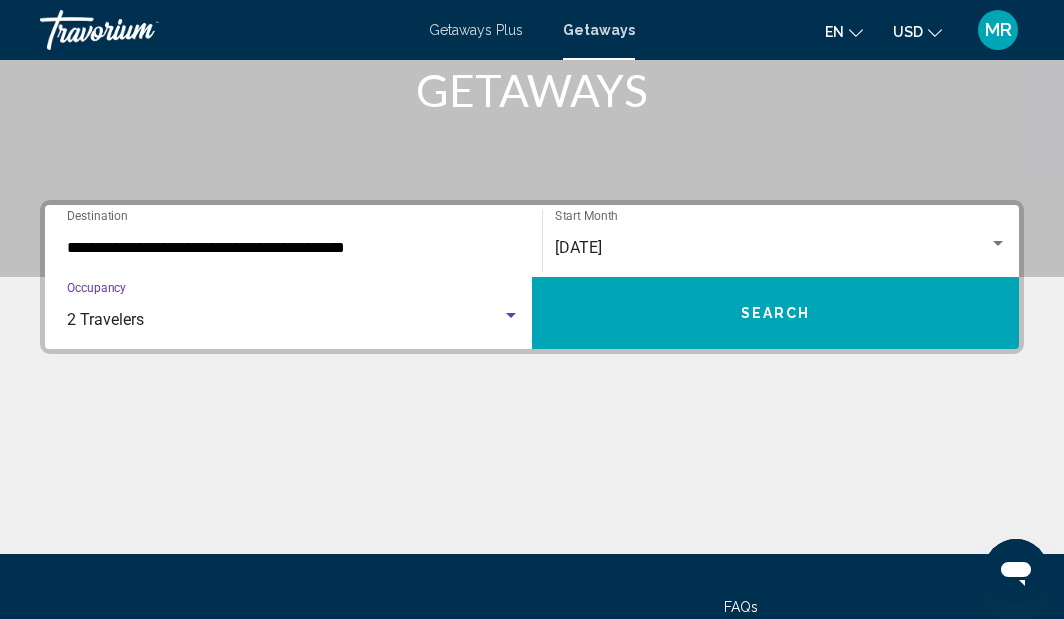 click on "Search" at bounding box center [775, 313] 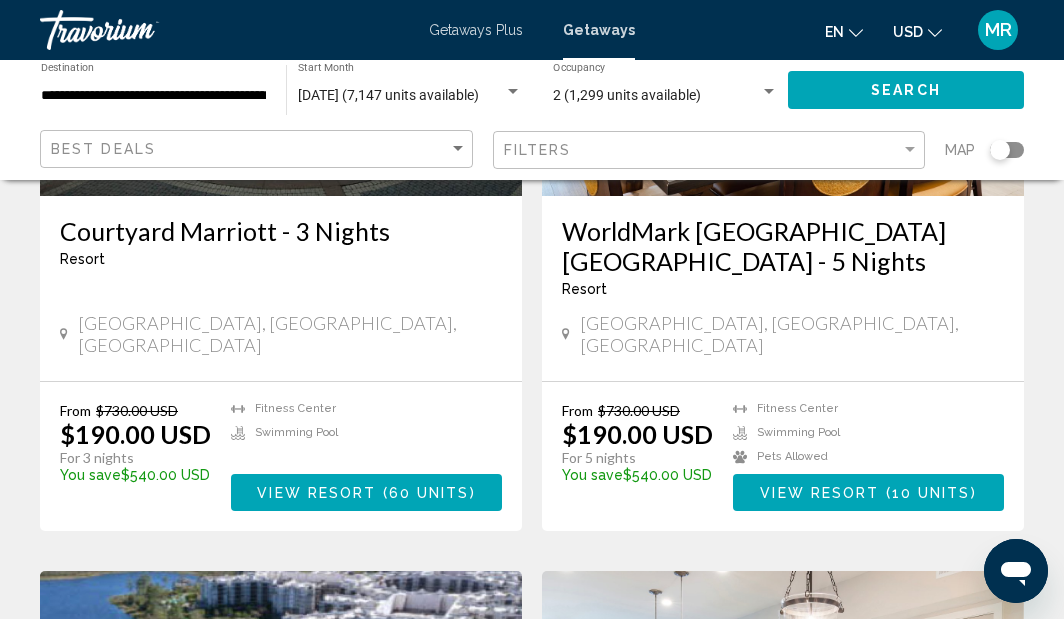 scroll, scrollTop: 1742, scrollLeft: 0, axis: vertical 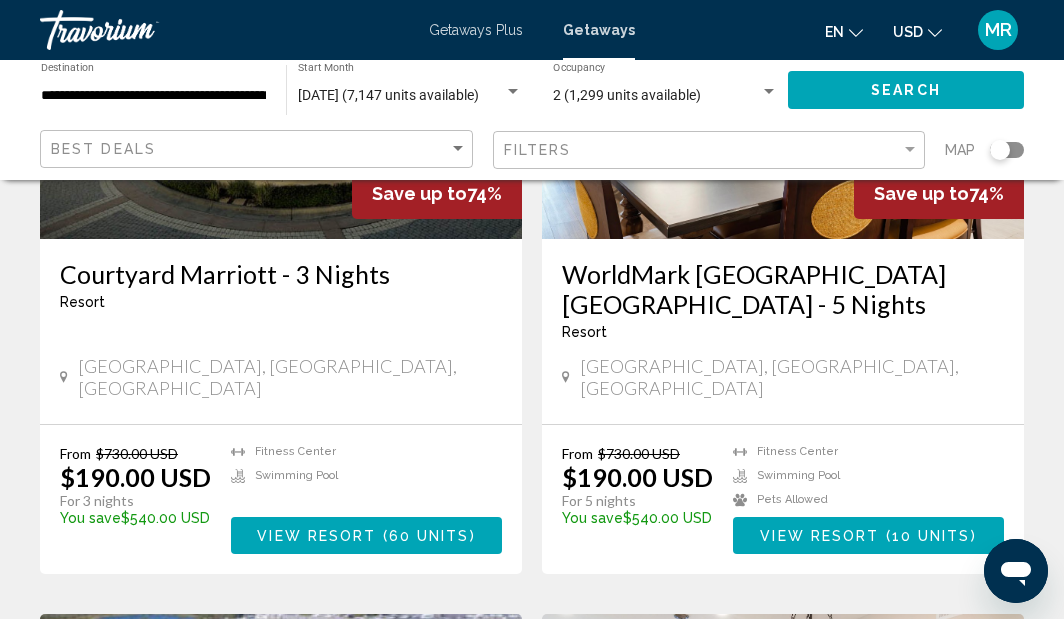 click on "10 units" at bounding box center (931, 536) 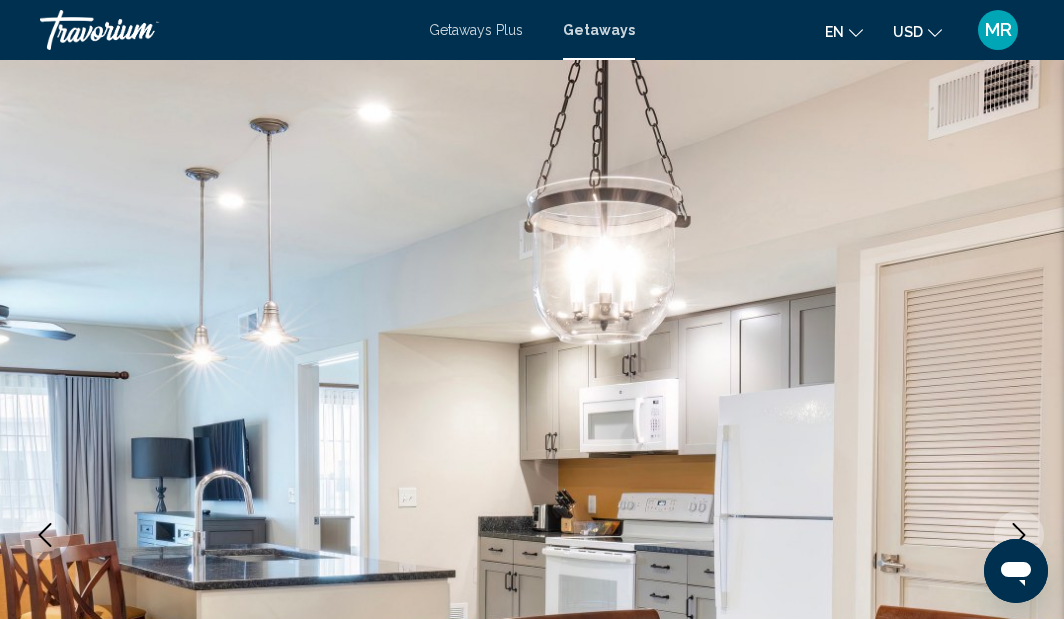 scroll, scrollTop: 0, scrollLeft: 0, axis: both 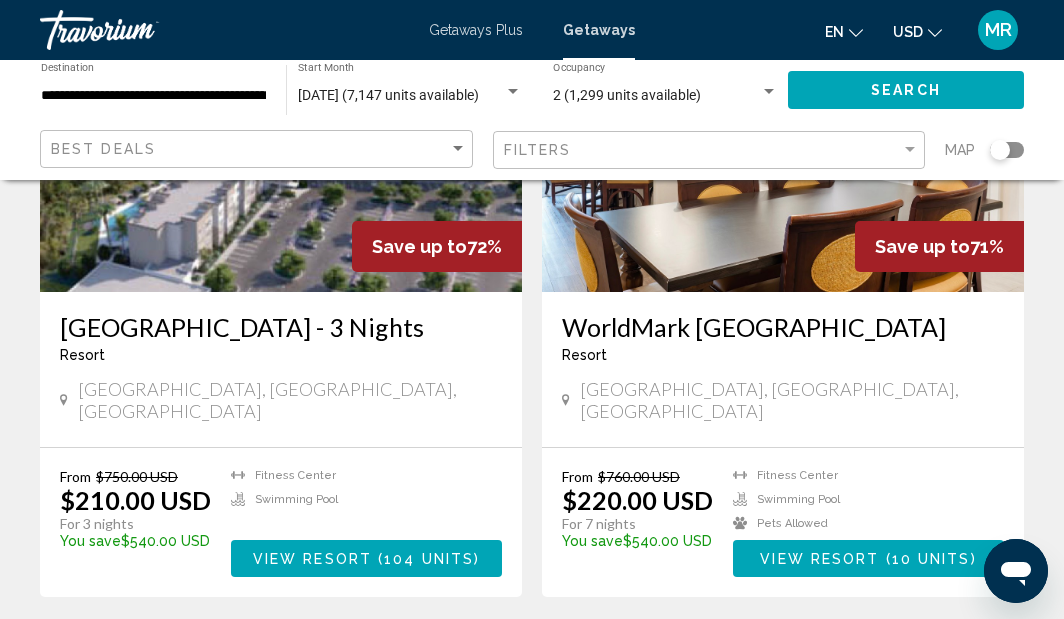 click on "10 units" at bounding box center (931, 559) 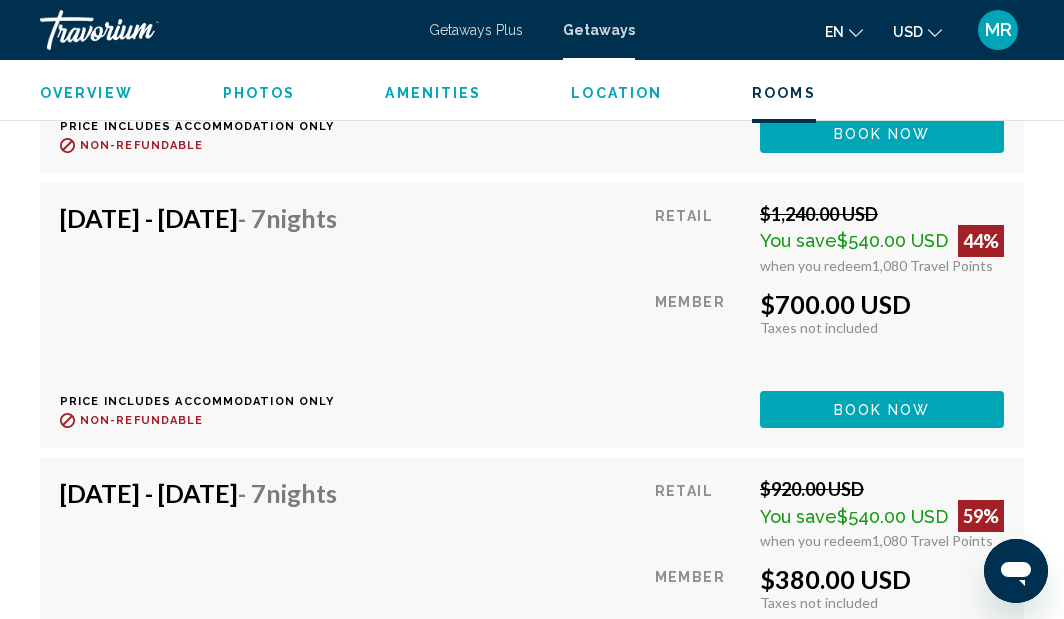scroll, scrollTop: 4820, scrollLeft: 0, axis: vertical 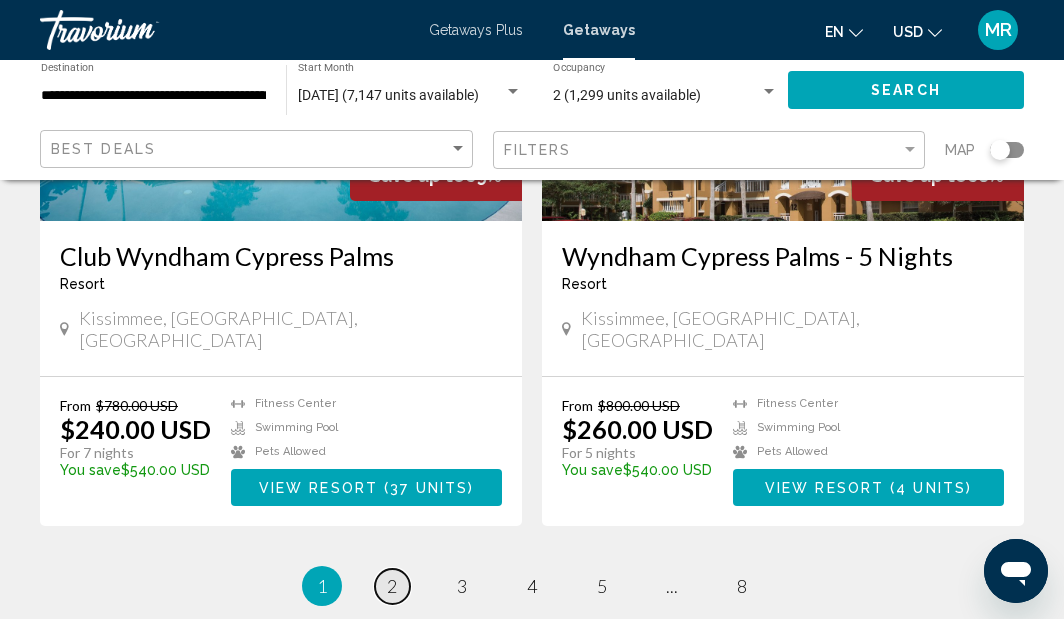 click on "2" at bounding box center (392, 586) 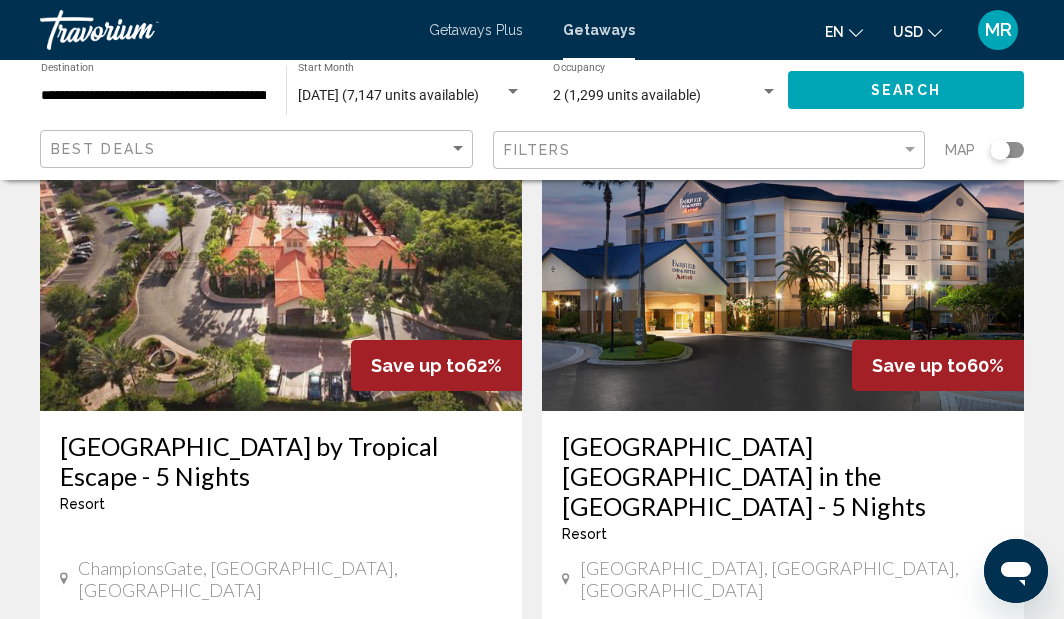 scroll, scrollTop: 3029, scrollLeft: 0, axis: vertical 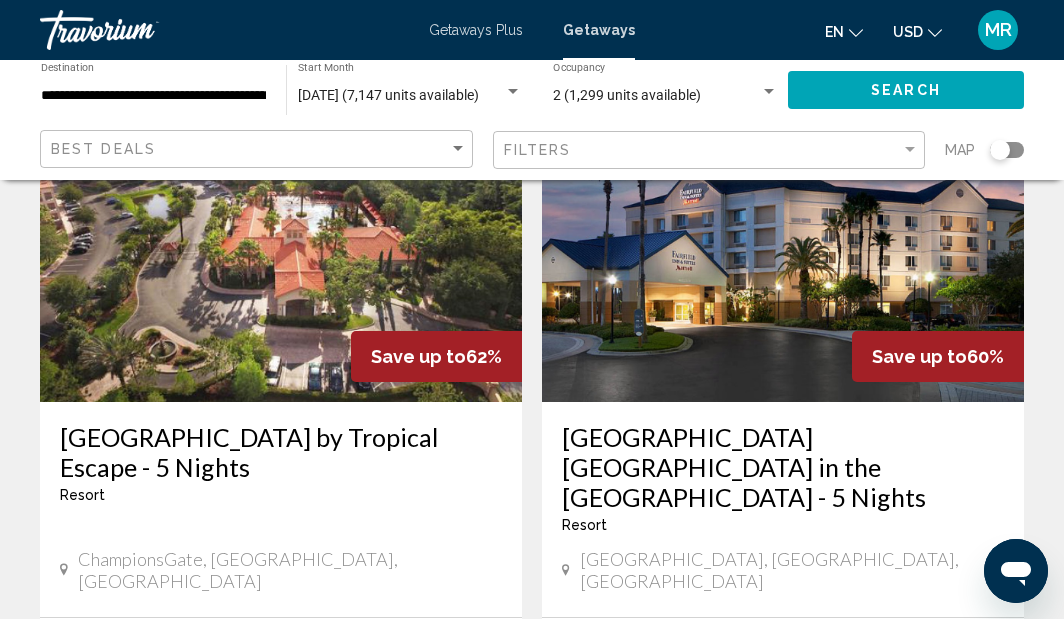 click on "( 120 units )" at bounding box center (927, 730) 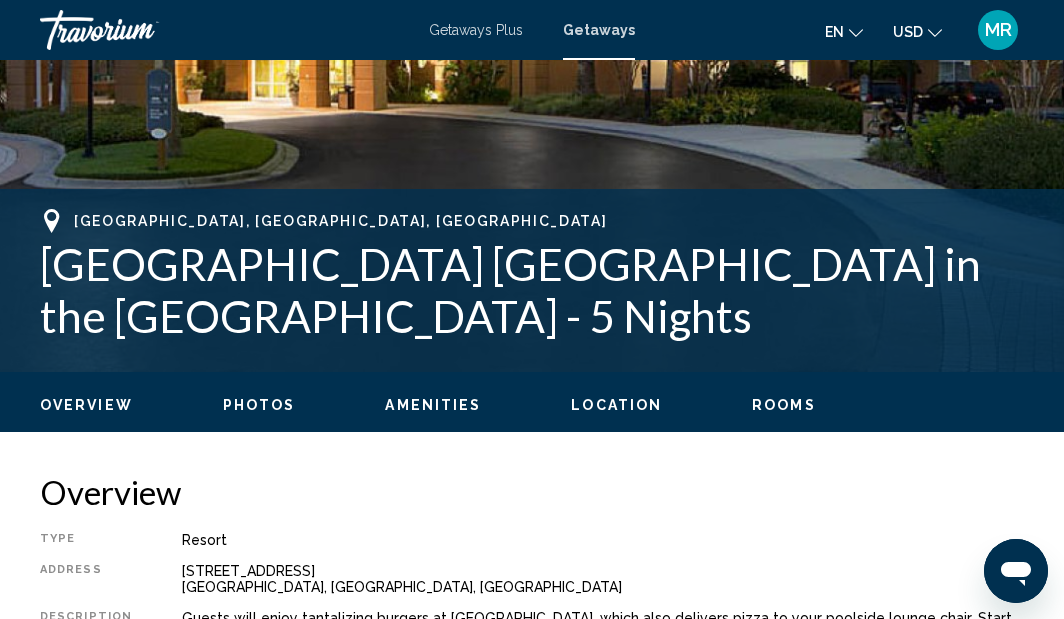 scroll, scrollTop: 637, scrollLeft: 0, axis: vertical 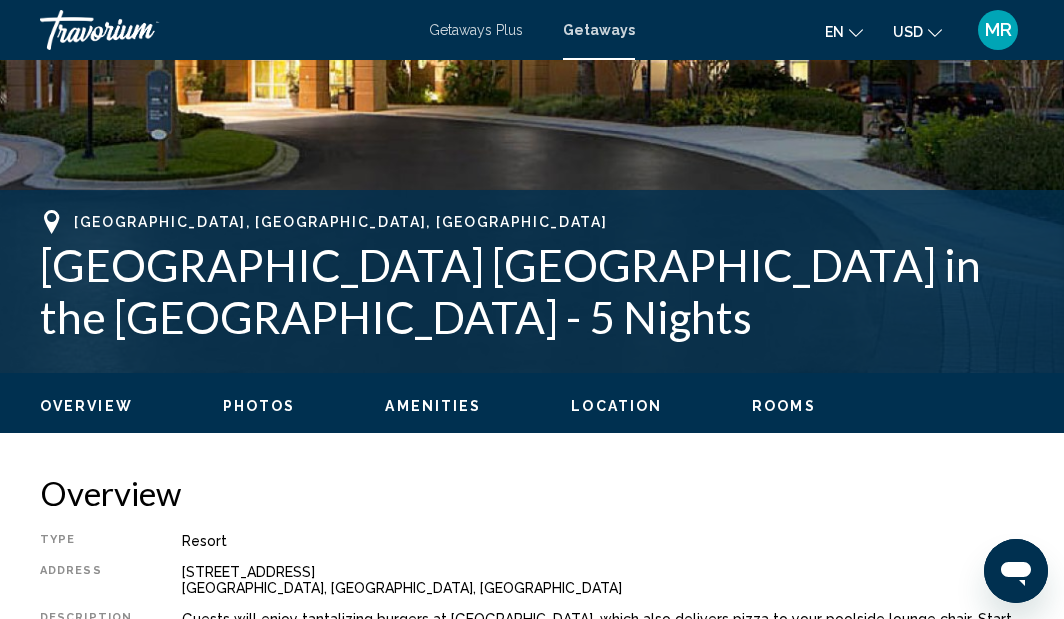click on "Amenities" at bounding box center [433, 406] 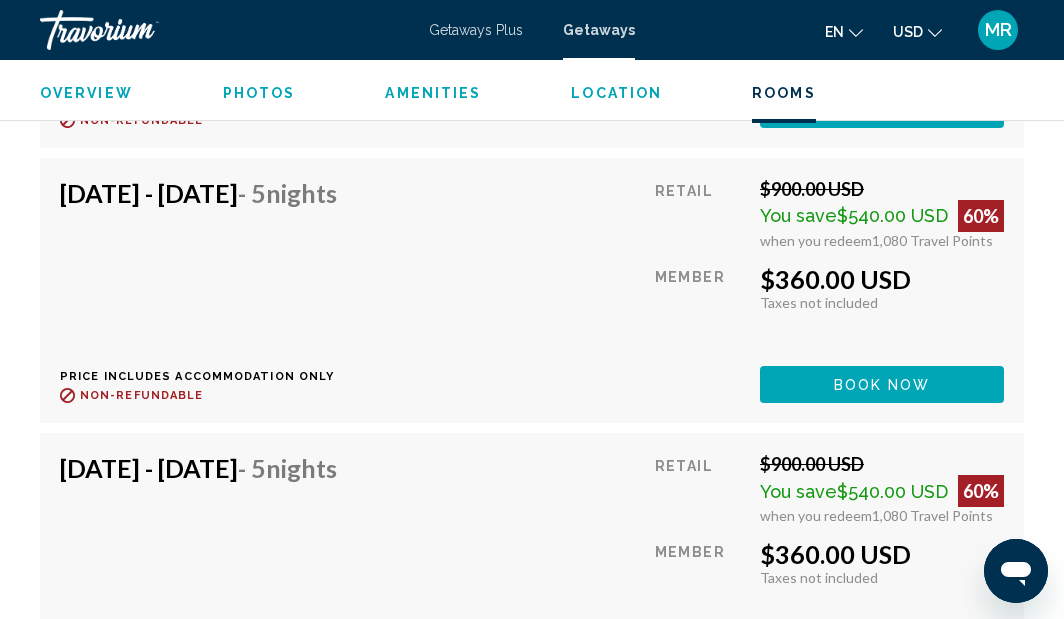 scroll, scrollTop: 6545, scrollLeft: 0, axis: vertical 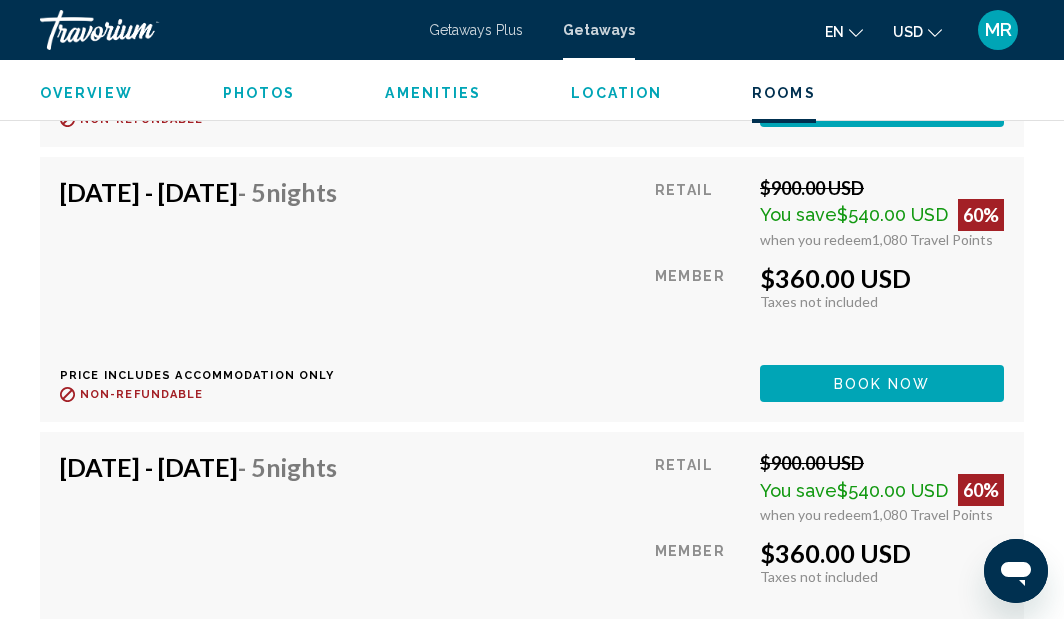 click on "Book now" at bounding box center [882, -2646] 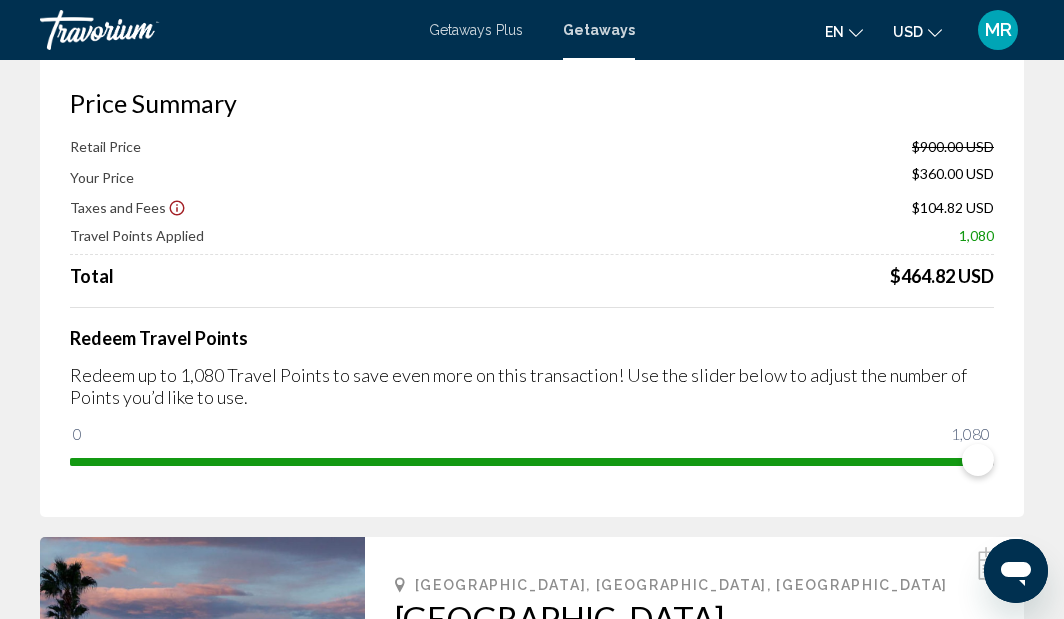 scroll, scrollTop: 104, scrollLeft: 0, axis: vertical 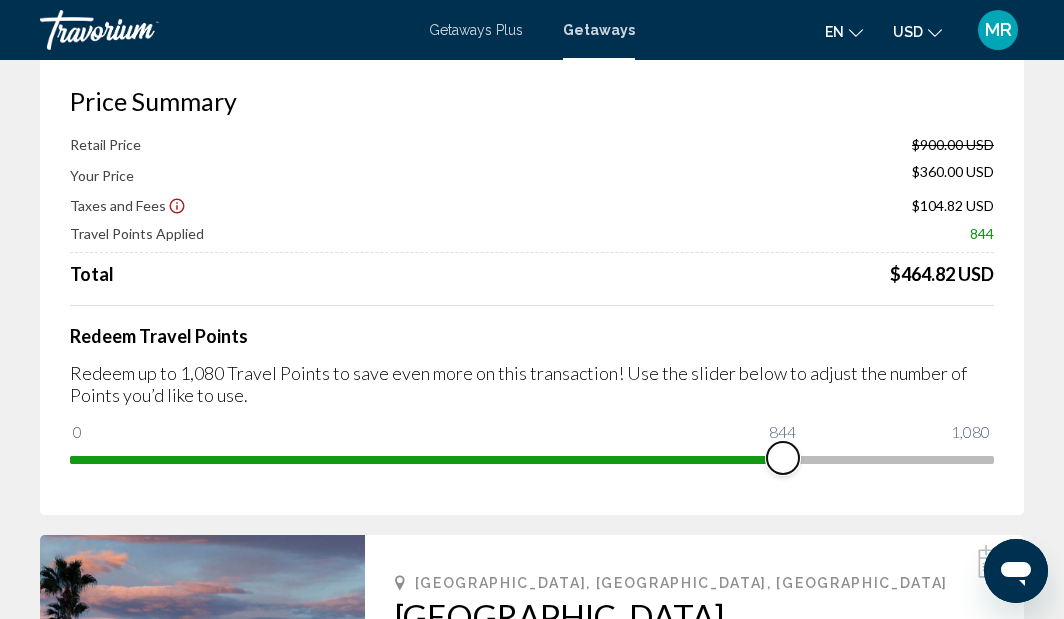 drag, startPoint x: 979, startPoint y: 456, endPoint x: 783, endPoint y: 483, distance: 197.85095 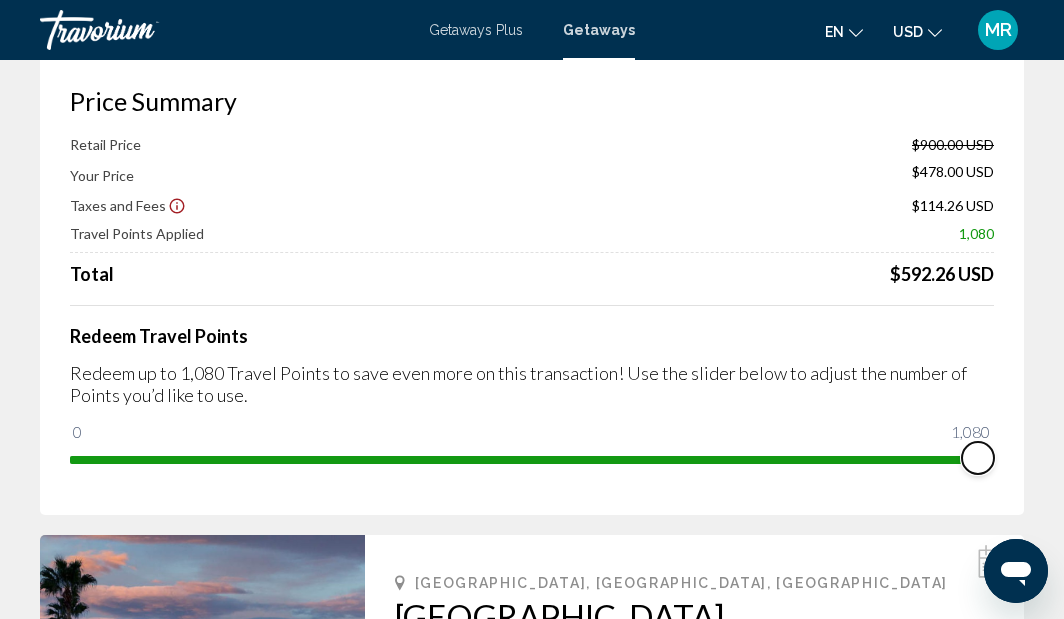 drag, startPoint x: 781, startPoint y: 451, endPoint x: 1017, endPoint y: 464, distance: 236.35777 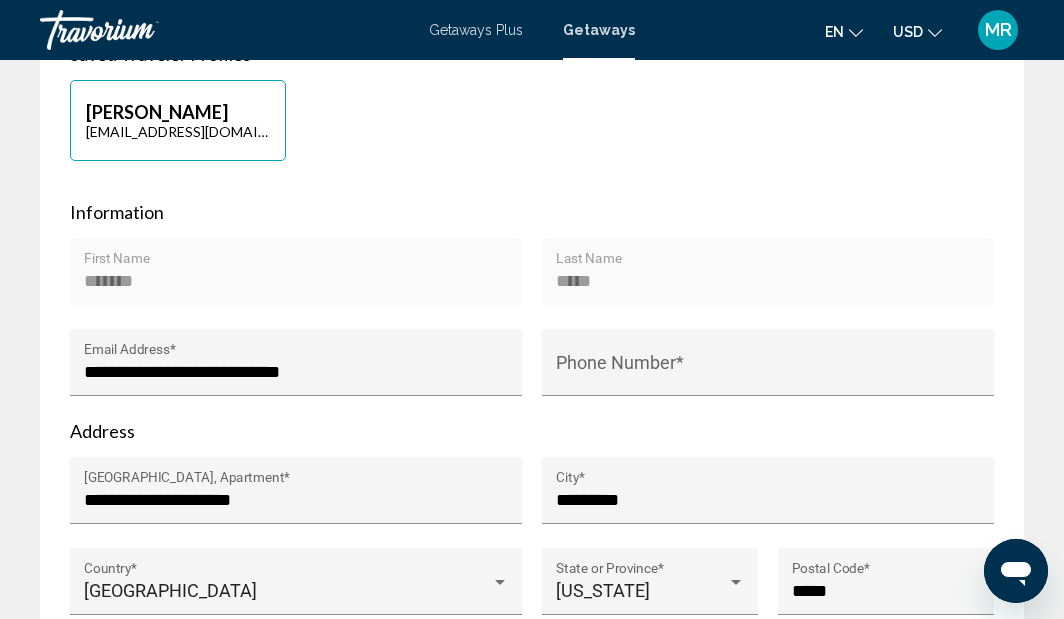 scroll, scrollTop: 1059, scrollLeft: 0, axis: vertical 